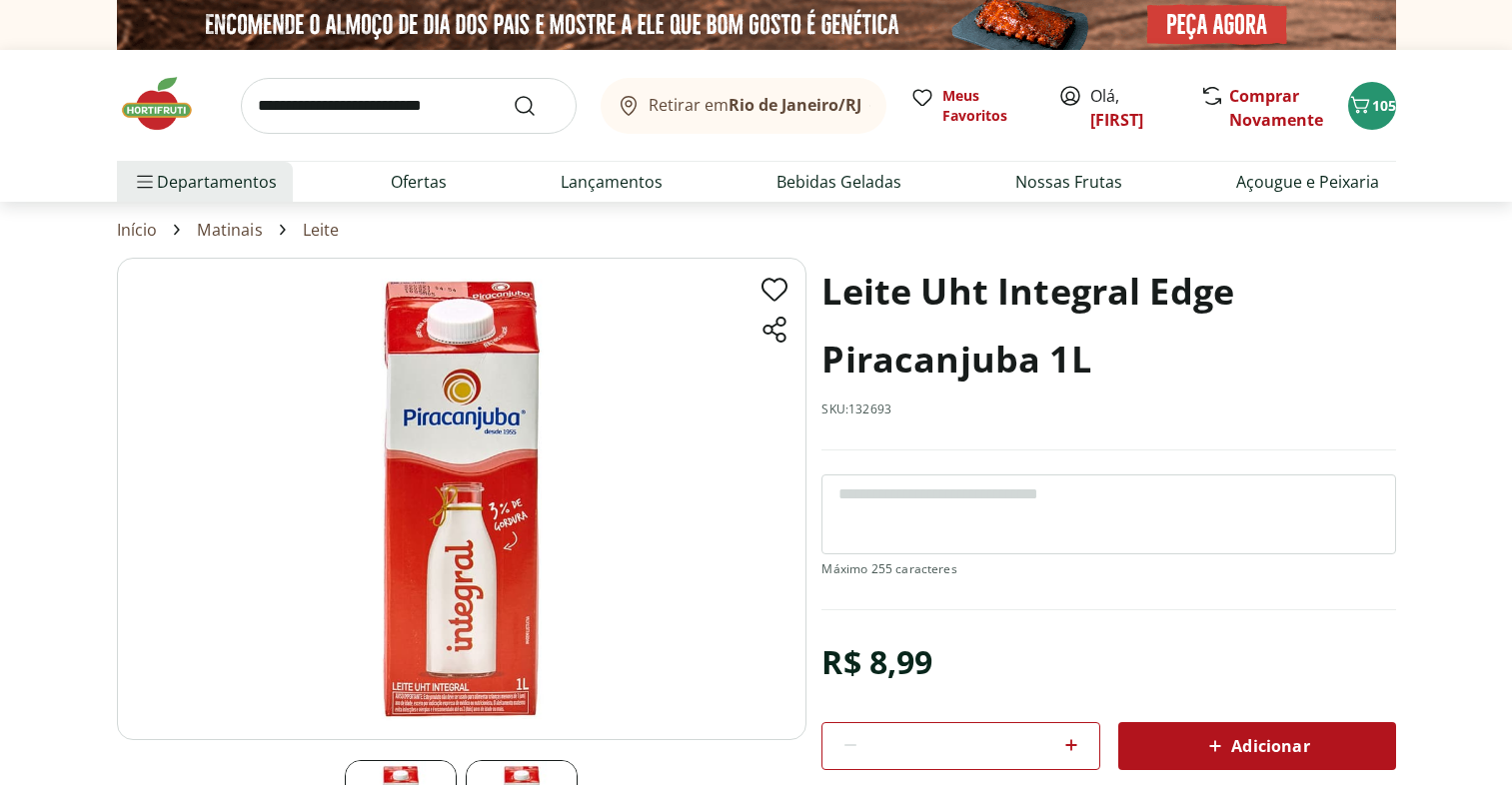 scroll, scrollTop: 0, scrollLeft: 0, axis: both 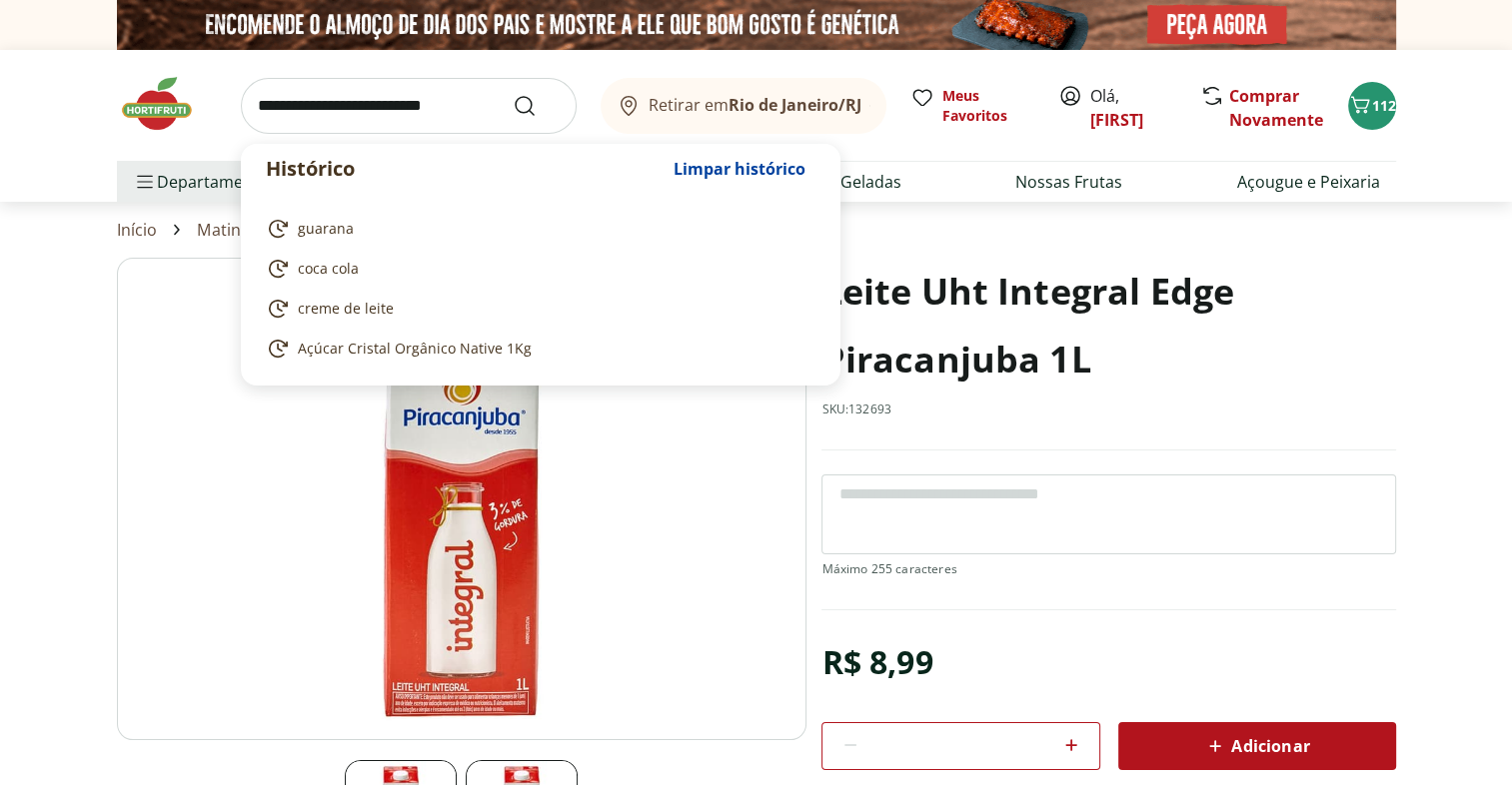 click at bounding box center [409, 106] 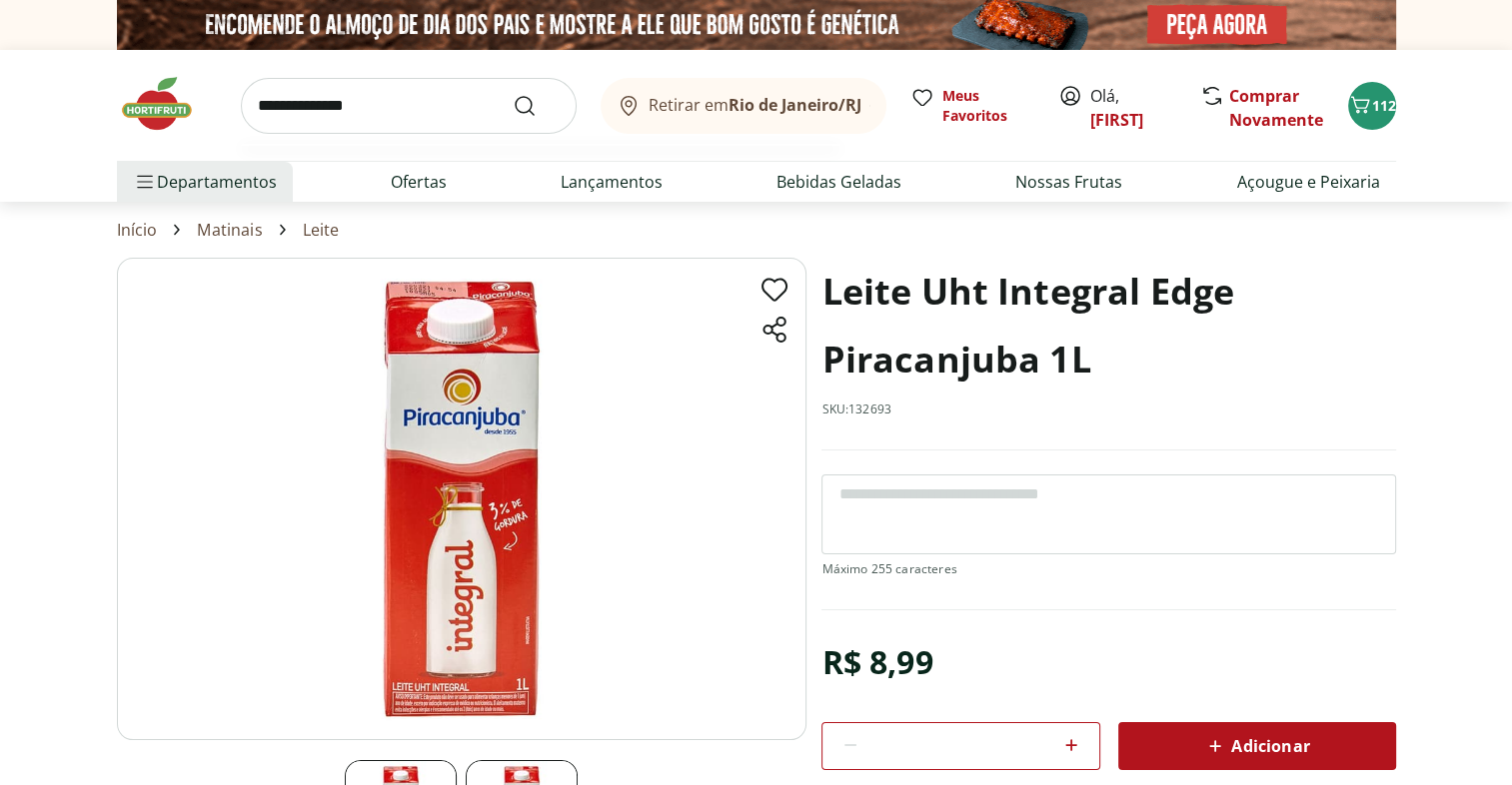 type on "**********" 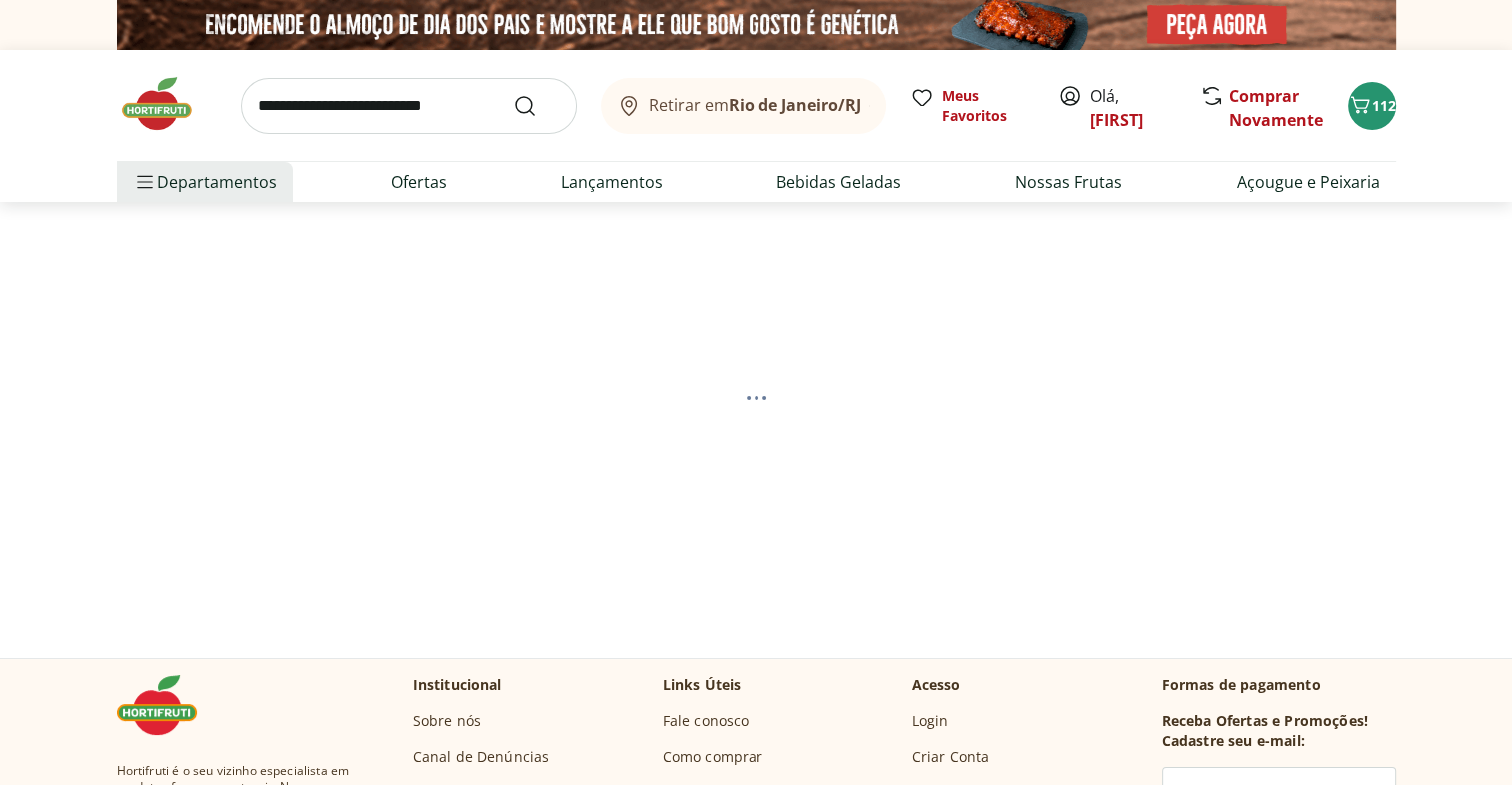 select on "**********" 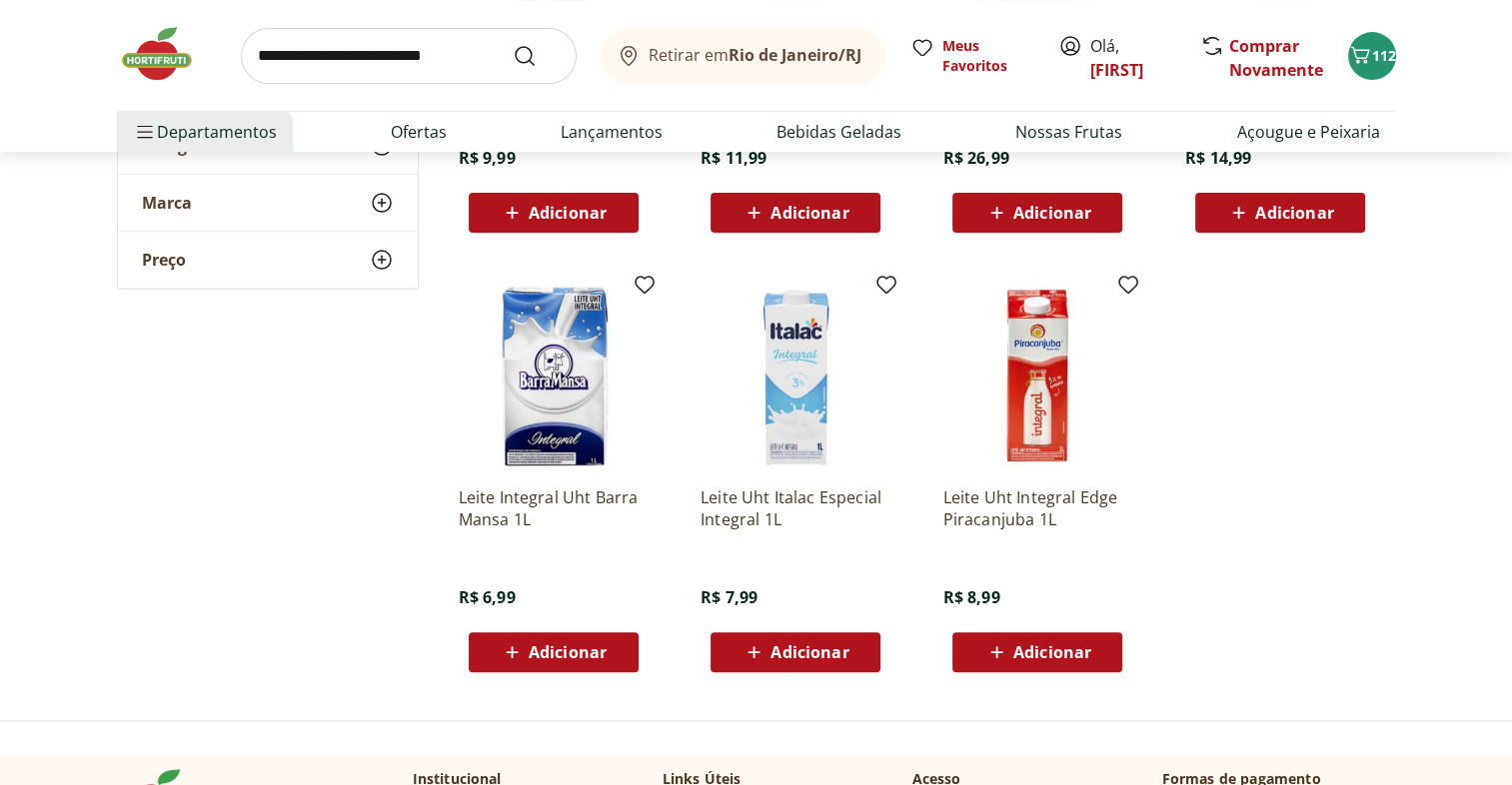 scroll, scrollTop: 577, scrollLeft: 0, axis: vertical 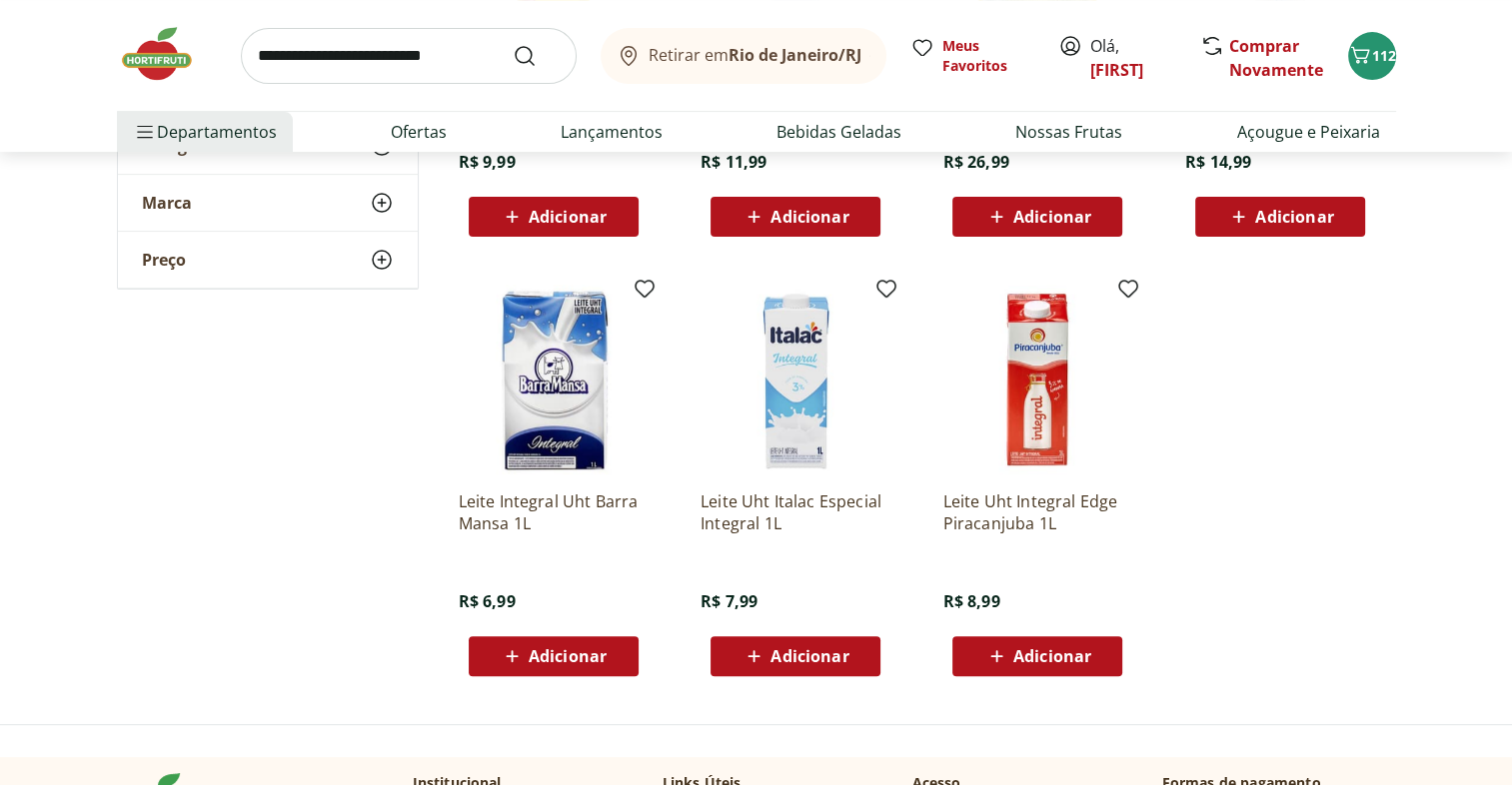 click on "Adicionar" at bounding box center (554, 656) 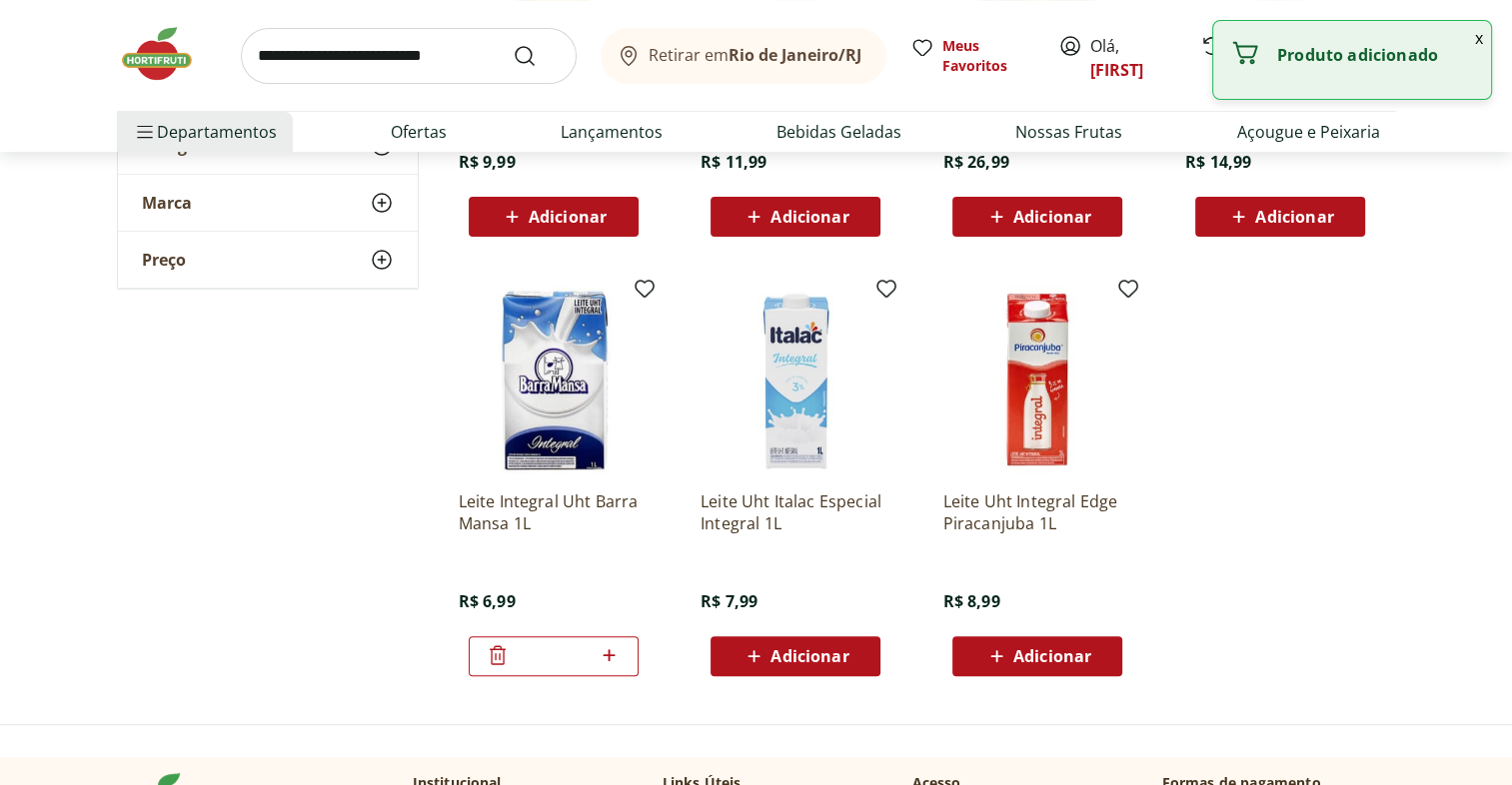 click 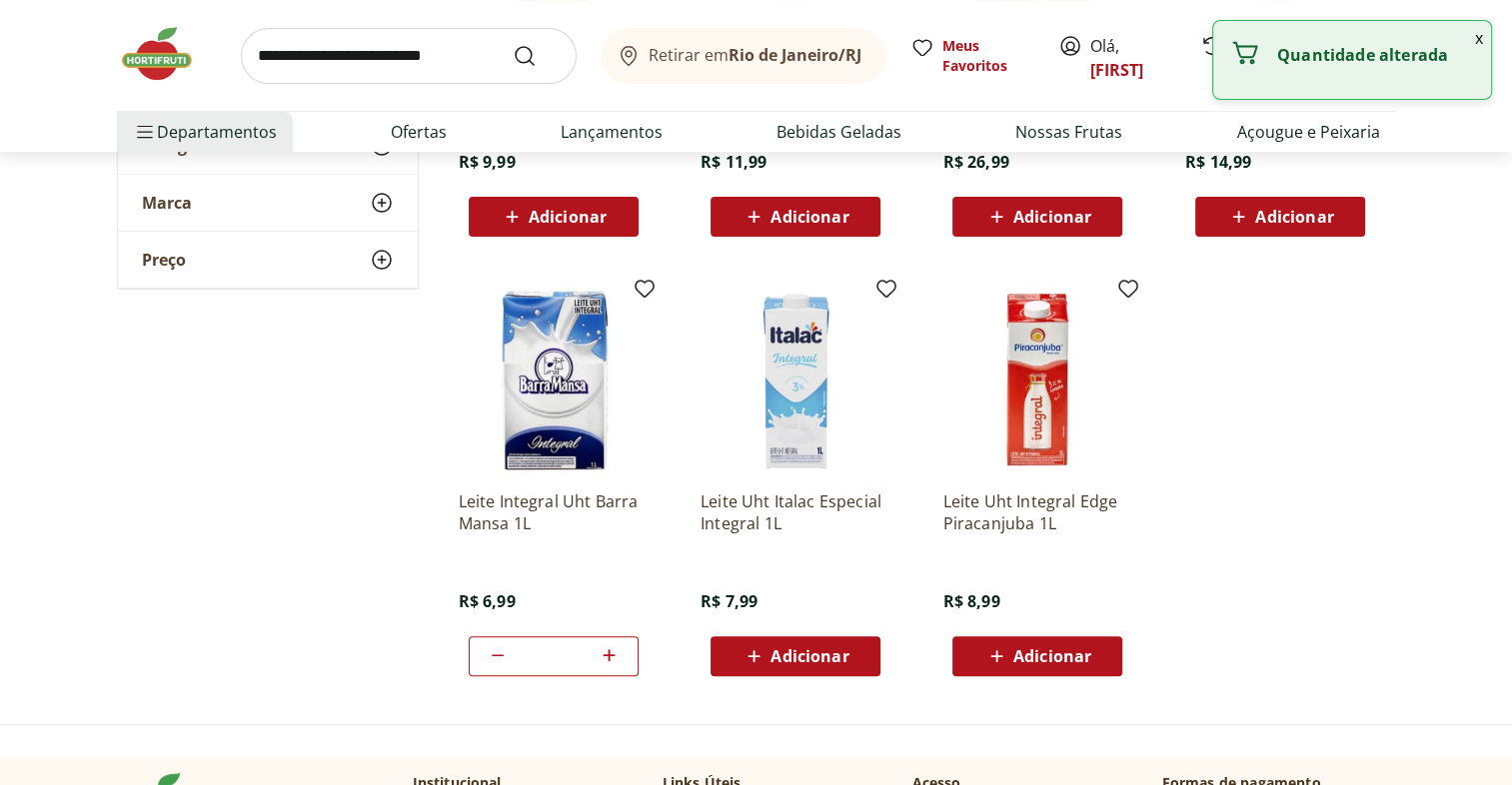 click 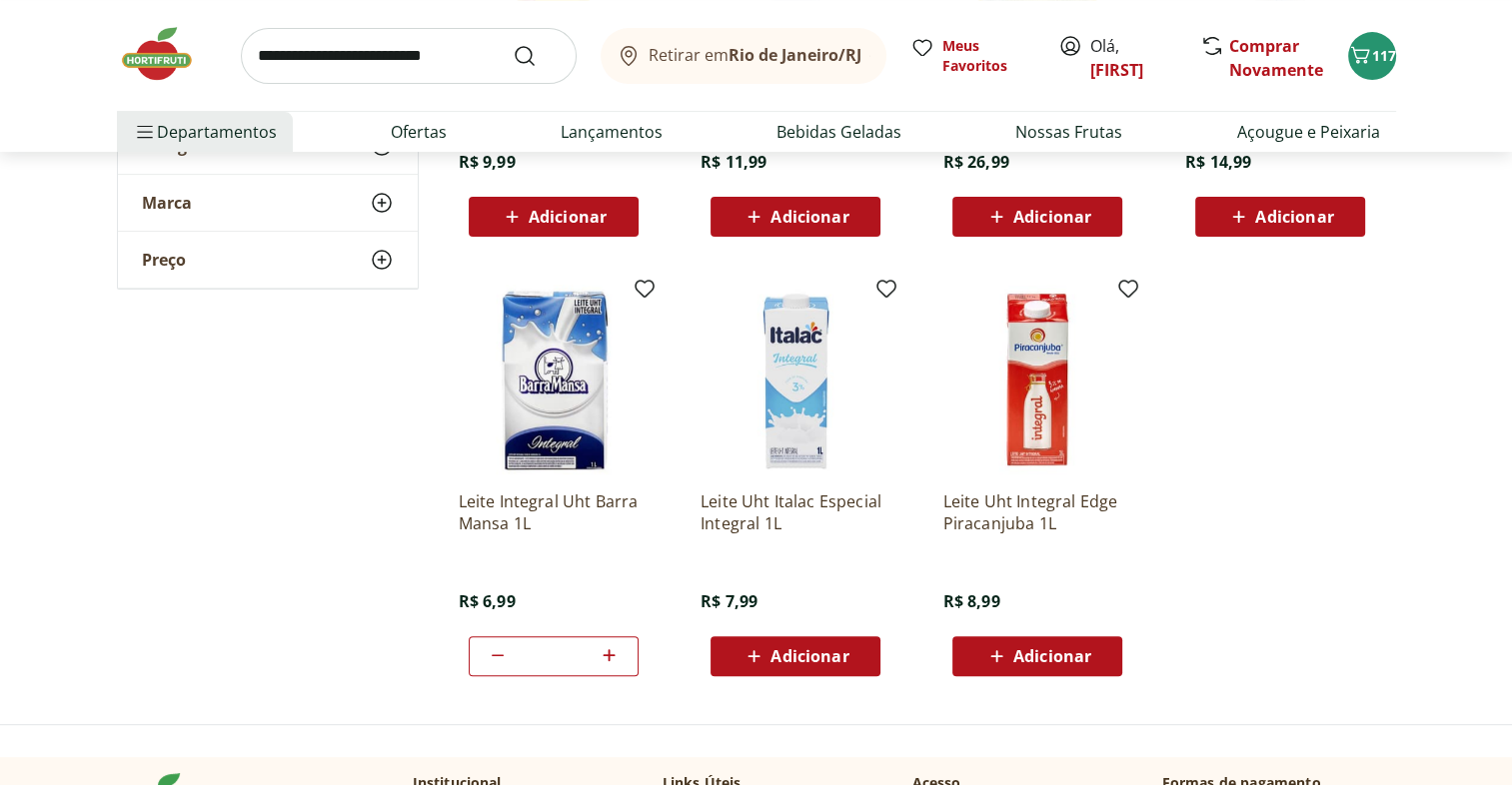 click 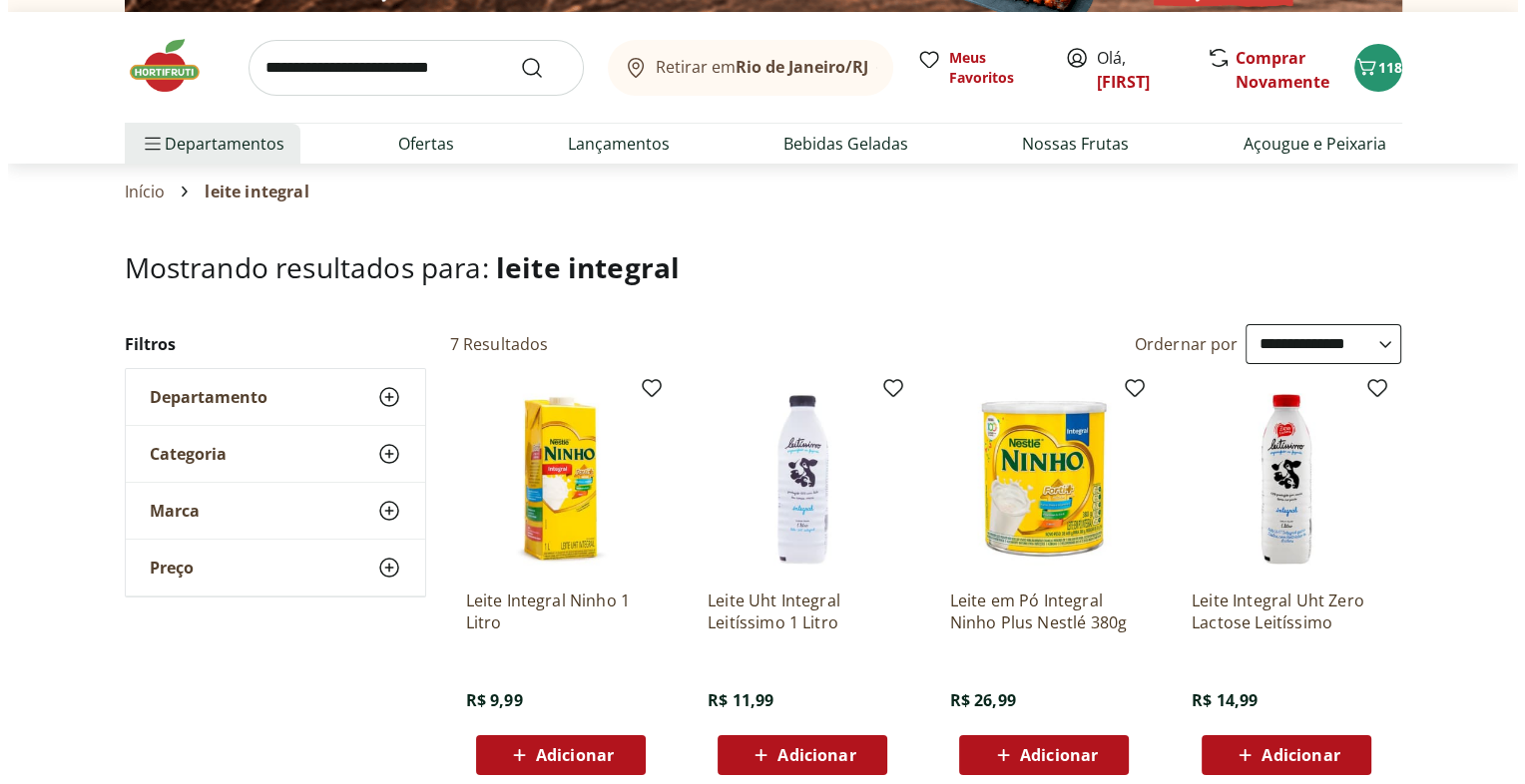 scroll, scrollTop: 0, scrollLeft: 0, axis: both 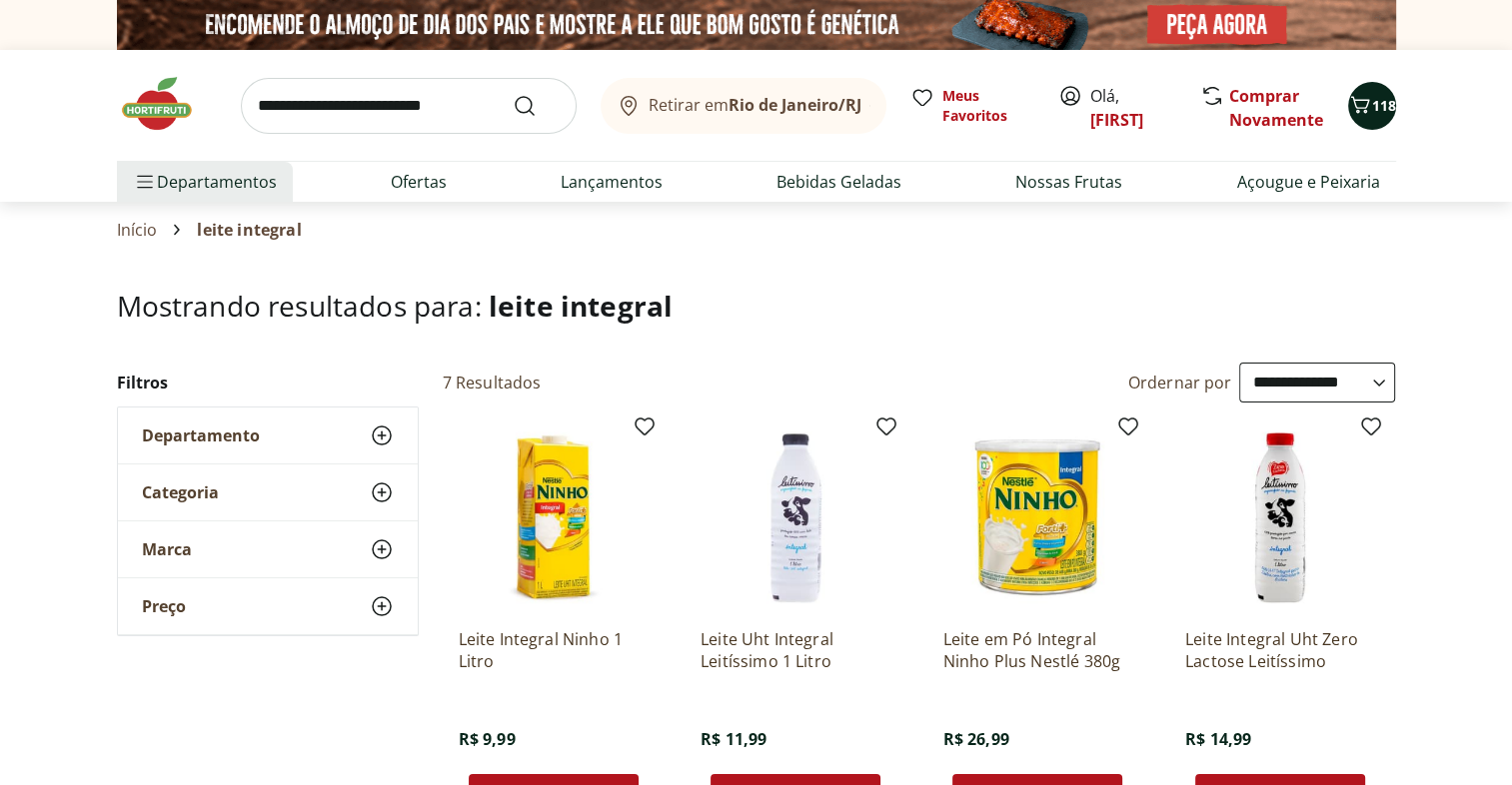 click on "118" at bounding box center (1372, 106) 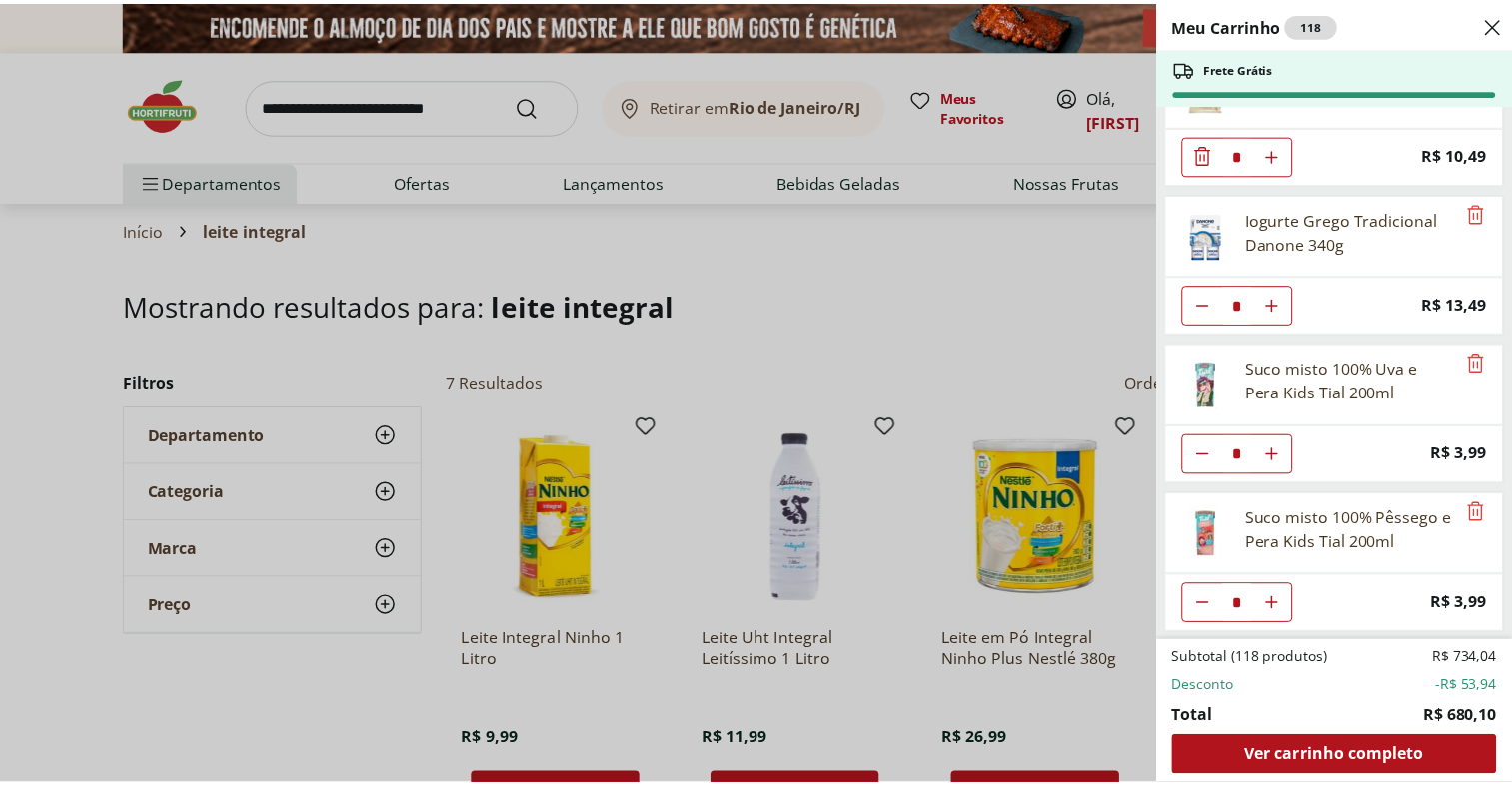 scroll, scrollTop: 5713, scrollLeft: 0, axis: vertical 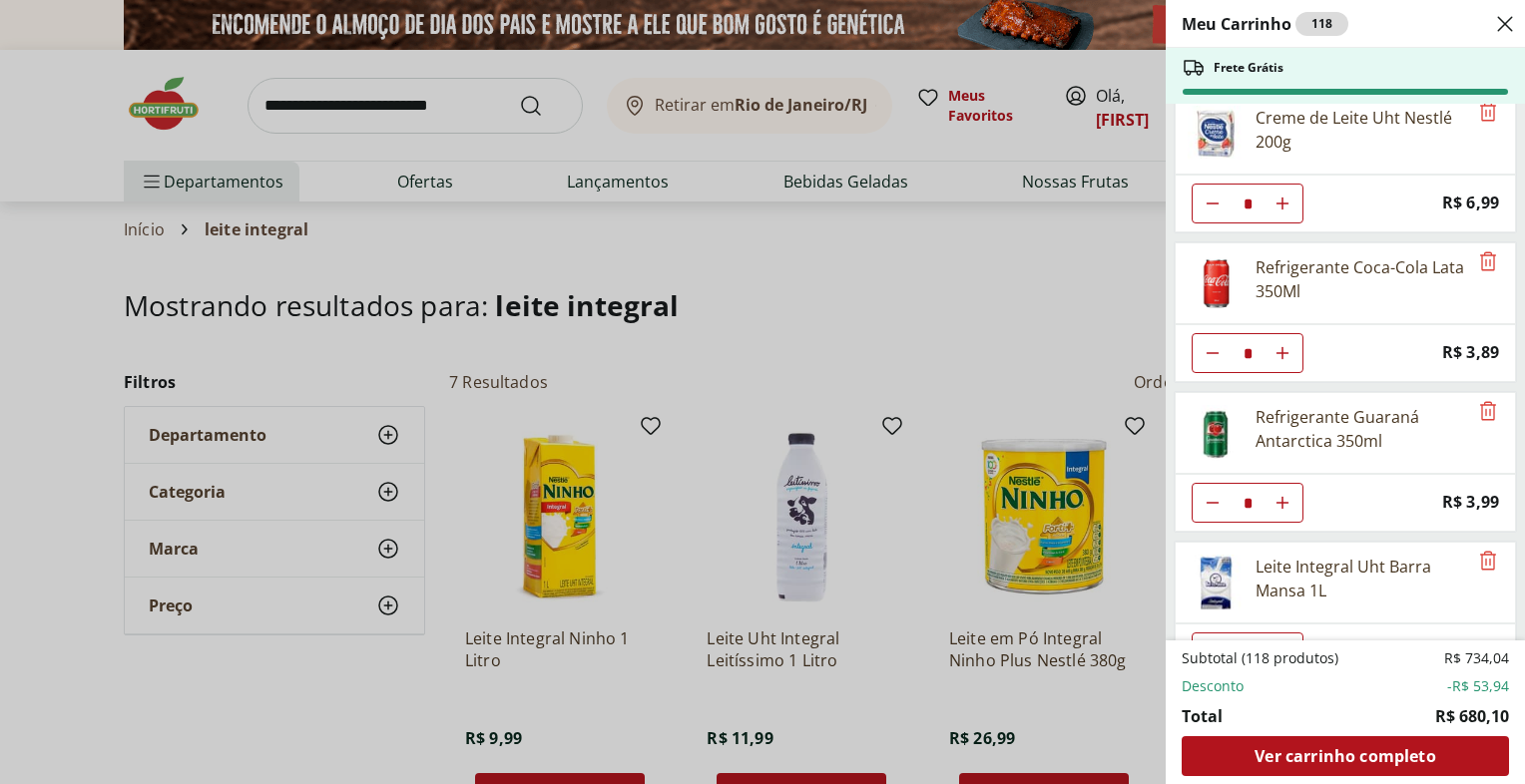 click on "Meu Carrinho 118 Frete Grátis Alface Americana Orgânica Bandeja * Price: R$ 7,99 Pepino Japonês Unidade * Price: R$ 1,89 Ovos de Codorna com 30 unidades * Price: R$ 10,99 Figo Roxo Embalado 250g * Price: R$ 14,99 Cenoura Unidade * Price: R$ 0,70 Beterraba Unidade * Price: R$ 1,15 Batata Inglesa Unidade * Price: R$ 0,80 Laranja Pera Unidade ** Price: R$ 2,00 Ovo caipira vermelho HNT 20 unidades * Price: R$ 26,99 Cebola Nacional Unidade * Price: R$ 1,00 Berinjela Unidade * Price: R$ 1,95 Abobrinha Italiana Unidade * Price: R$ 2,69 Brócolis Ninja Unidade * Price: R$ 11,99 Goiaba Vermelha Unidade * Price: R$ 2,60 Abacate Unidade * Price: R$ 9,97 Água mineral natural sem gás Pouso Alto 1,5l ** Price: R$ 2,79 Vagem Bandeja 200g * Price: R$ 3,40 Mamão Papaia Unidade * Price: R$ 5,52 Limão Tahity Unidade * Price: R$ 0,55 Morango Orgânico 250g * Price: R$ 17,99 Abacaxi Unidade * Price: R$ 11,99 Kiwi Gold Unidade * Price: R$ 6,60 Blueberry Embalada 125g * Price: R$ 14,99 * Price: * * * *" at bounding box center [762, 392] 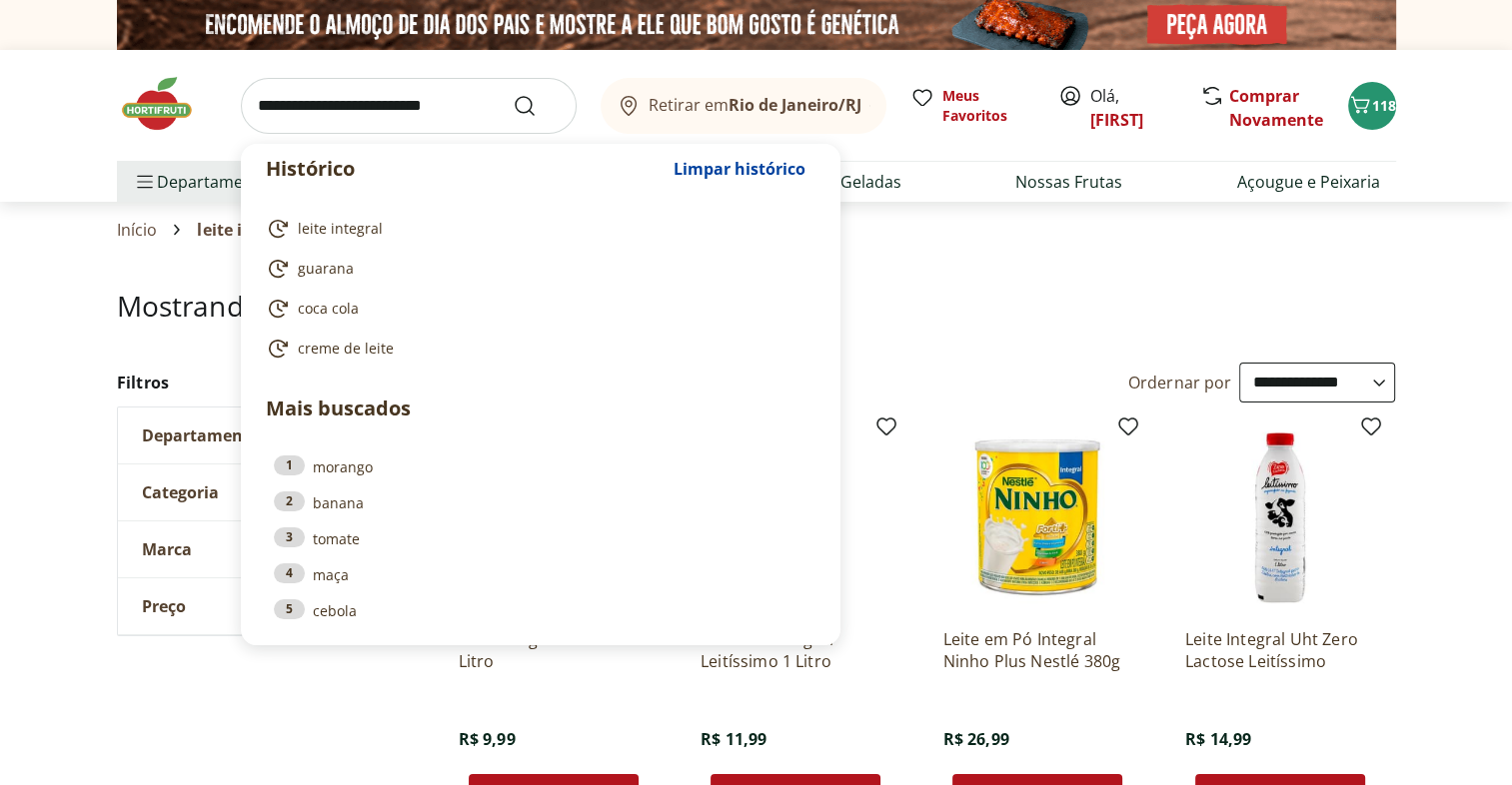 click at bounding box center (409, 106) 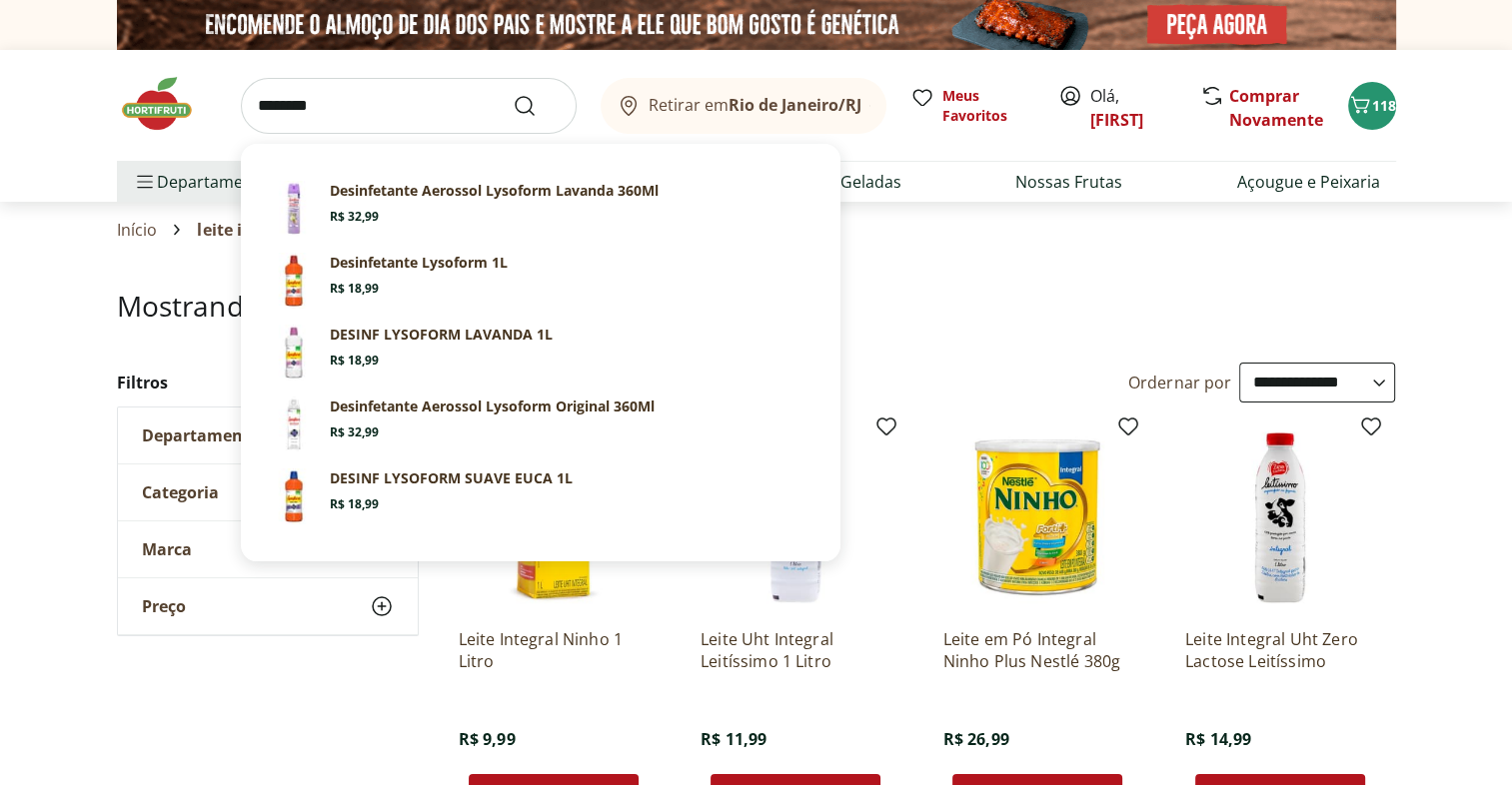 type on "********" 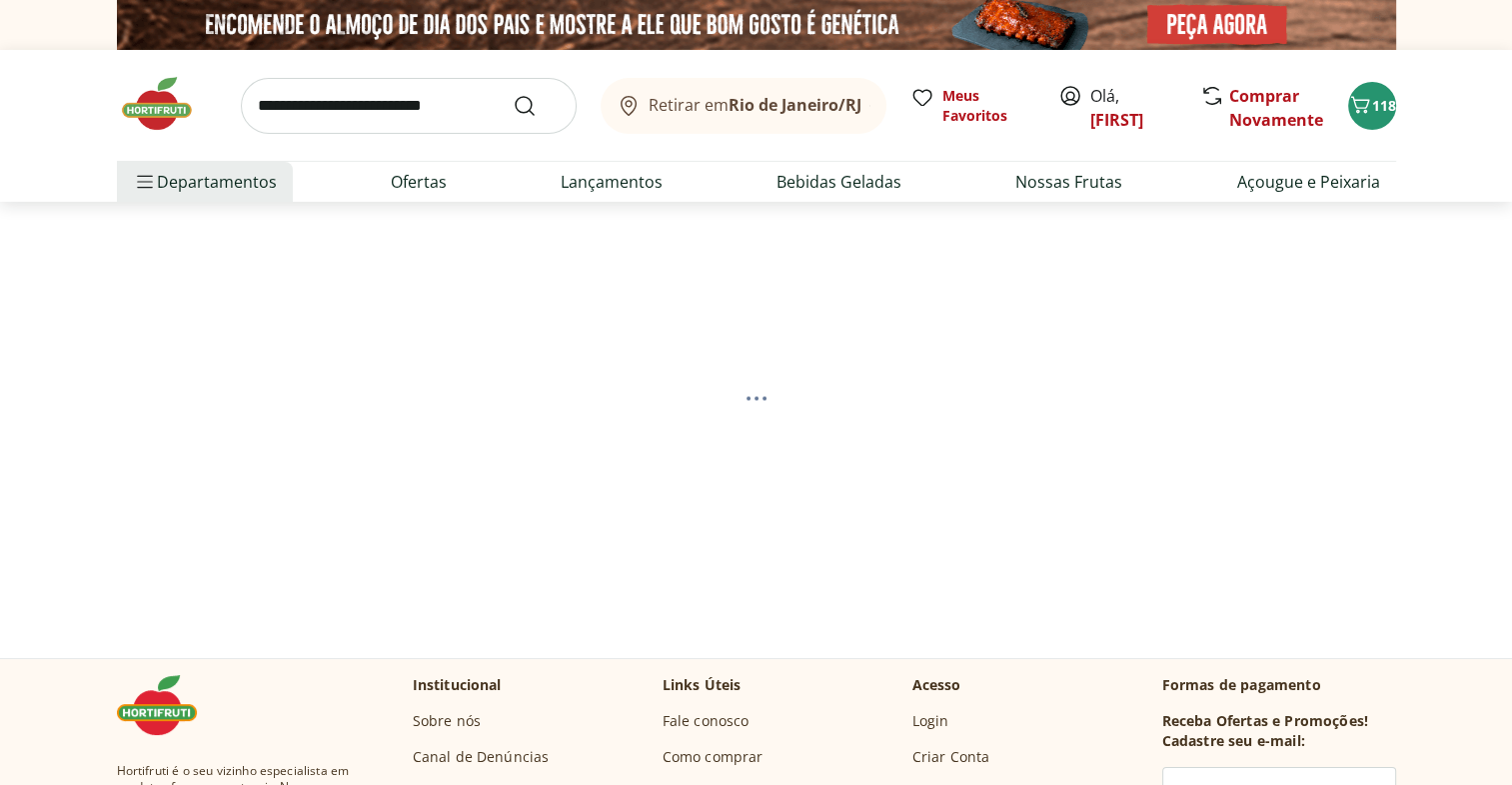 select on "**********" 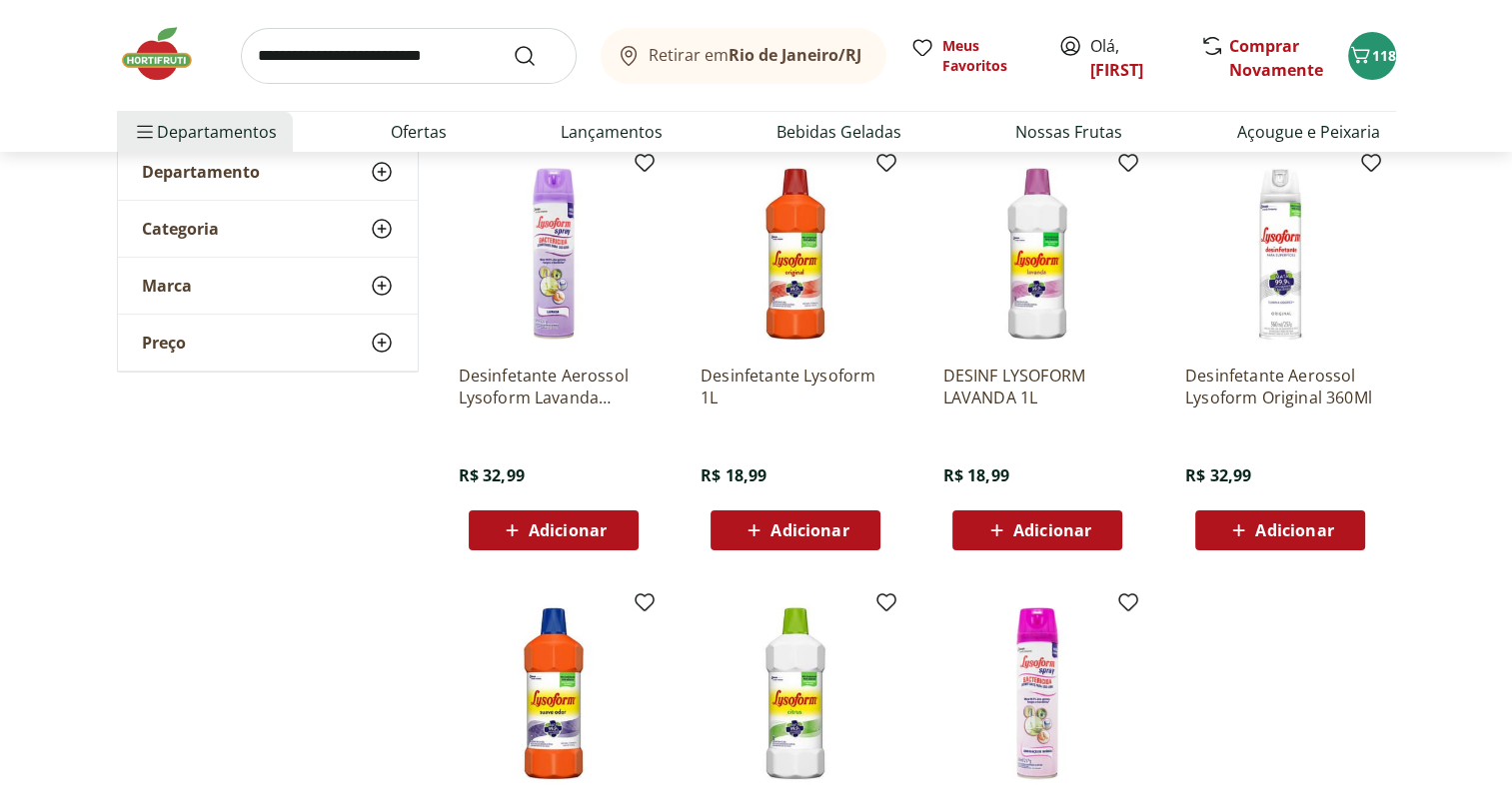 scroll, scrollTop: 263, scrollLeft: 0, axis: vertical 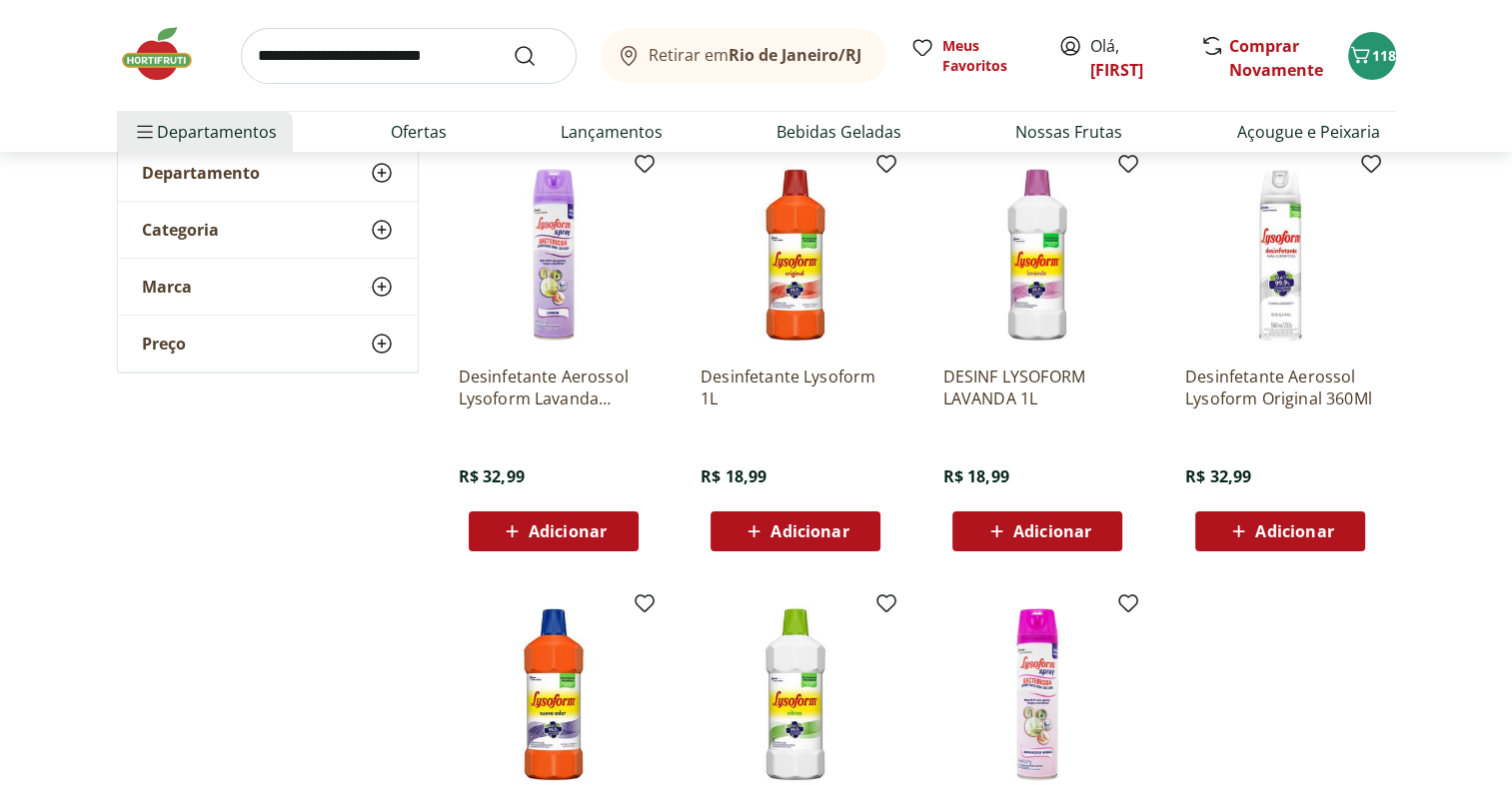 click on "Adicionar" at bounding box center [795, 531] 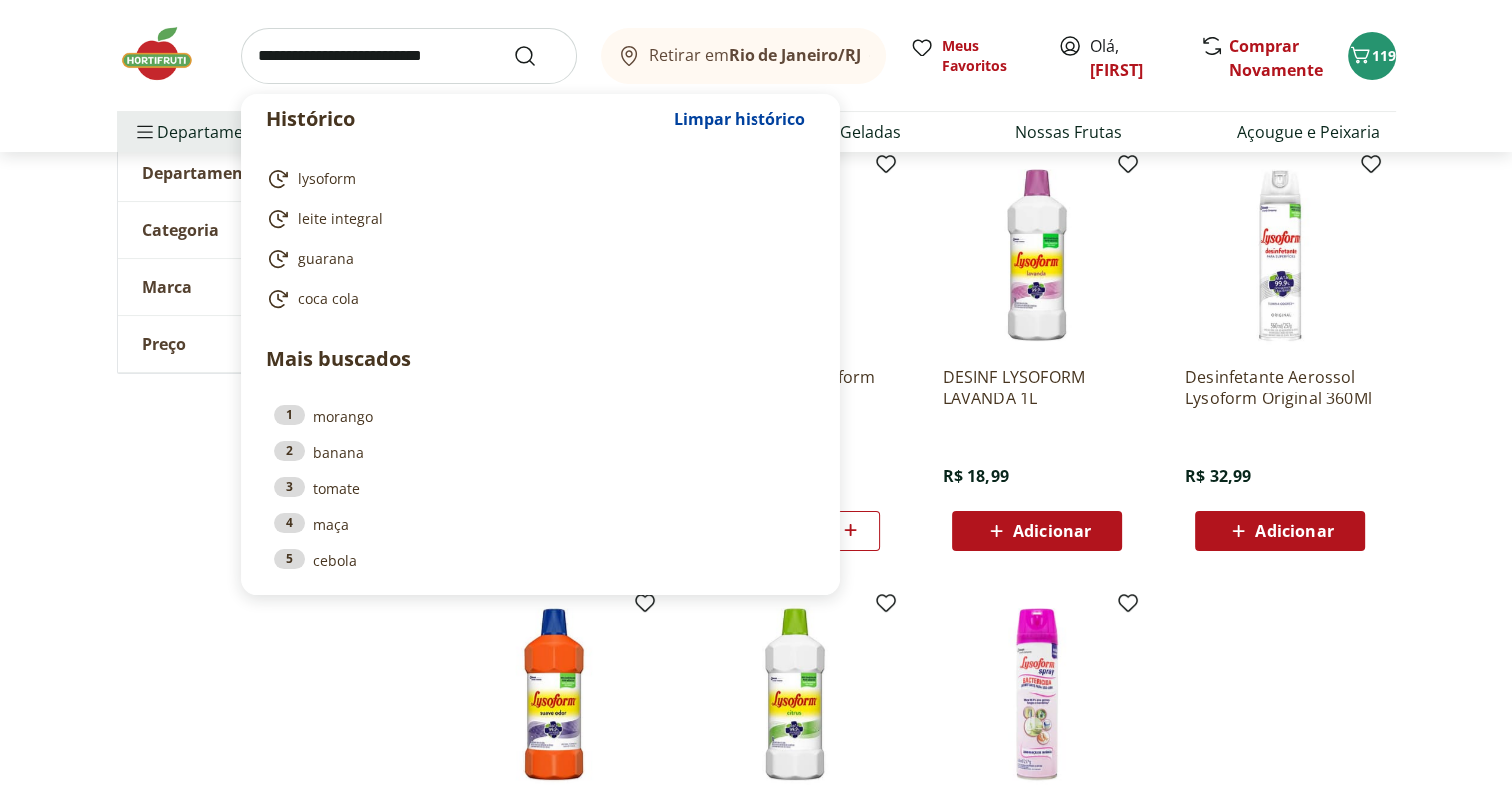 click at bounding box center [409, 56] 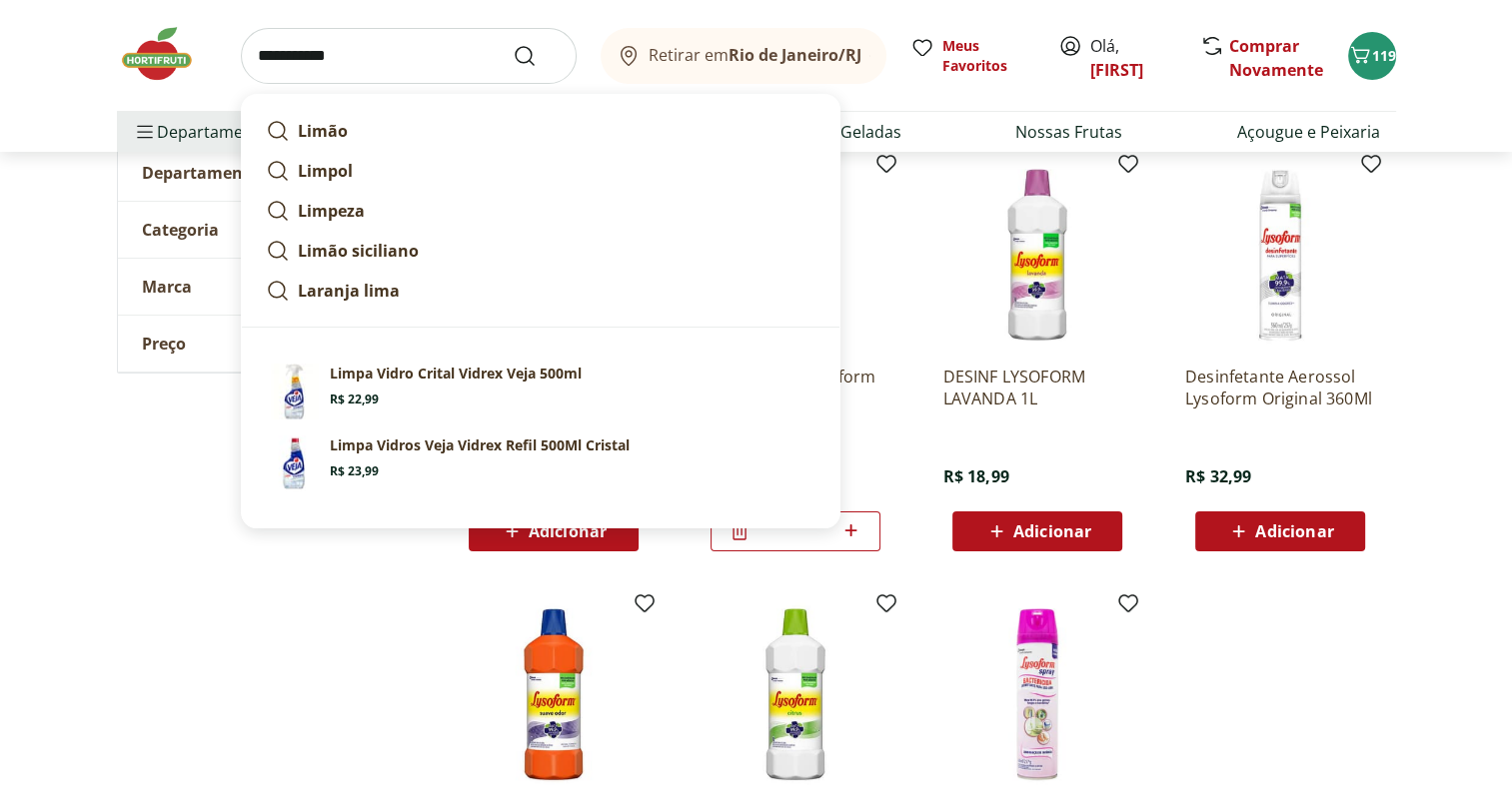 type on "**********" 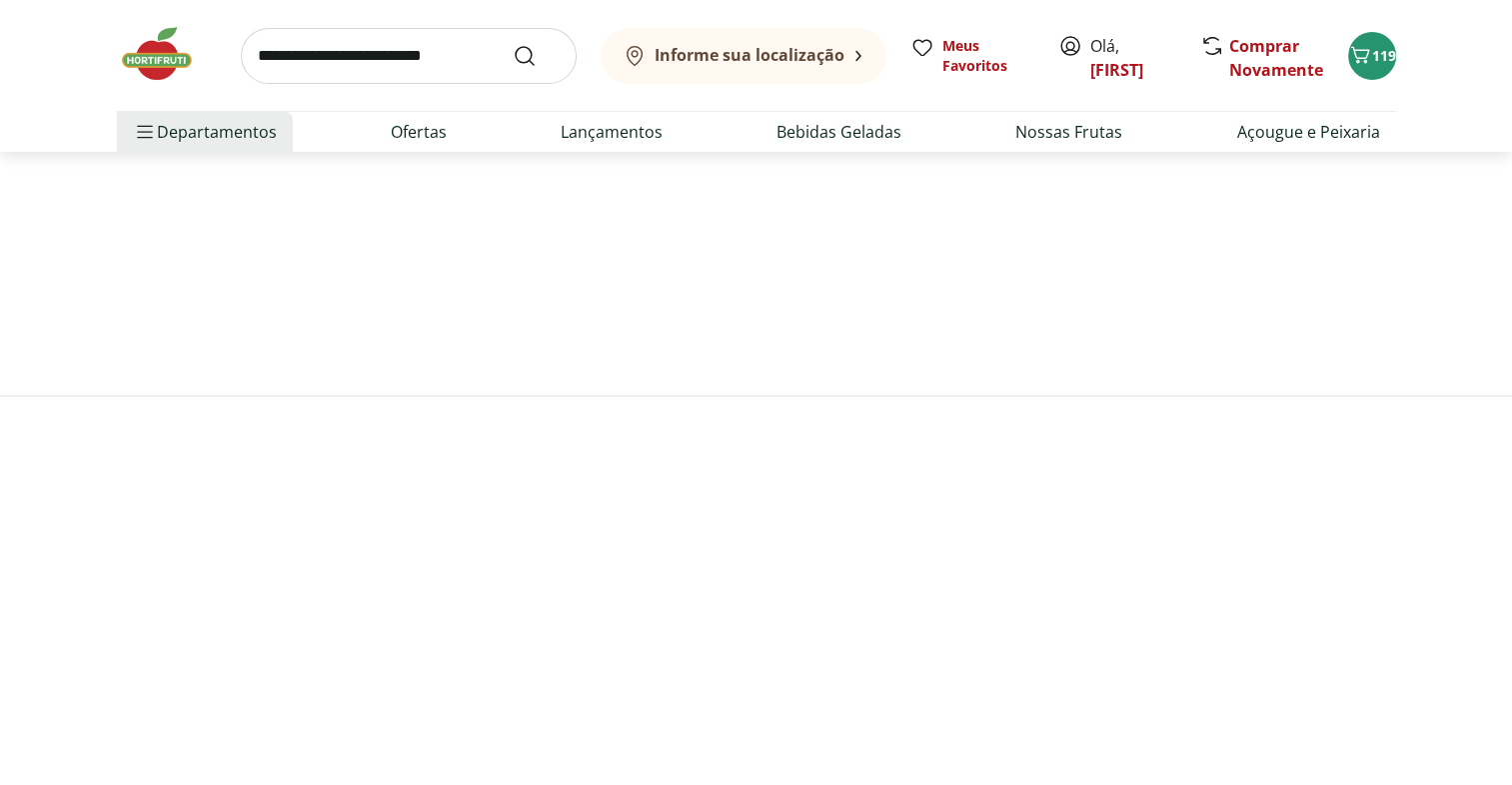 scroll, scrollTop: 0, scrollLeft: 0, axis: both 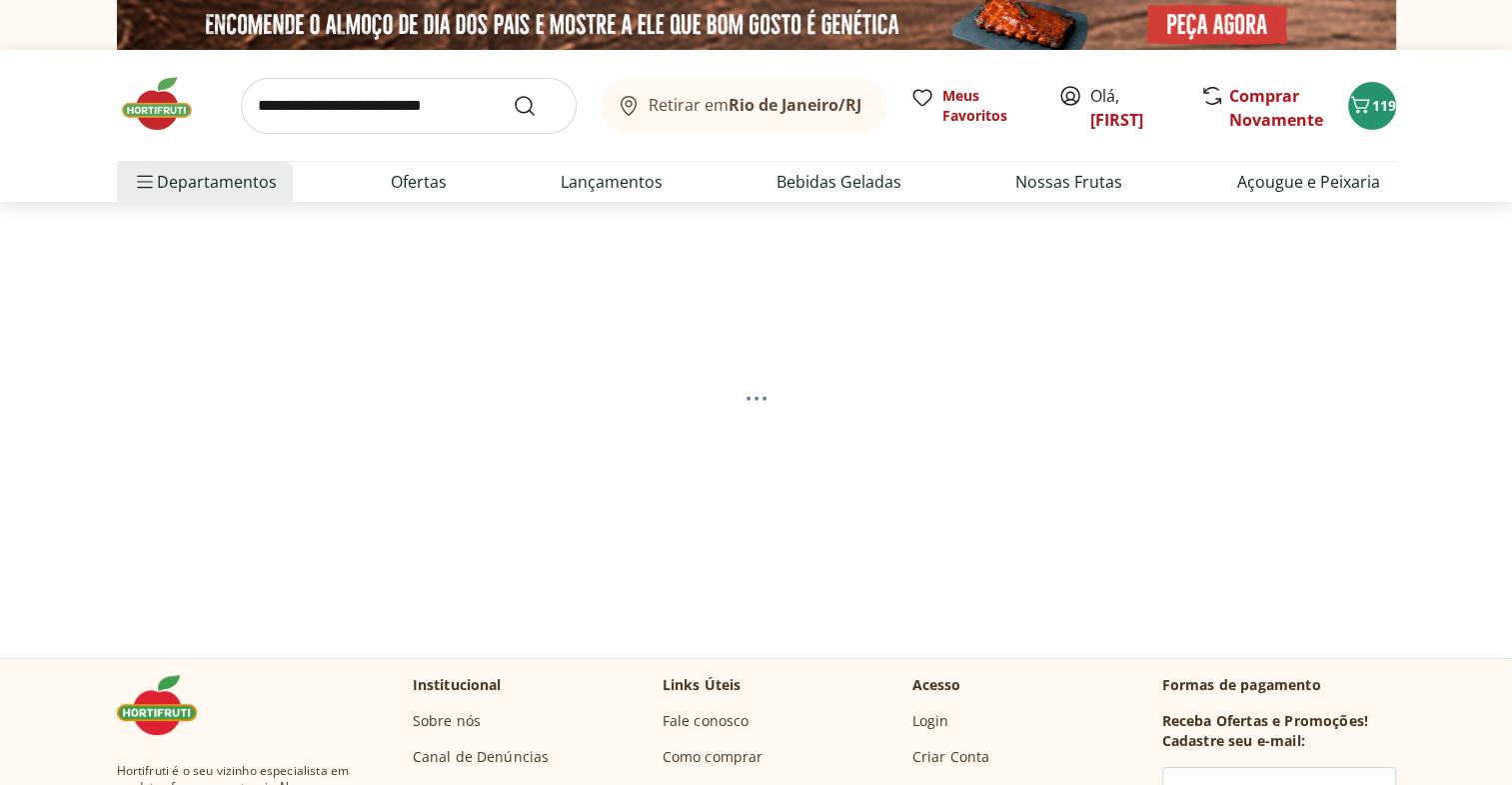 select on "**********" 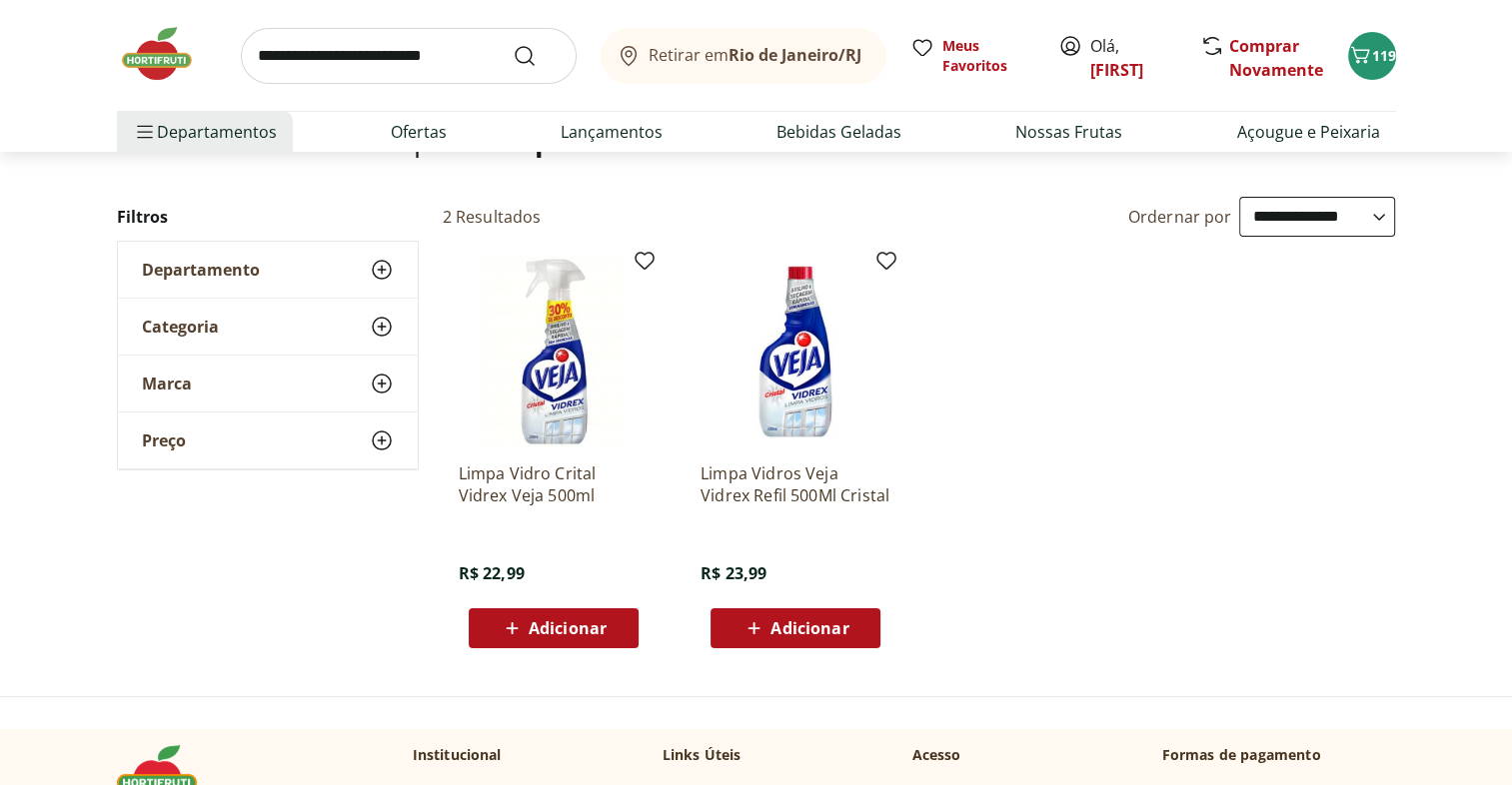 scroll, scrollTop: 162, scrollLeft: 0, axis: vertical 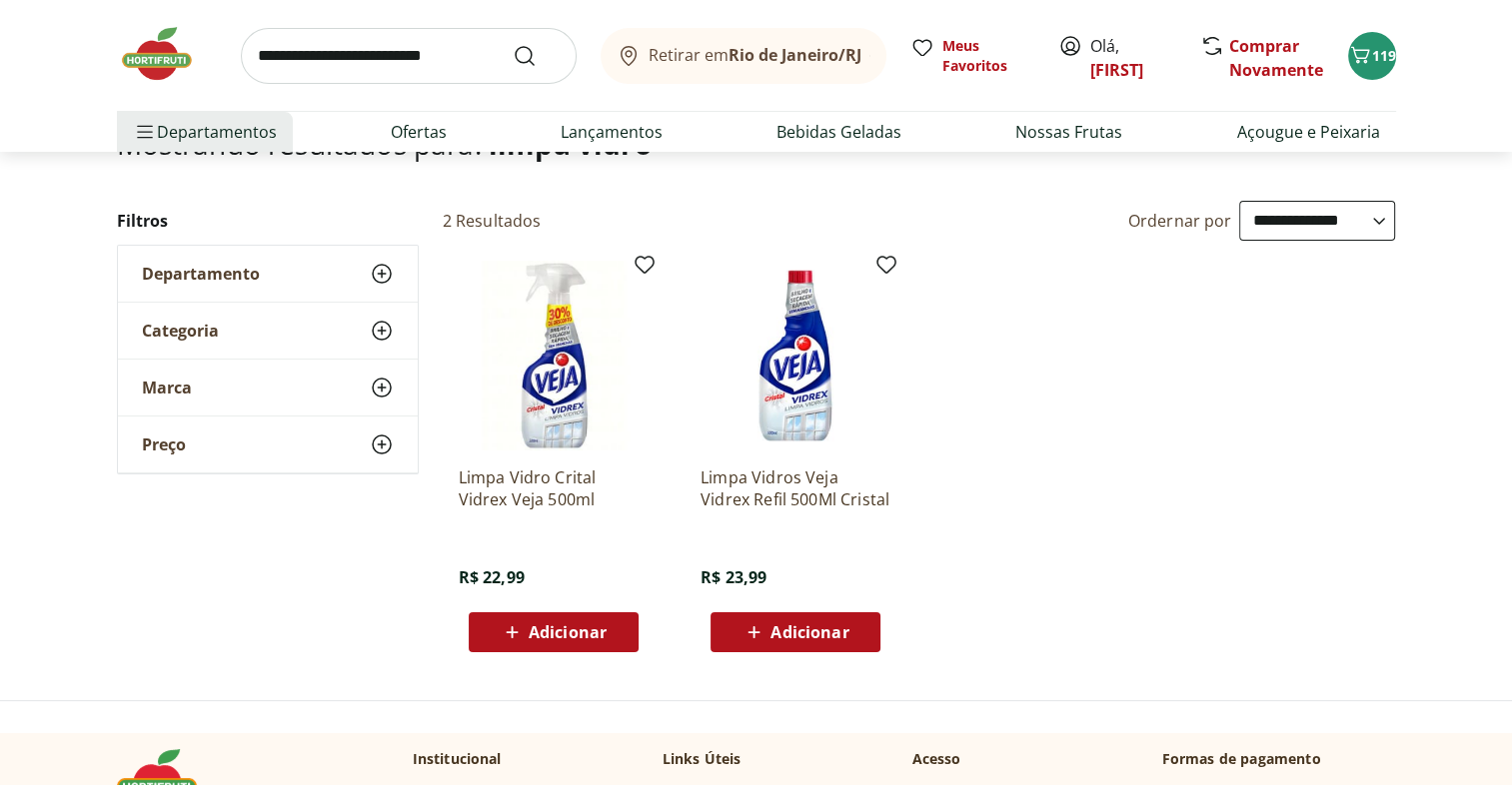 click on "Adicionar" at bounding box center (554, 632) 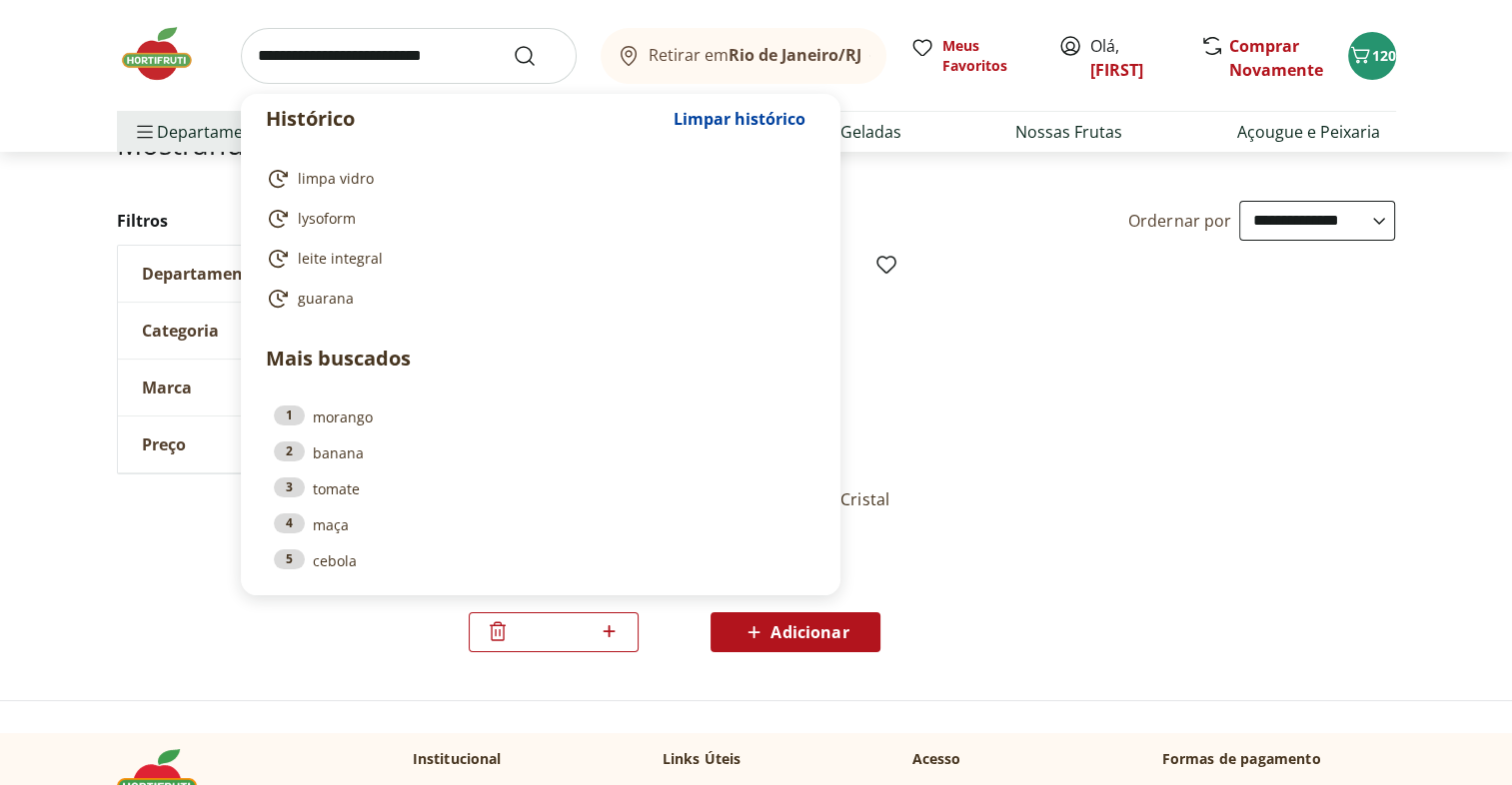 click at bounding box center [409, 56] 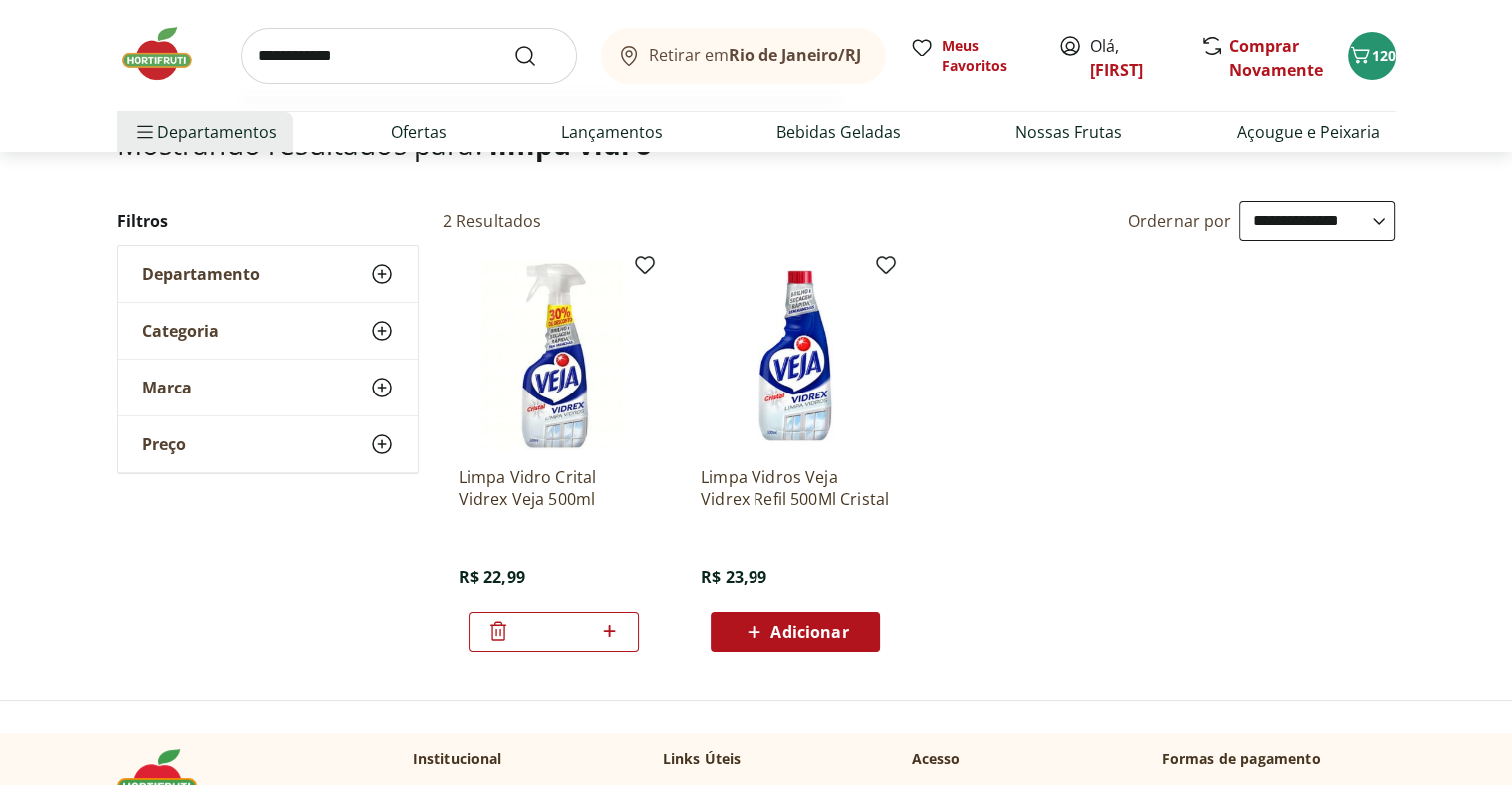type on "**********" 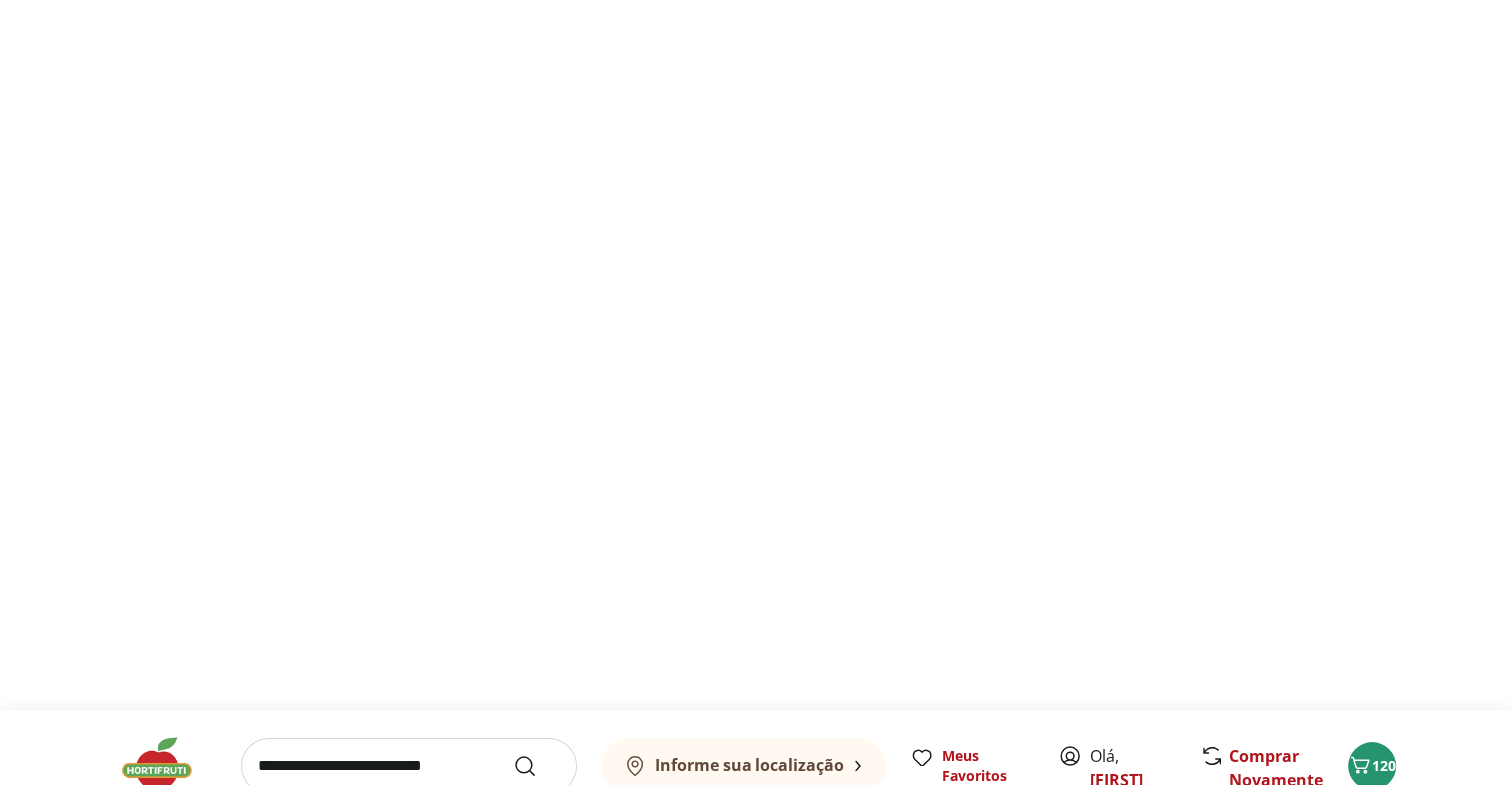 scroll, scrollTop: 0, scrollLeft: 0, axis: both 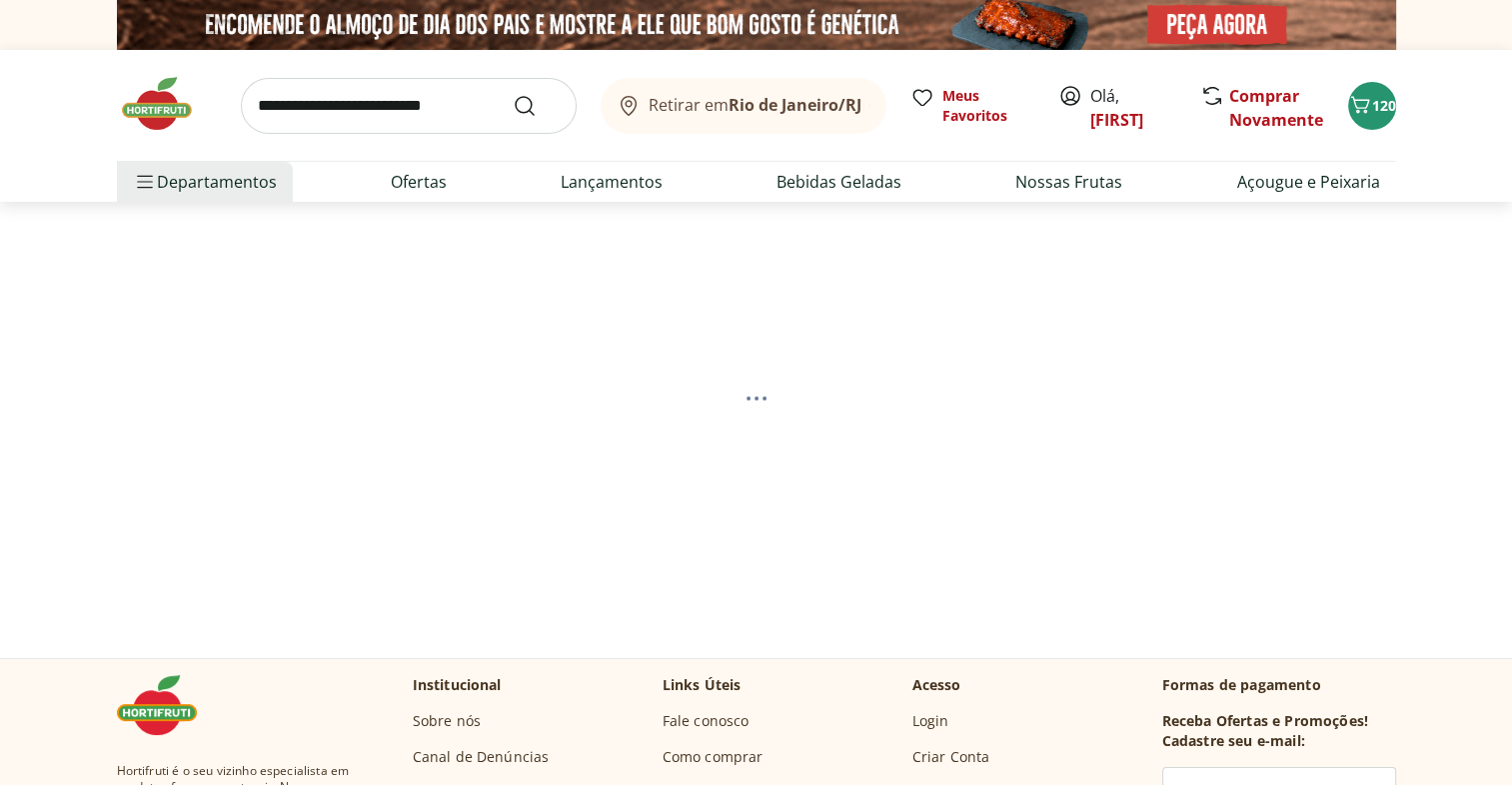 select on "**********" 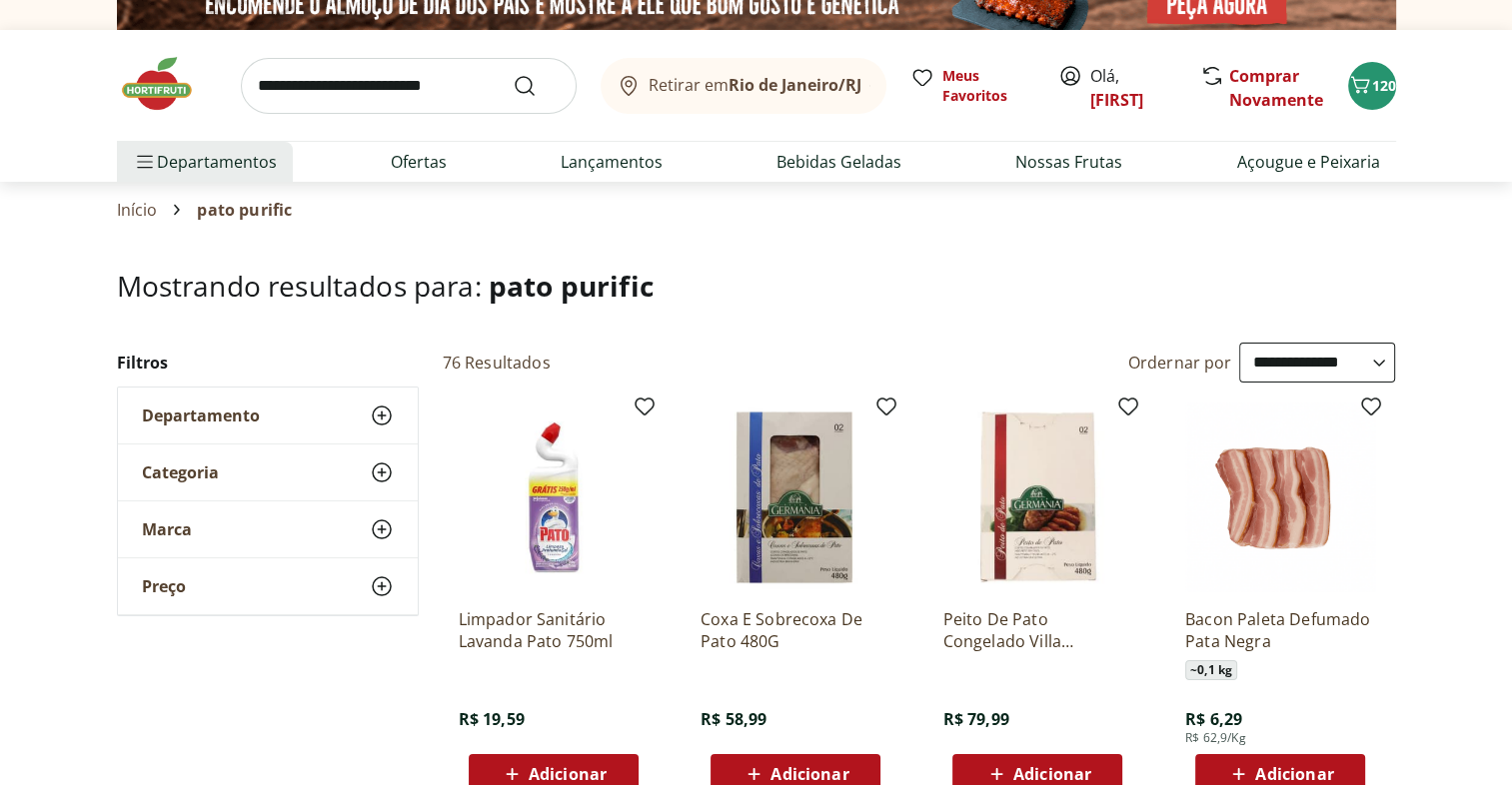 scroll, scrollTop: 128, scrollLeft: 0, axis: vertical 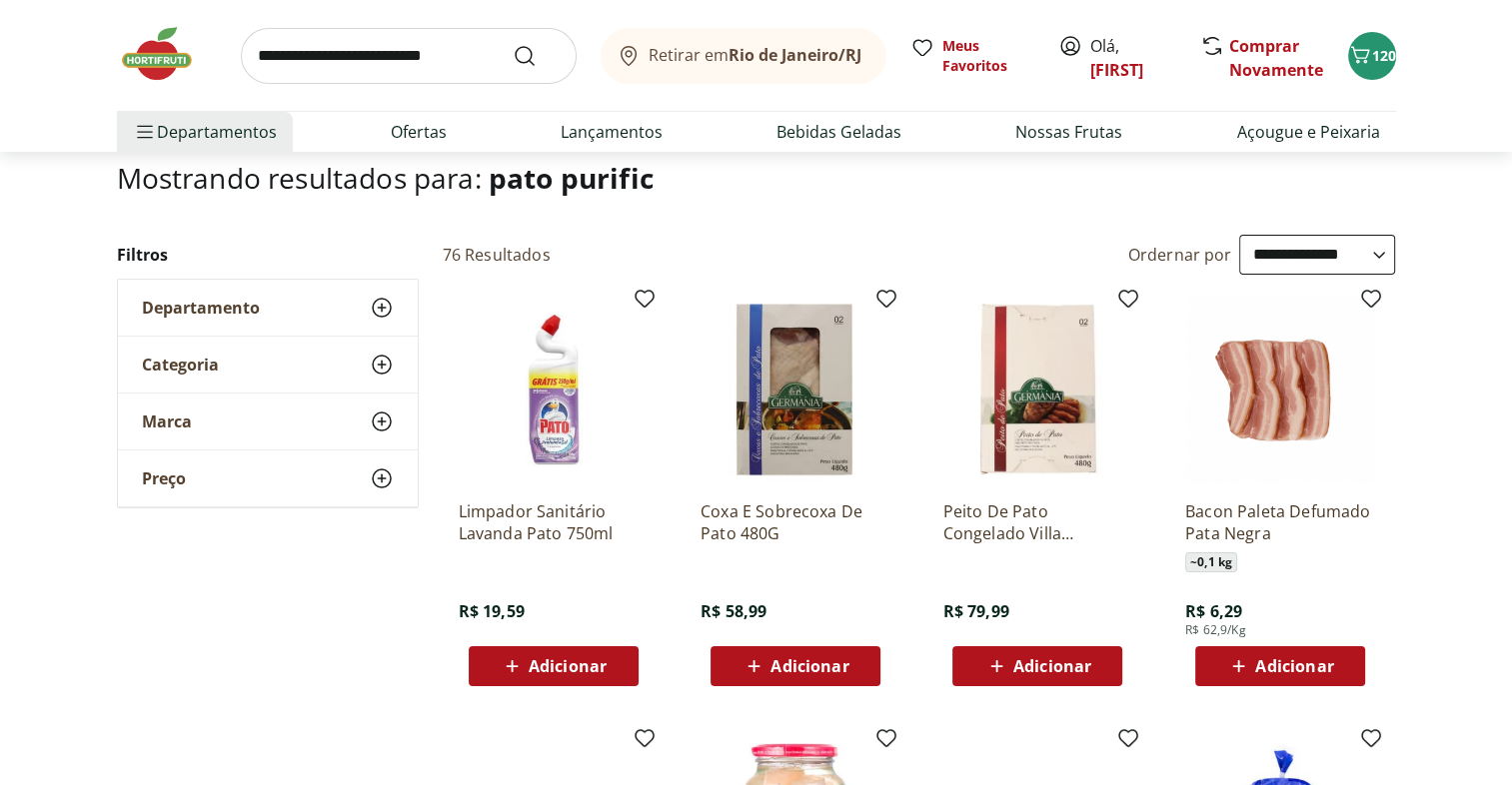 click on "Adicionar" at bounding box center (568, 666) 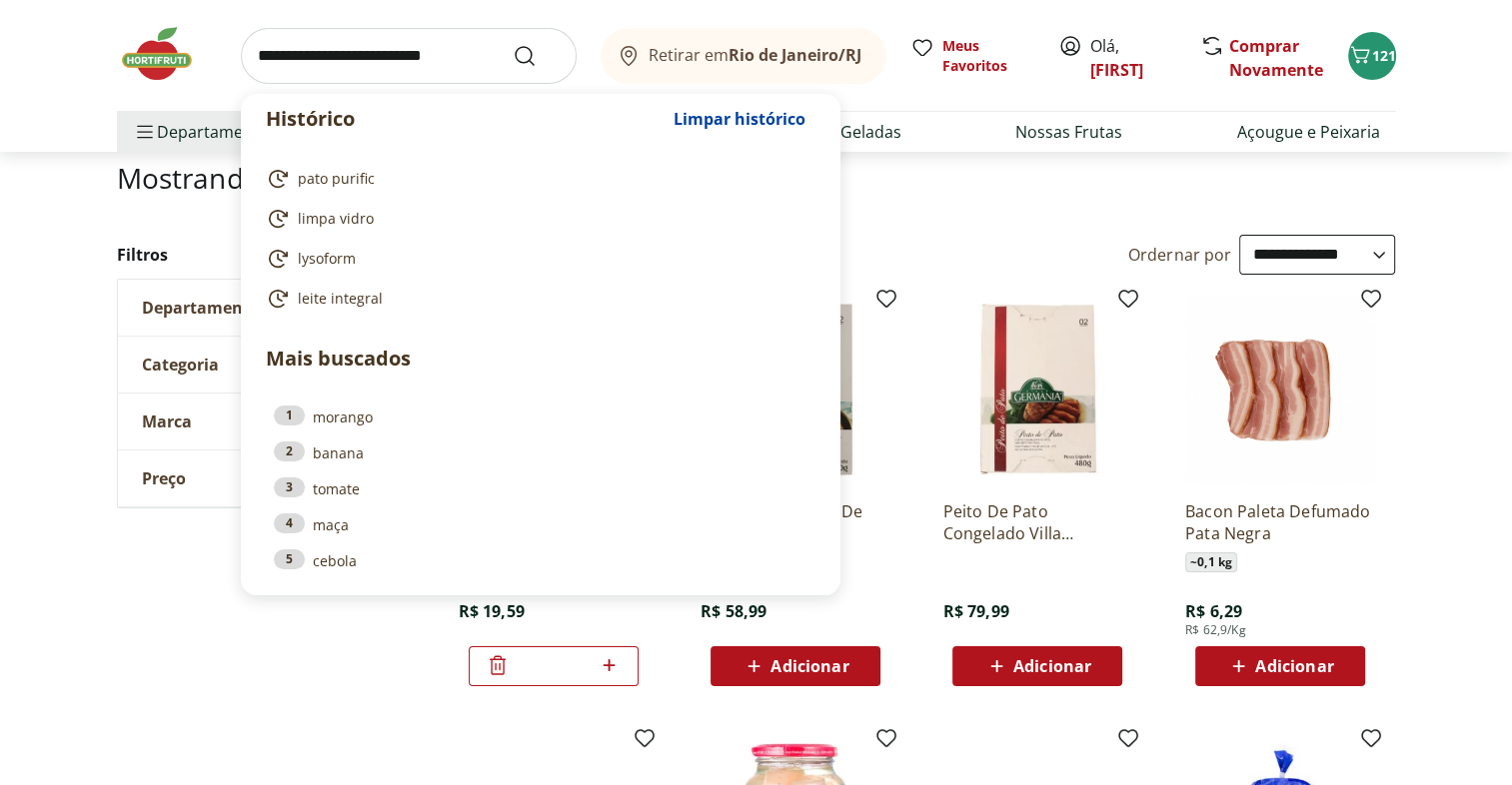 click at bounding box center (409, 56) 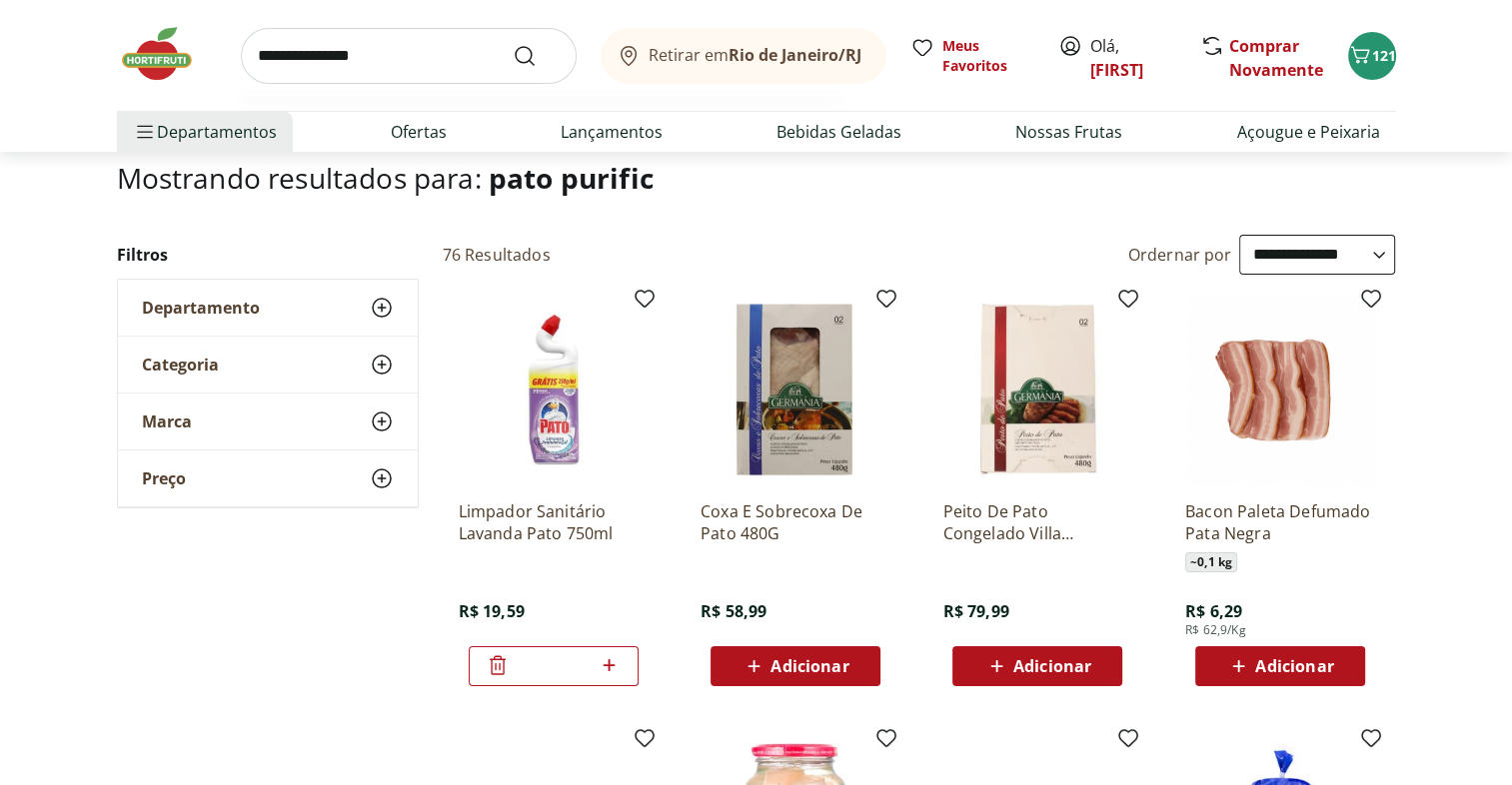 type on "**********" 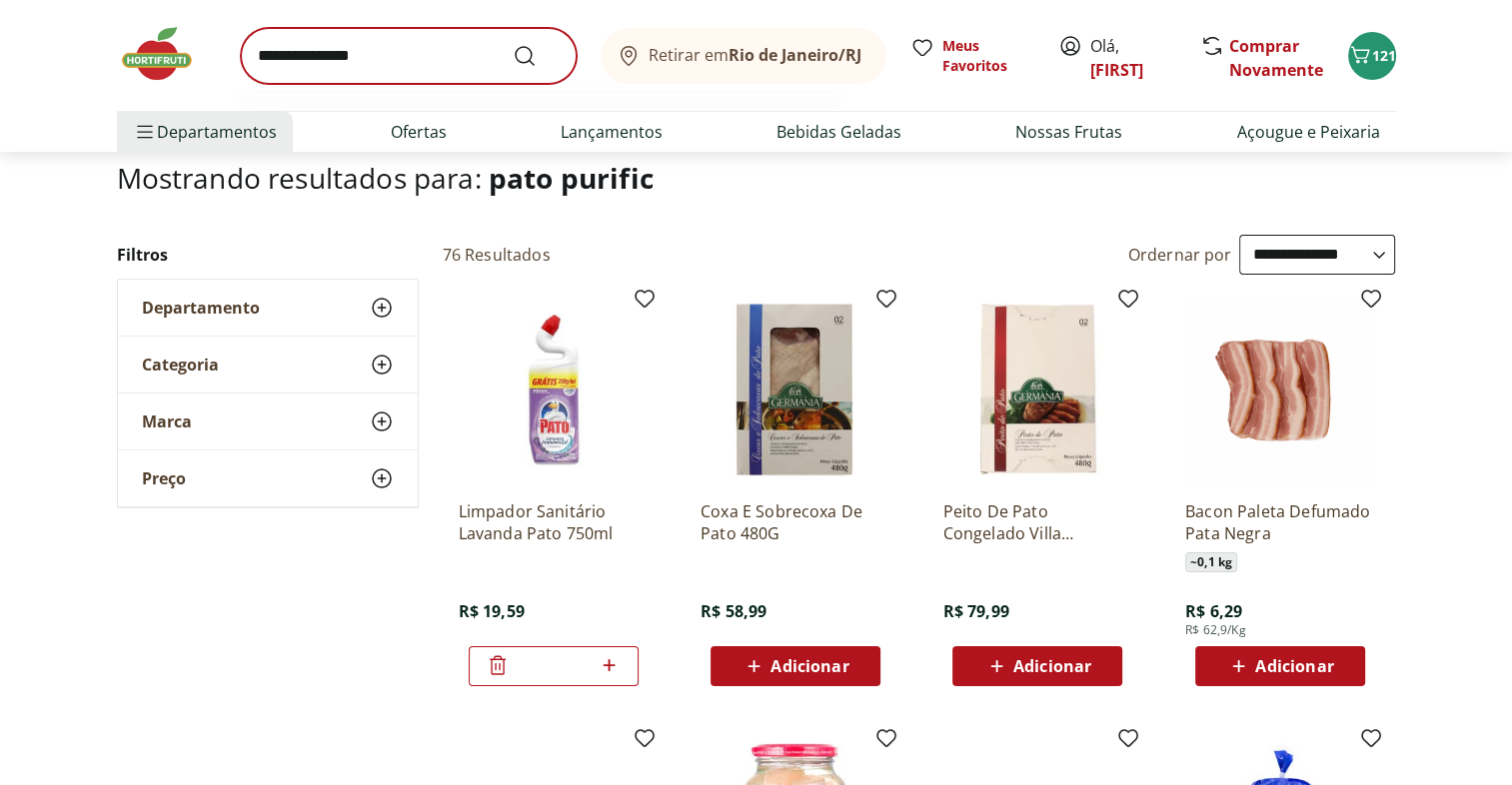 scroll, scrollTop: 0, scrollLeft: 0, axis: both 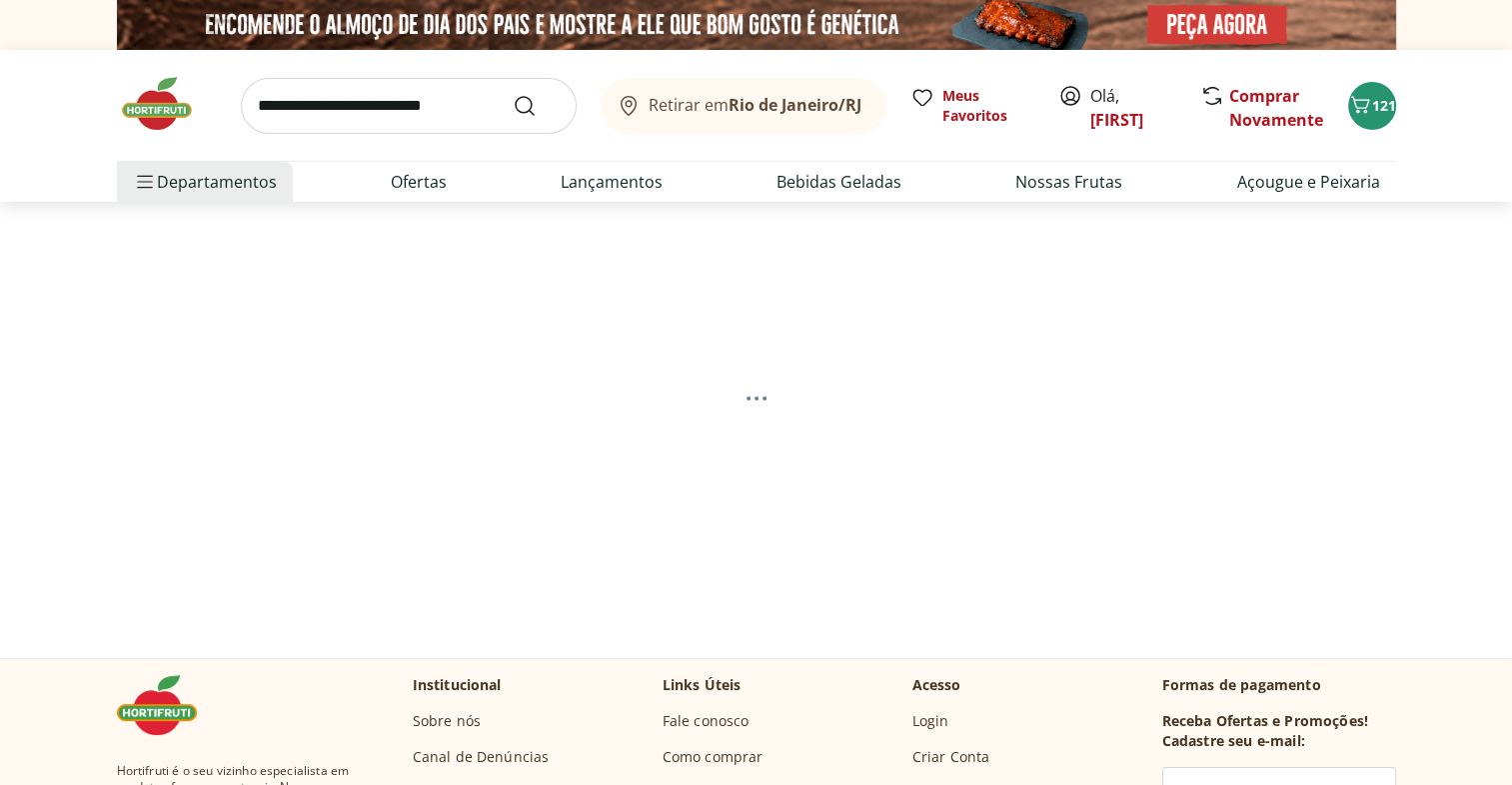 select on "**********" 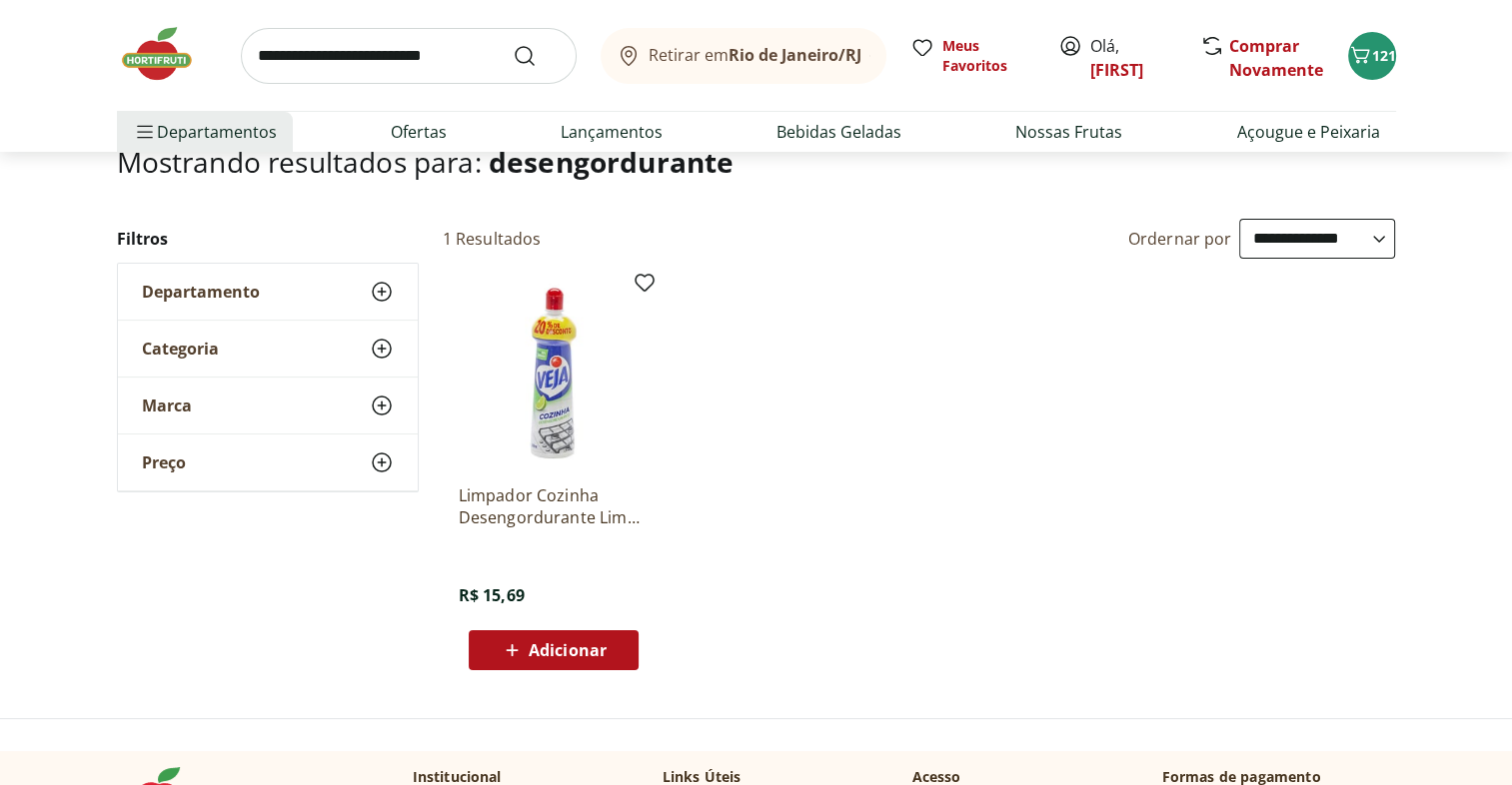 scroll, scrollTop: 146, scrollLeft: 0, axis: vertical 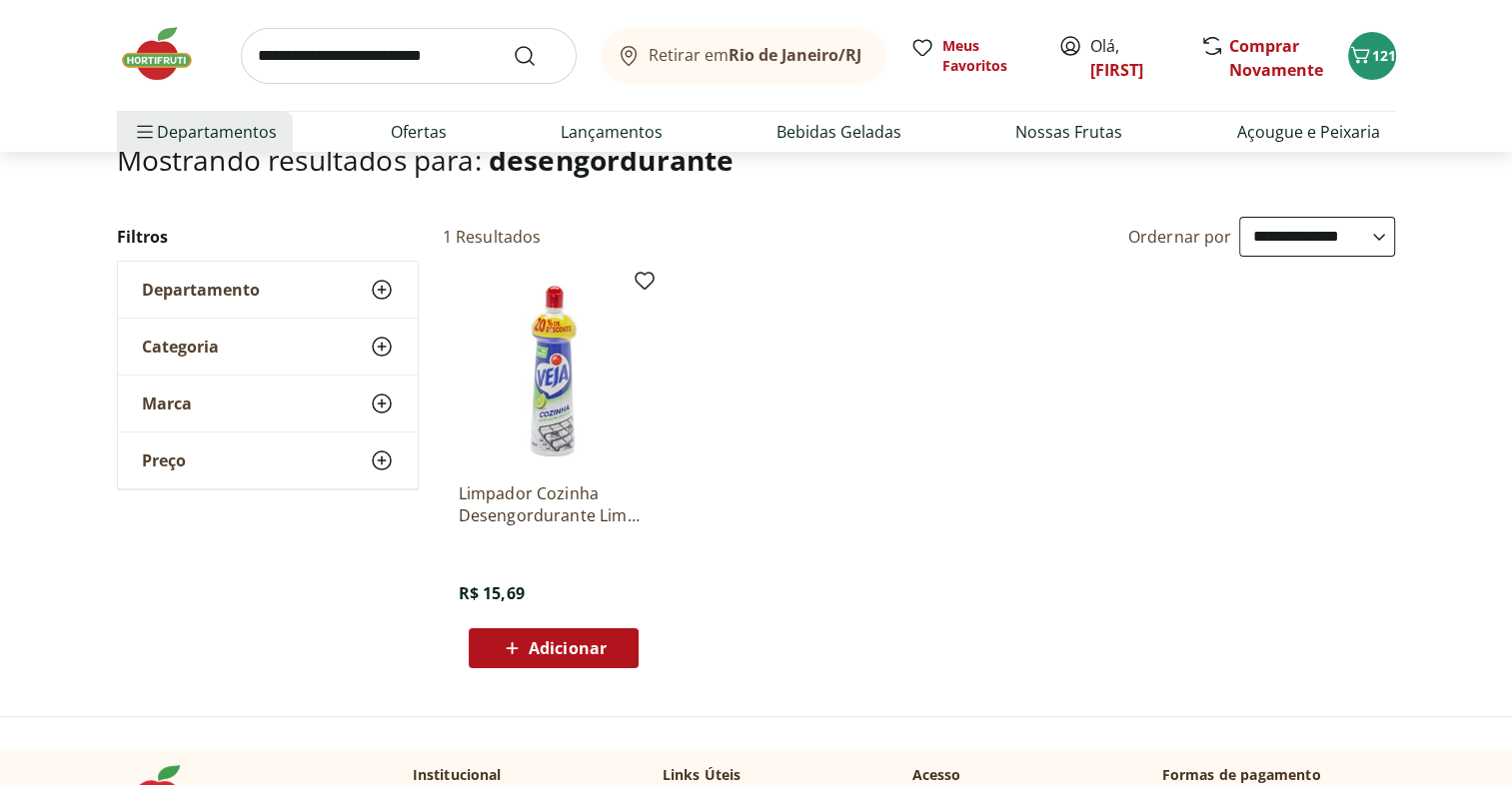 click on "Adicionar" at bounding box center [568, 648] 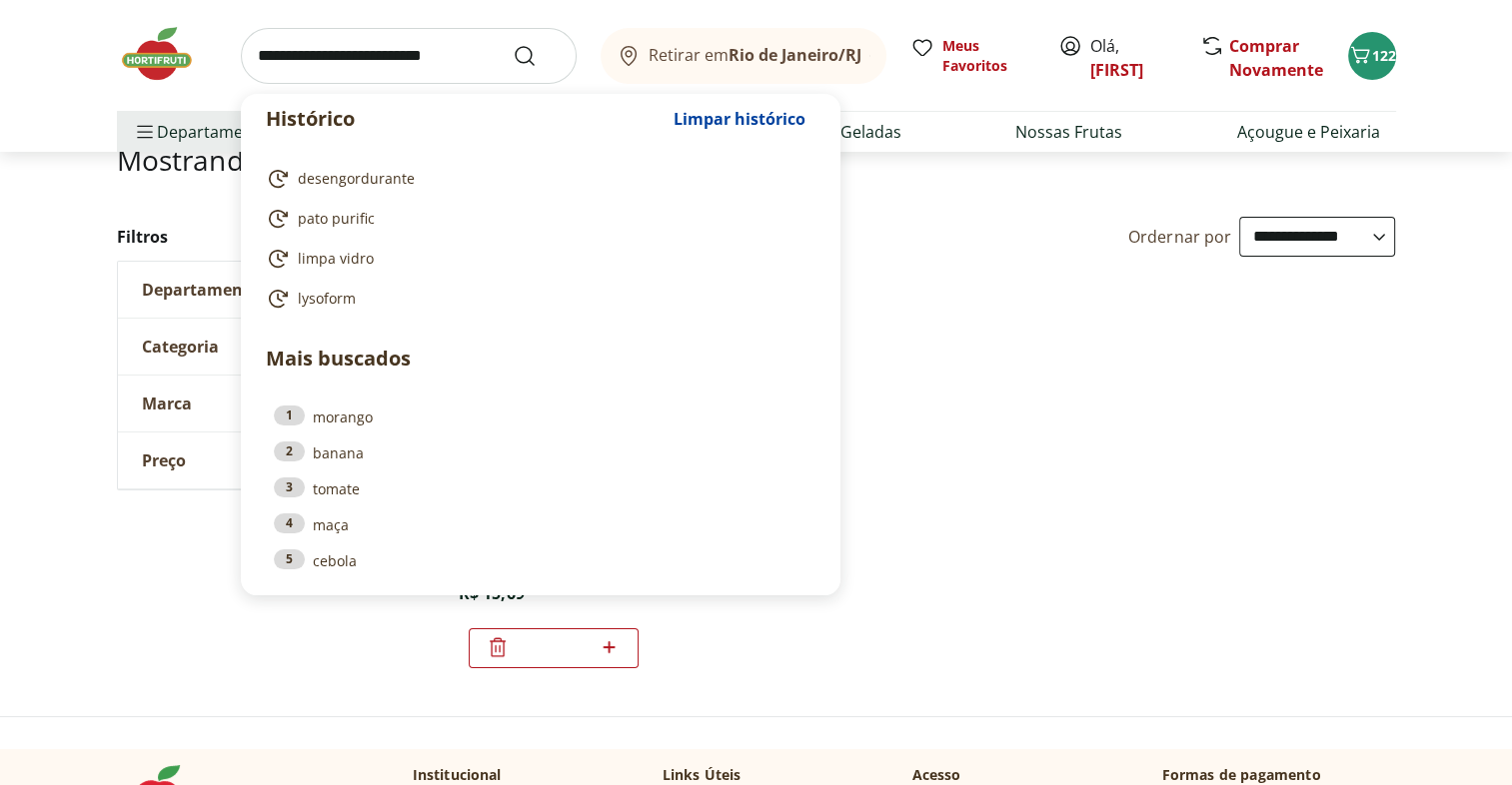 click at bounding box center (409, 56) 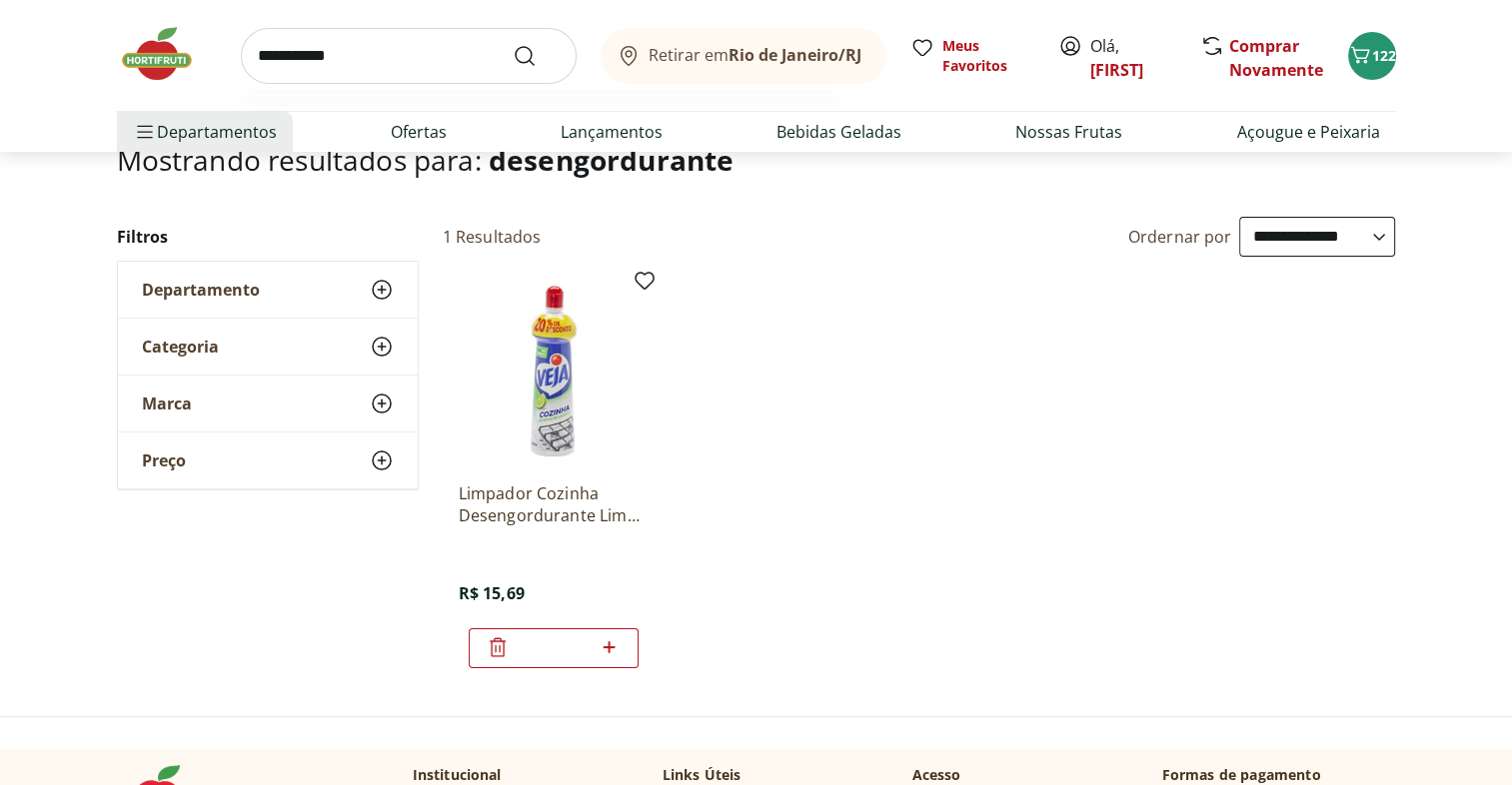 type on "**********" 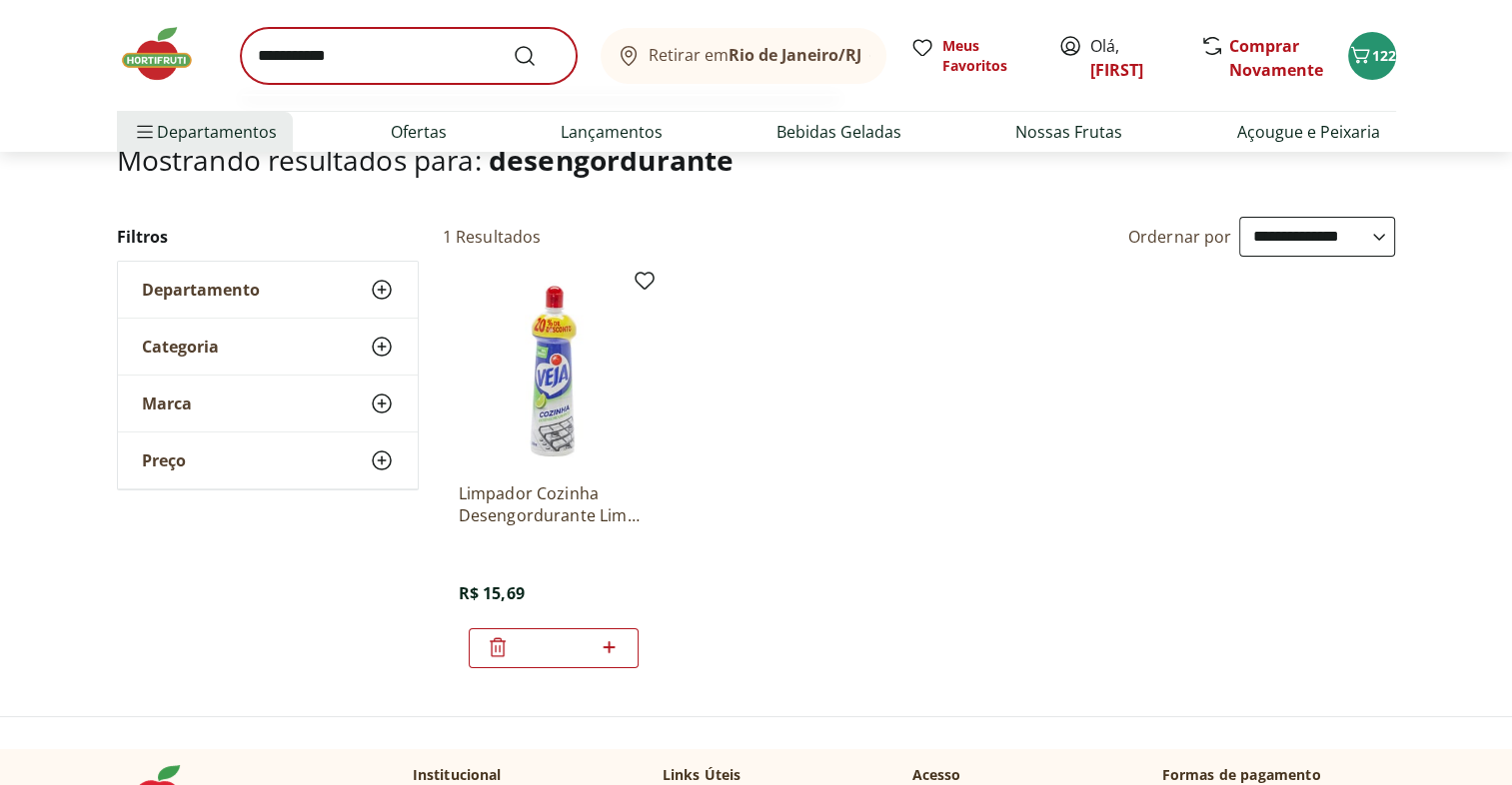 scroll, scrollTop: 0, scrollLeft: 0, axis: both 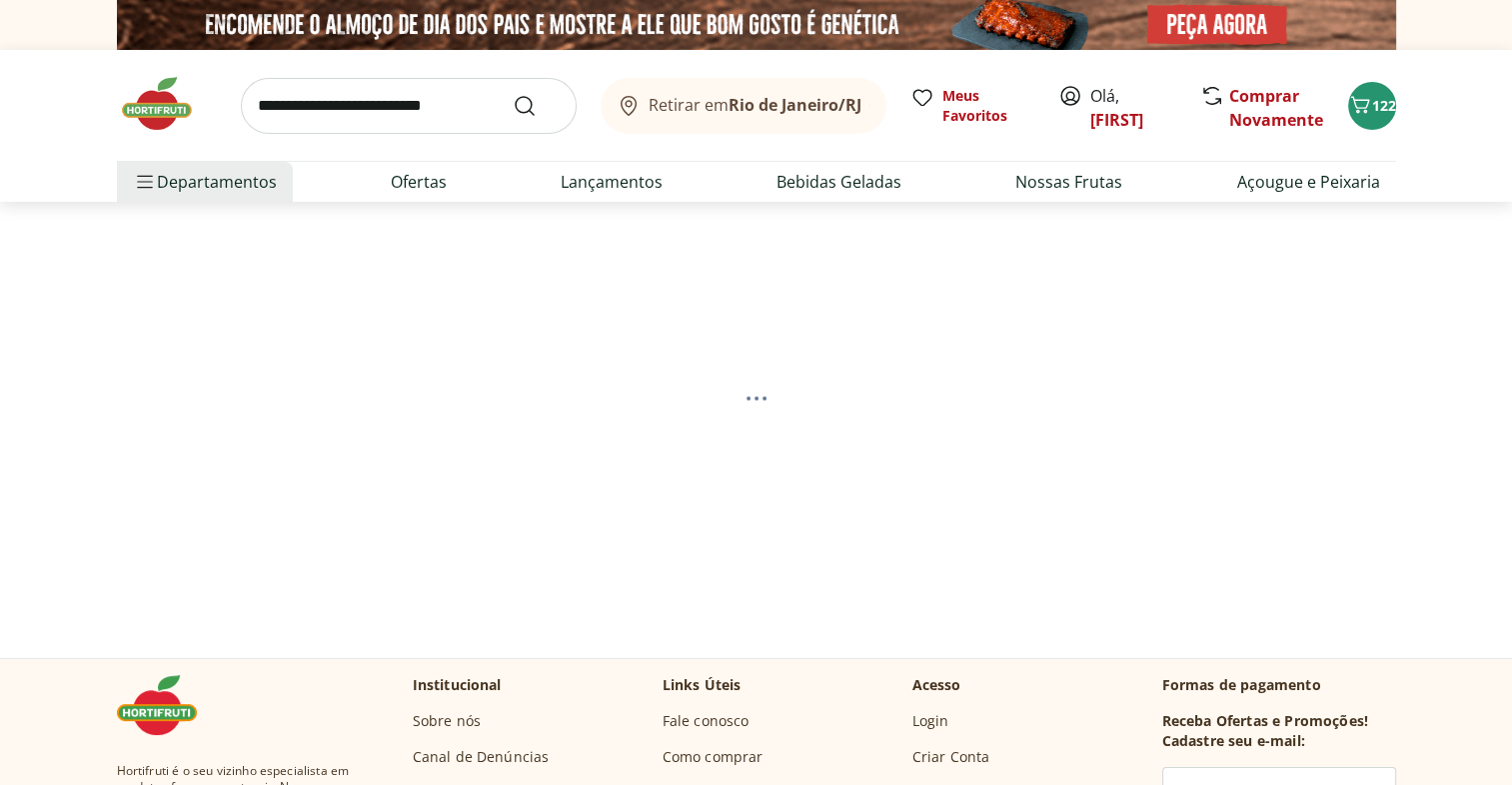 select on "**********" 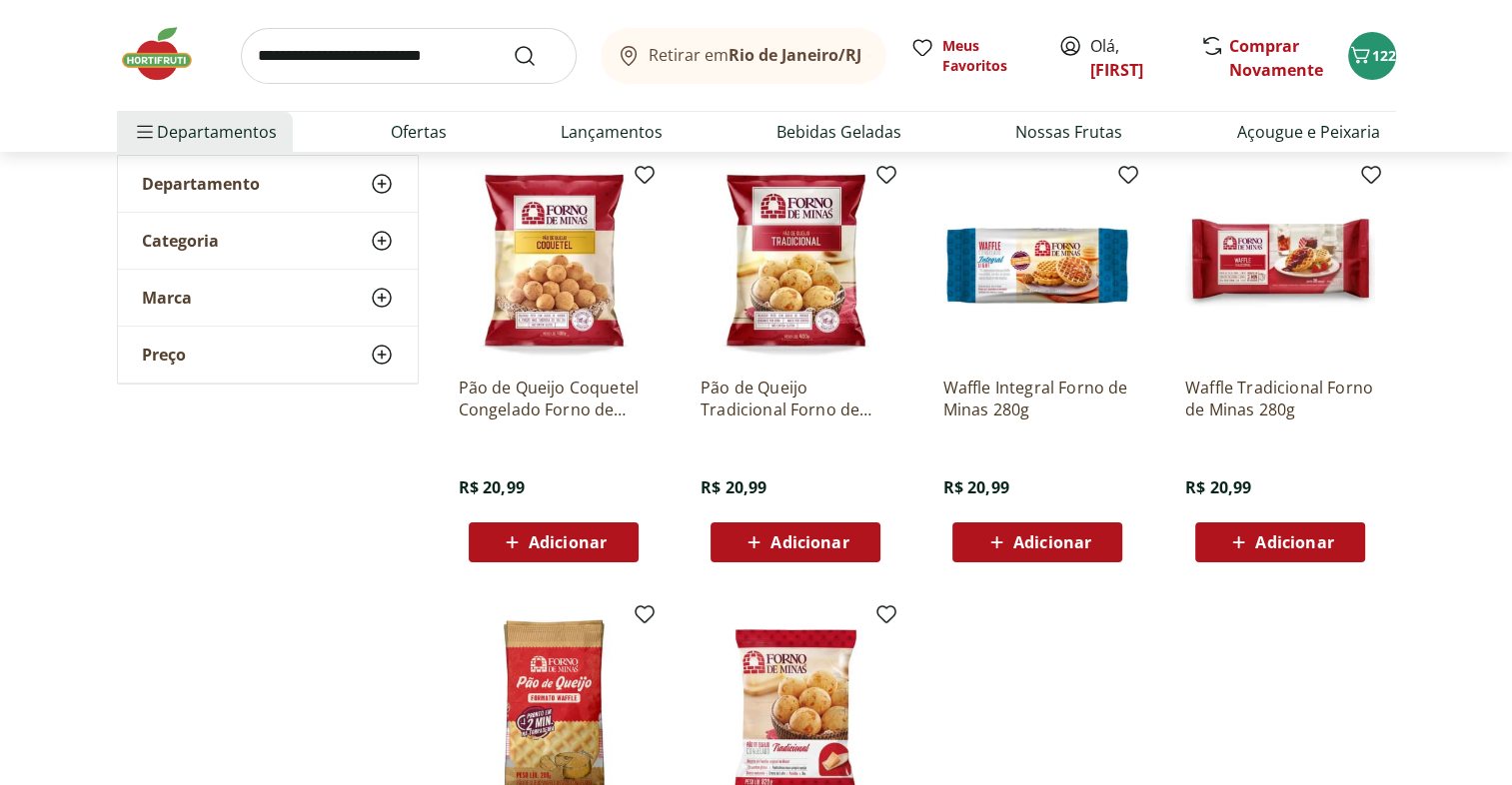 scroll, scrollTop: 0, scrollLeft: 0, axis: both 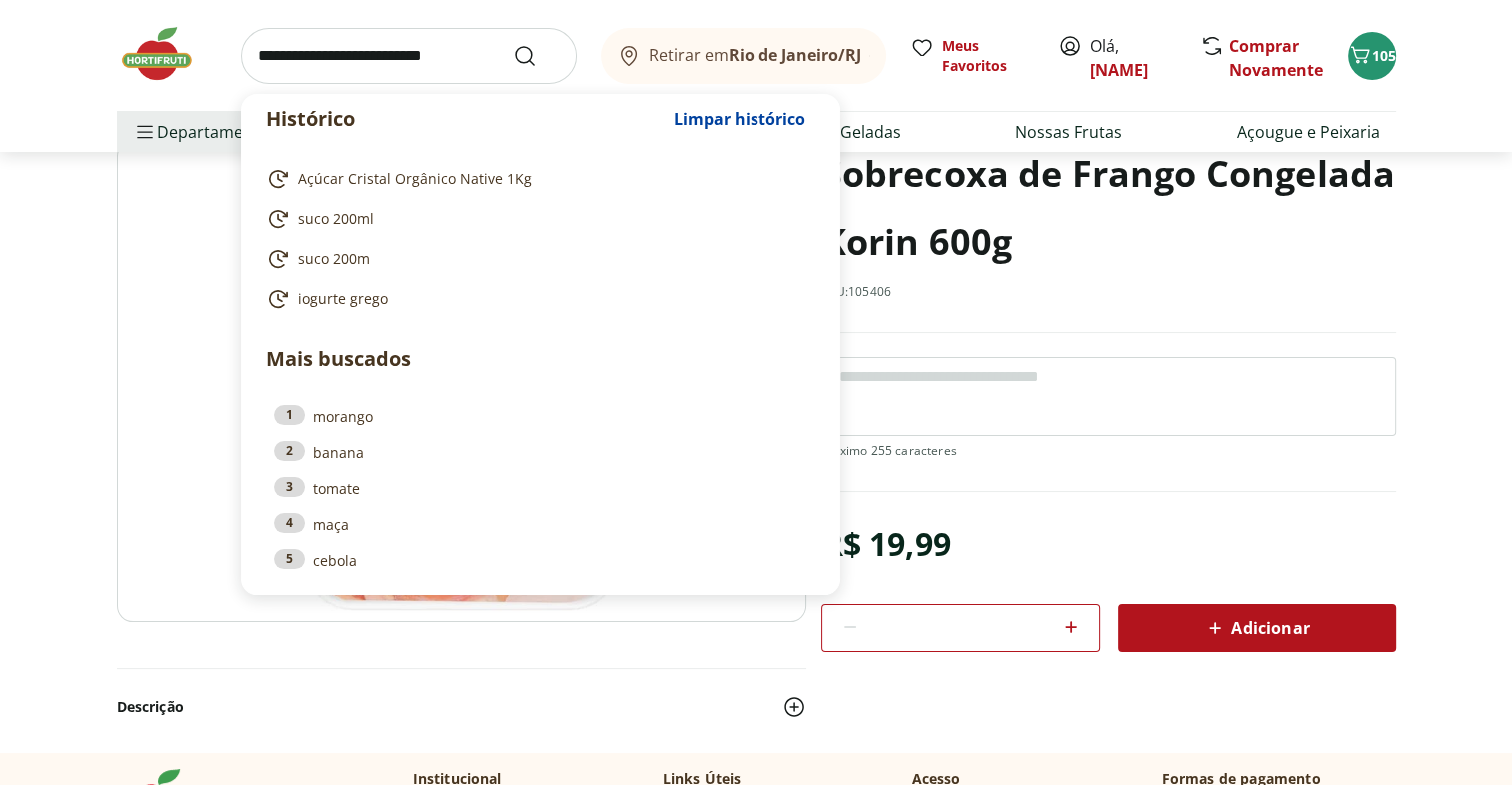 click at bounding box center [409, 56] 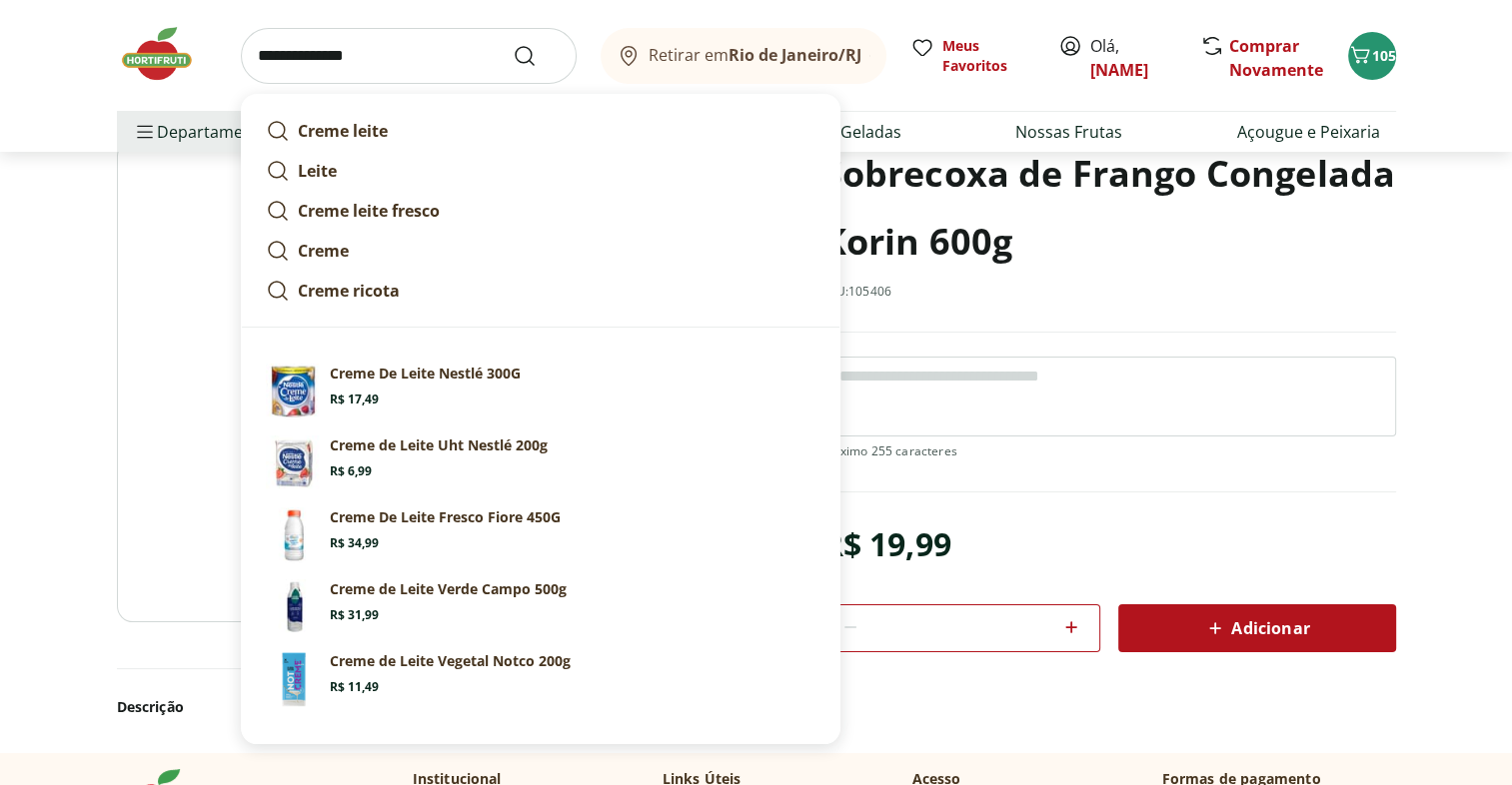 type on "**********" 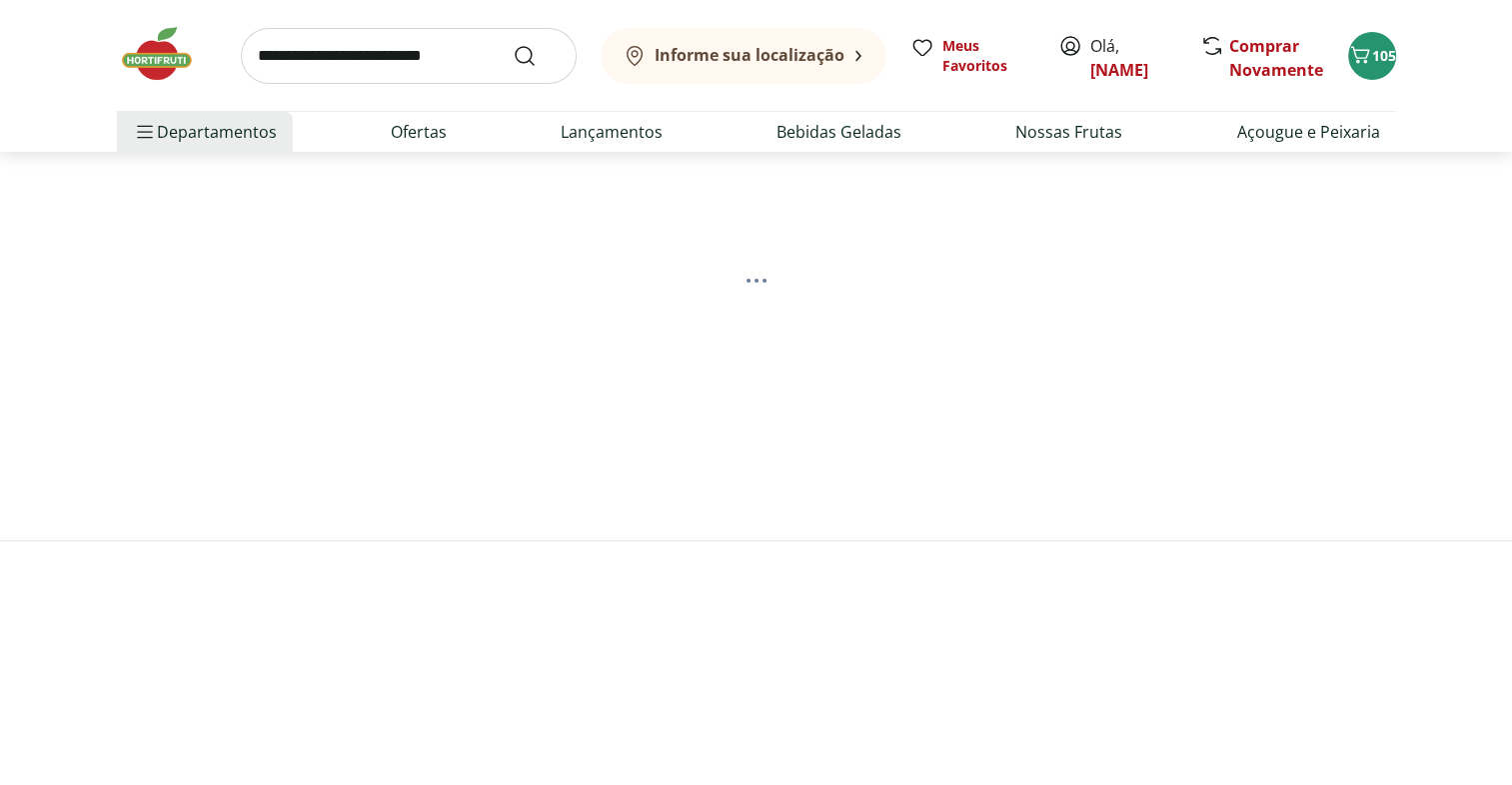 scroll, scrollTop: 0, scrollLeft: 0, axis: both 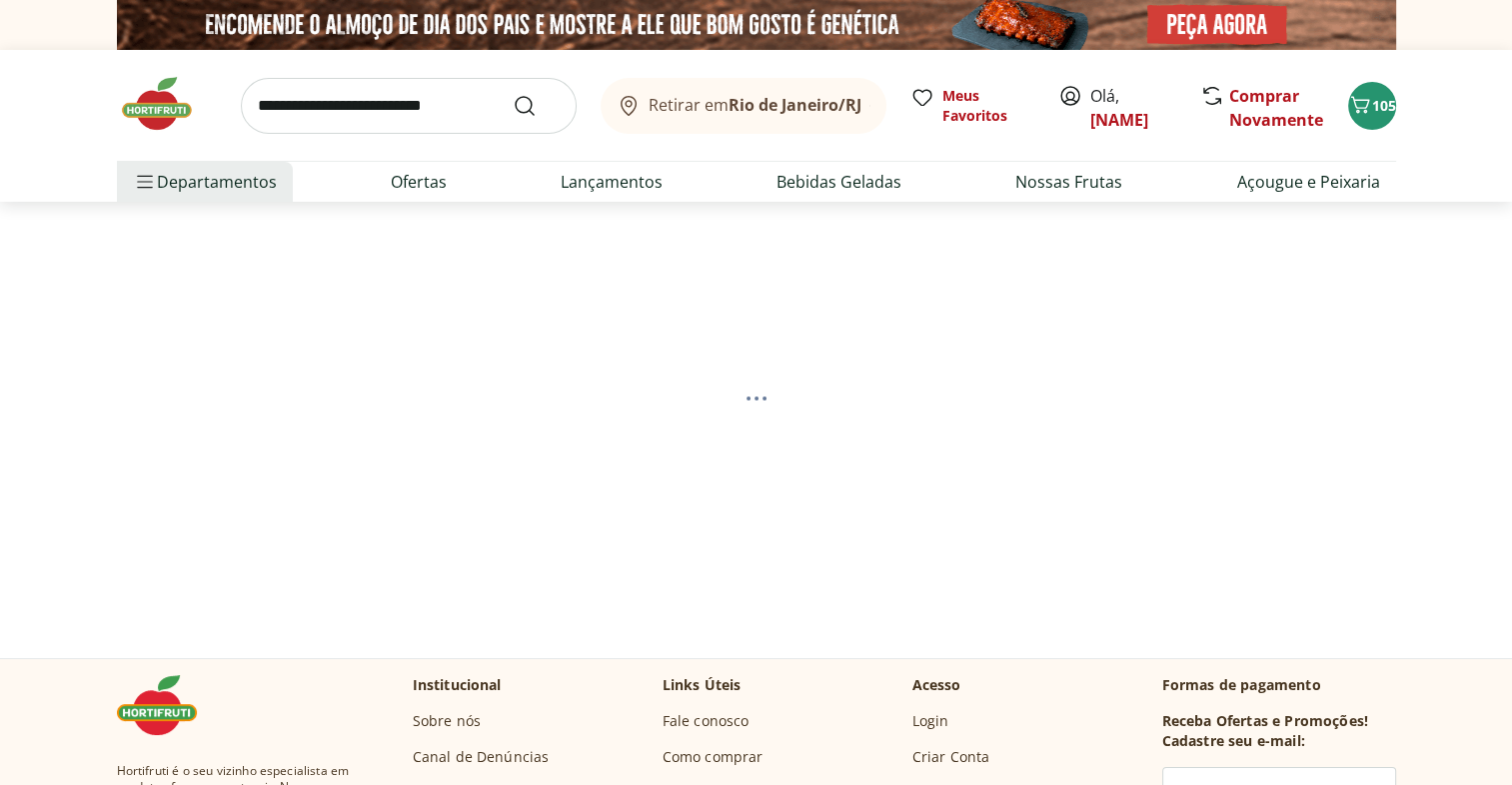 select on "**********" 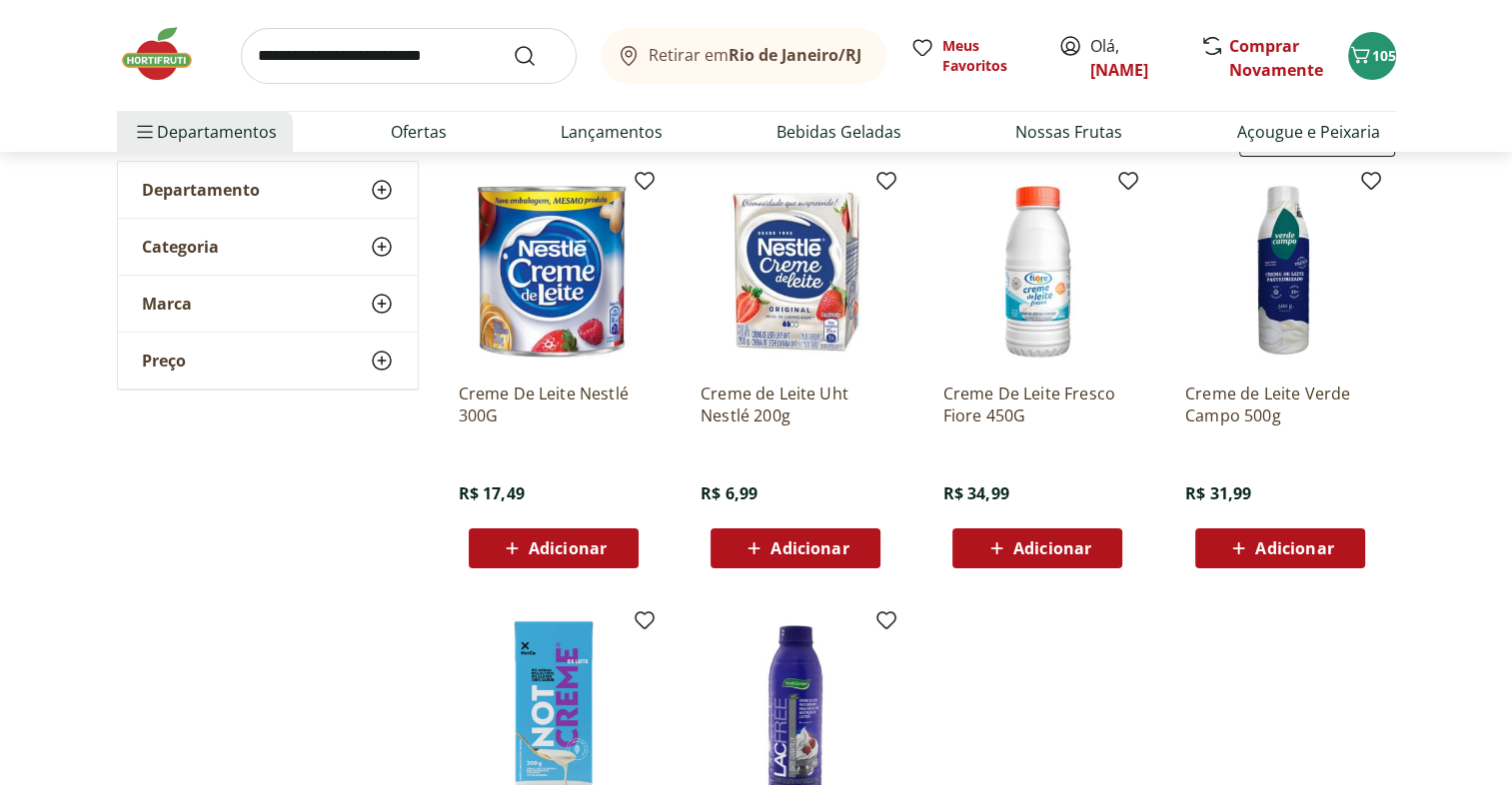 scroll, scrollTop: 247, scrollLeft: 0, axis: vertical 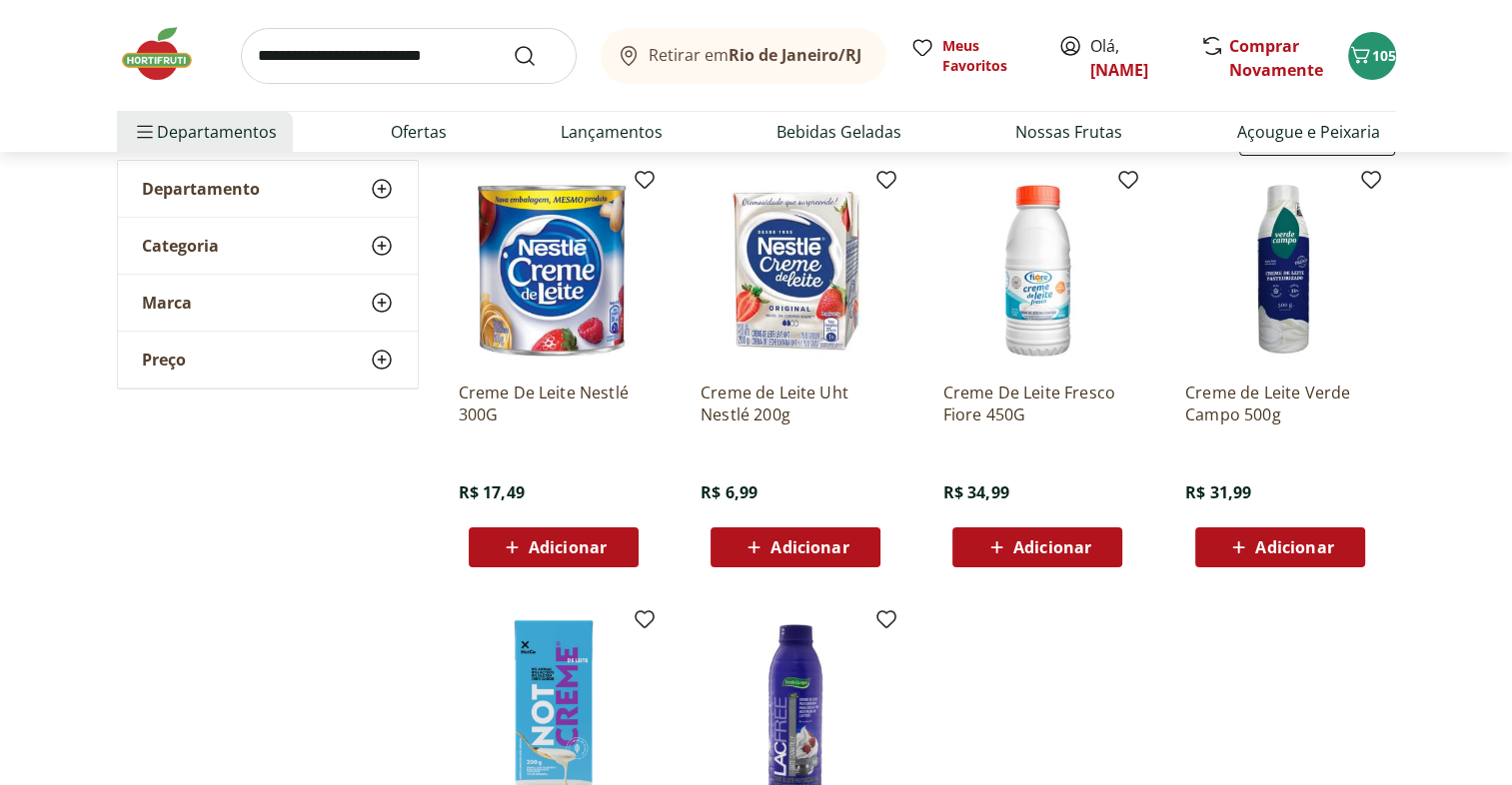 click on "Adicionar" at bounding box center (795, 547) 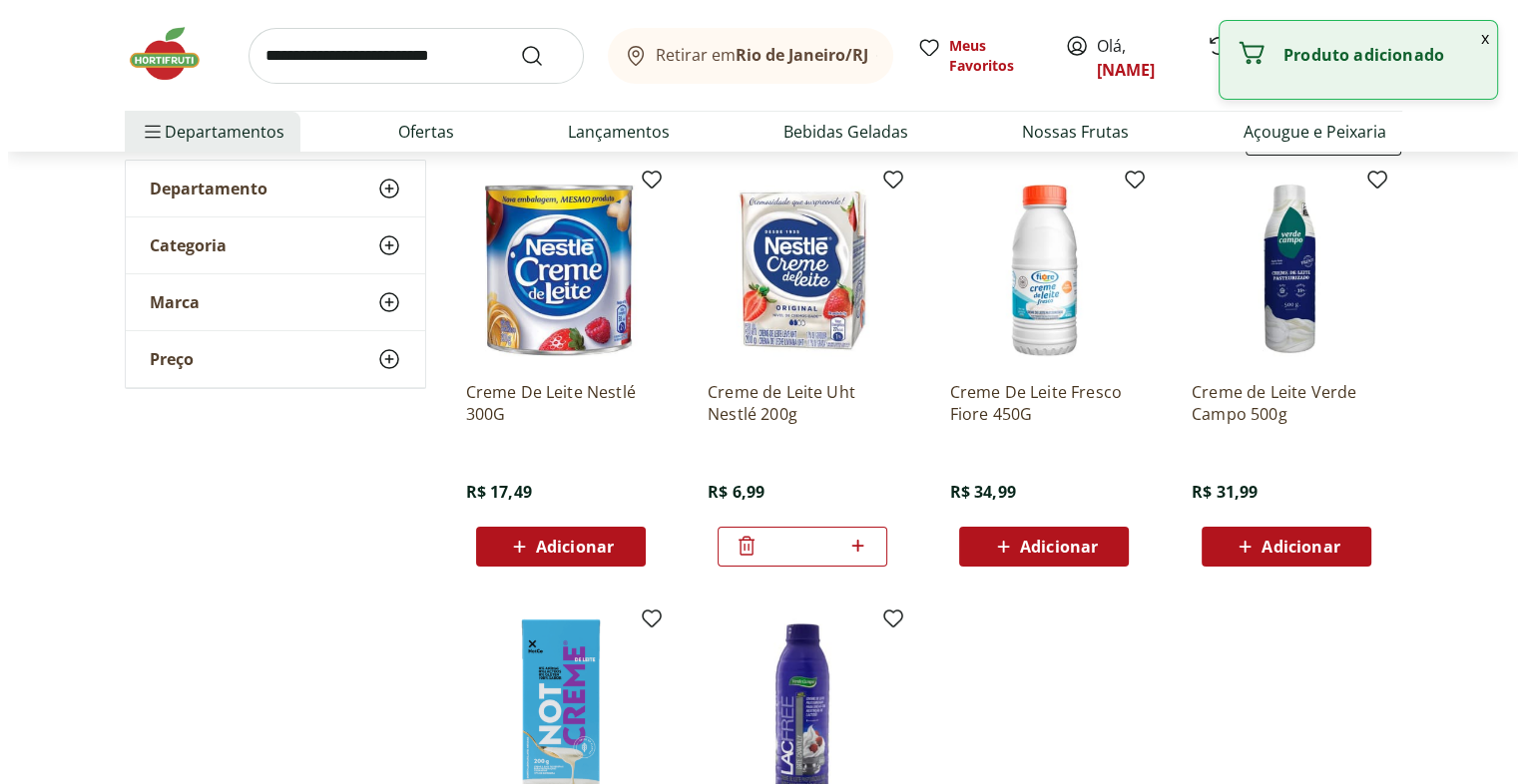 scroll, scrollTop: 190, scrollLeft: 0, axis: vertical 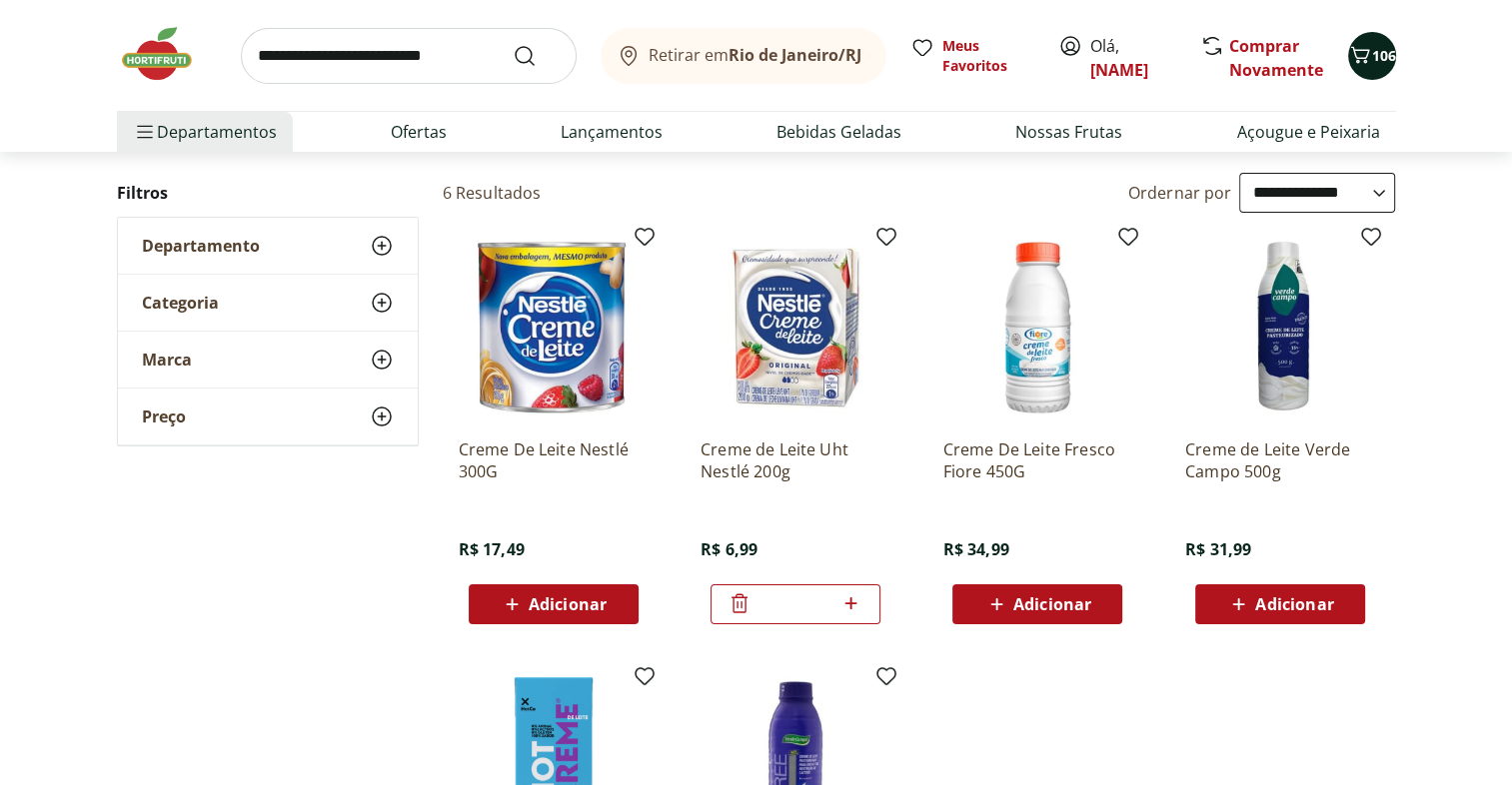 click on "106" at bounding box center [1384, 55] 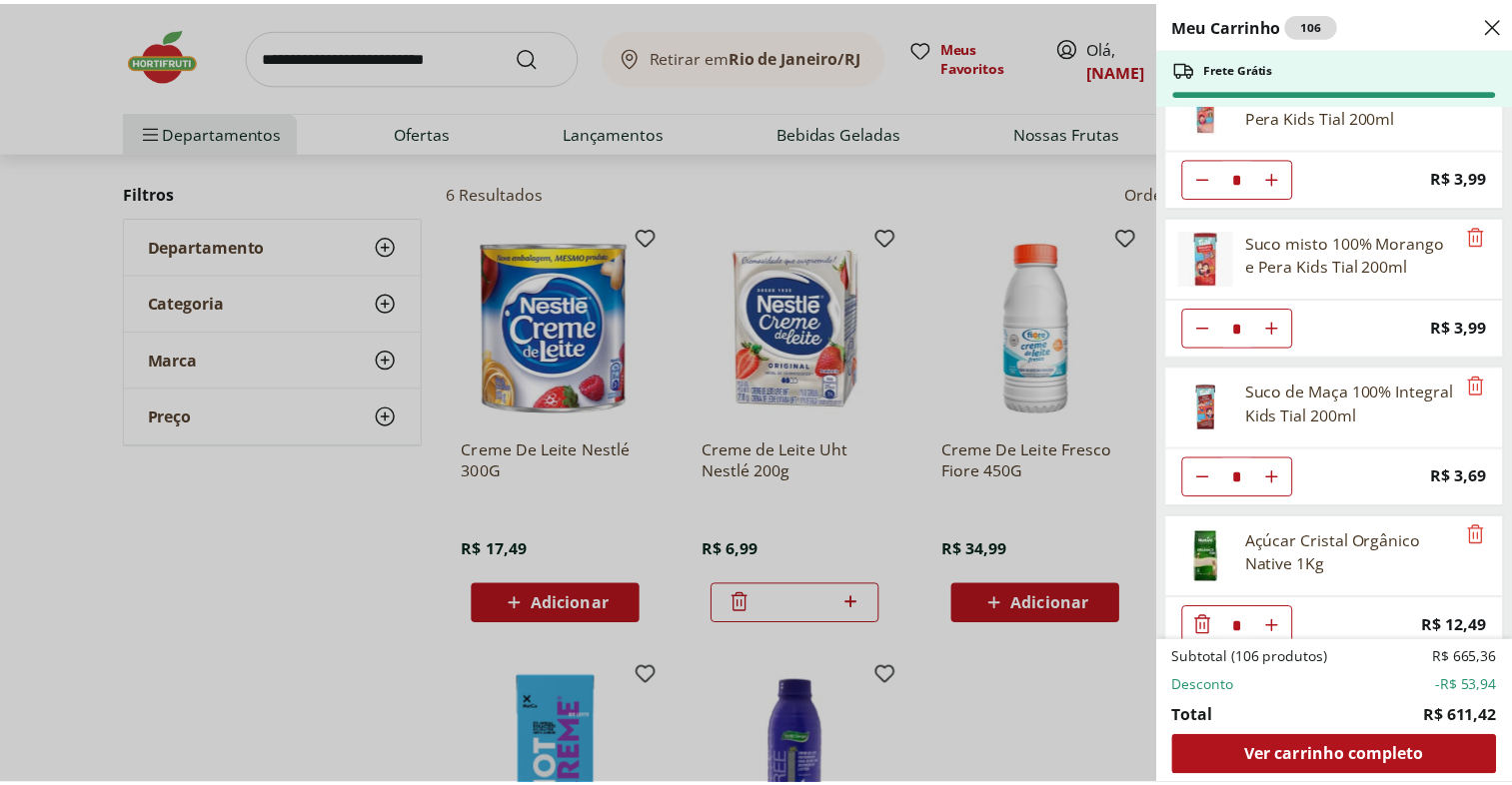 scroll, scrollTop: 5266, scrollLeft: 0, axis: vertical 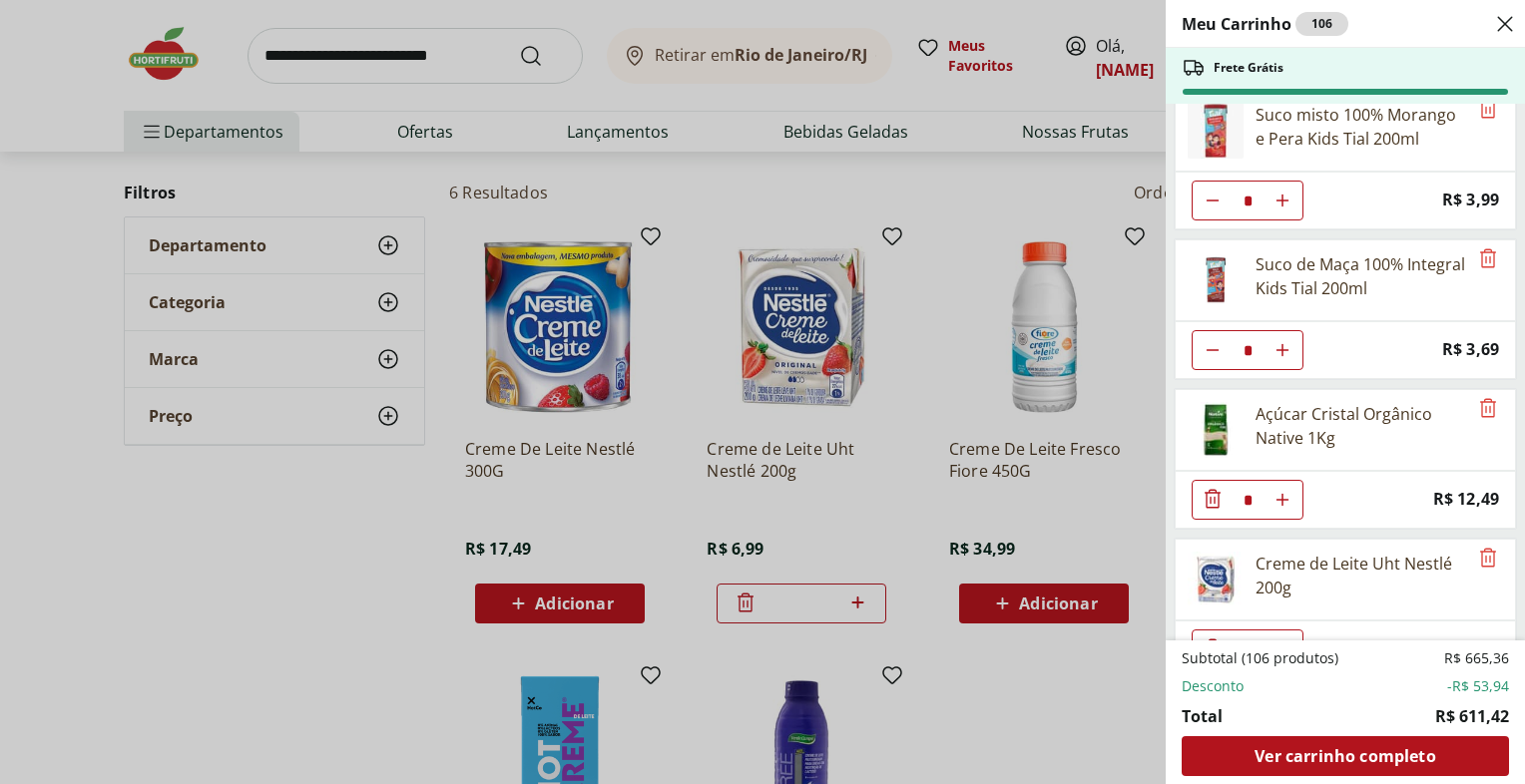click 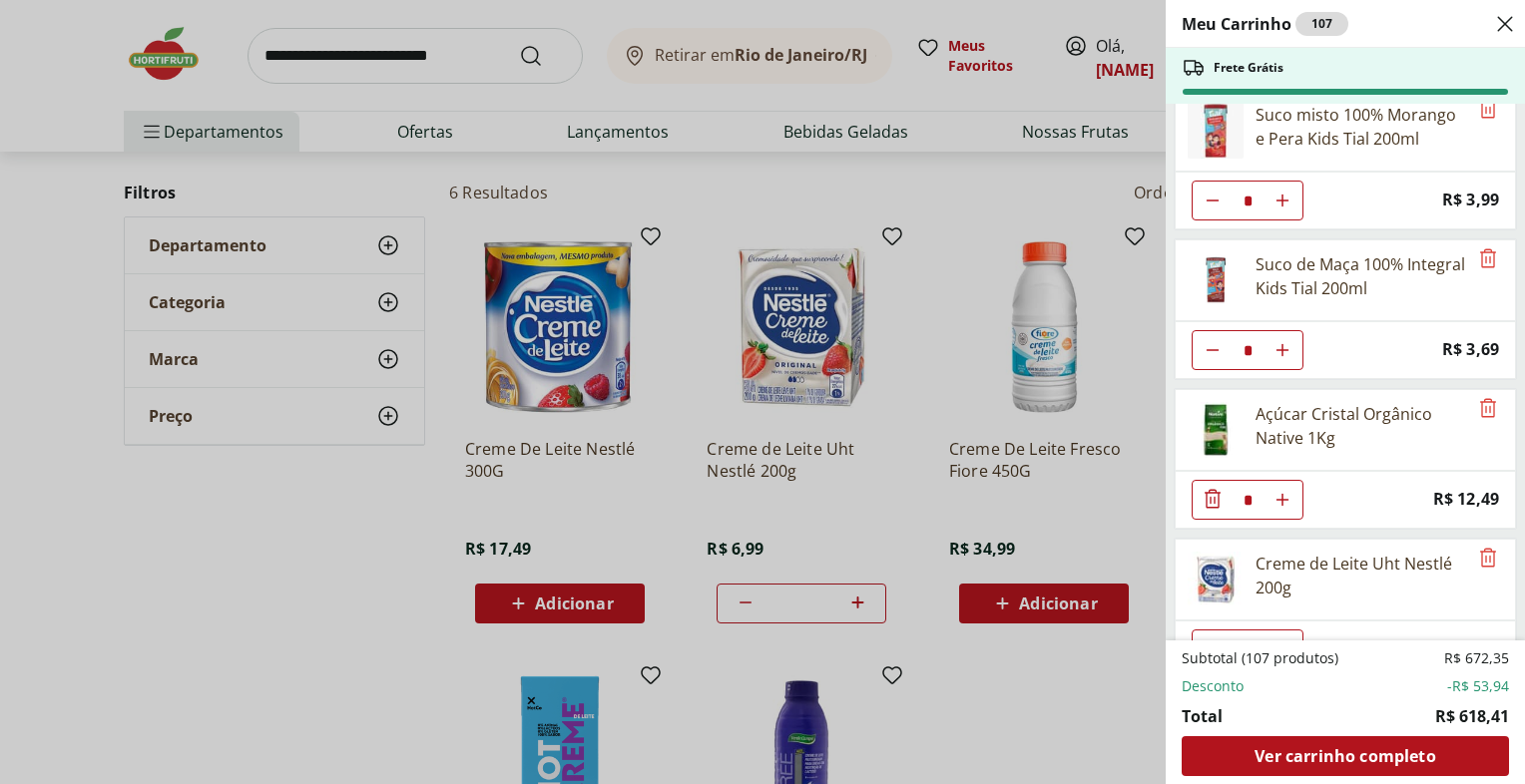 click on "Meu Carrinho 107 Frete Grátis Alface Americana Orgânica Bandeja * Price: R$ 7,99 Pepino Japonês Unidade * Price: R$ 1,89 Ovos de Codorna com 30 unidades * Price: R$ 10,99 Figo Roxo Embalado 250g * Price: R$ 14,99 Cenoura Unidade * Price: R$ 0,70 Beterraba Unidade * Price: R$ 1,15 Batata Inglesa Unidade * Price: R$ 0,80 Laranja Pera Unidade ** Price: R$ 2,00 Ovo caipira vermelho HNT 20 unidades * Price: R$ 26,99 Cebola Nacional Unidade * Price: R$ 1,00 Berinjela Unidade * Price: R$ 1,95 Abobrinha Italiana Unidade * Price: R$ 2,69 Brócolis Ninja Unidade * Price: R$ 11,99 Goiaba Vermelha Unidade * Price: R$ 2,60 Abacate Unidade * Price: R$ 9,97 Água mineral natural sem gás Pouso Alto 1,5l ** Price: R$ 2,79 Vagem Bandeja 200g * Price: R$ 3,40 Mamão Papaia Unidade * Price: R$ 5,52 Limão Tahity Unidade * Price: R$ 0,55 Morango Orgânico 250g * Price: R$ 17,99 Abacaxi Unidade * Price: R$ 11,99 Kiwi Gold Unidade * Price: R$ 6,60 Blueberry Embalada 125g * Price: R$ 14,99 * Price: * * * *" at bounding box center (762, 392) 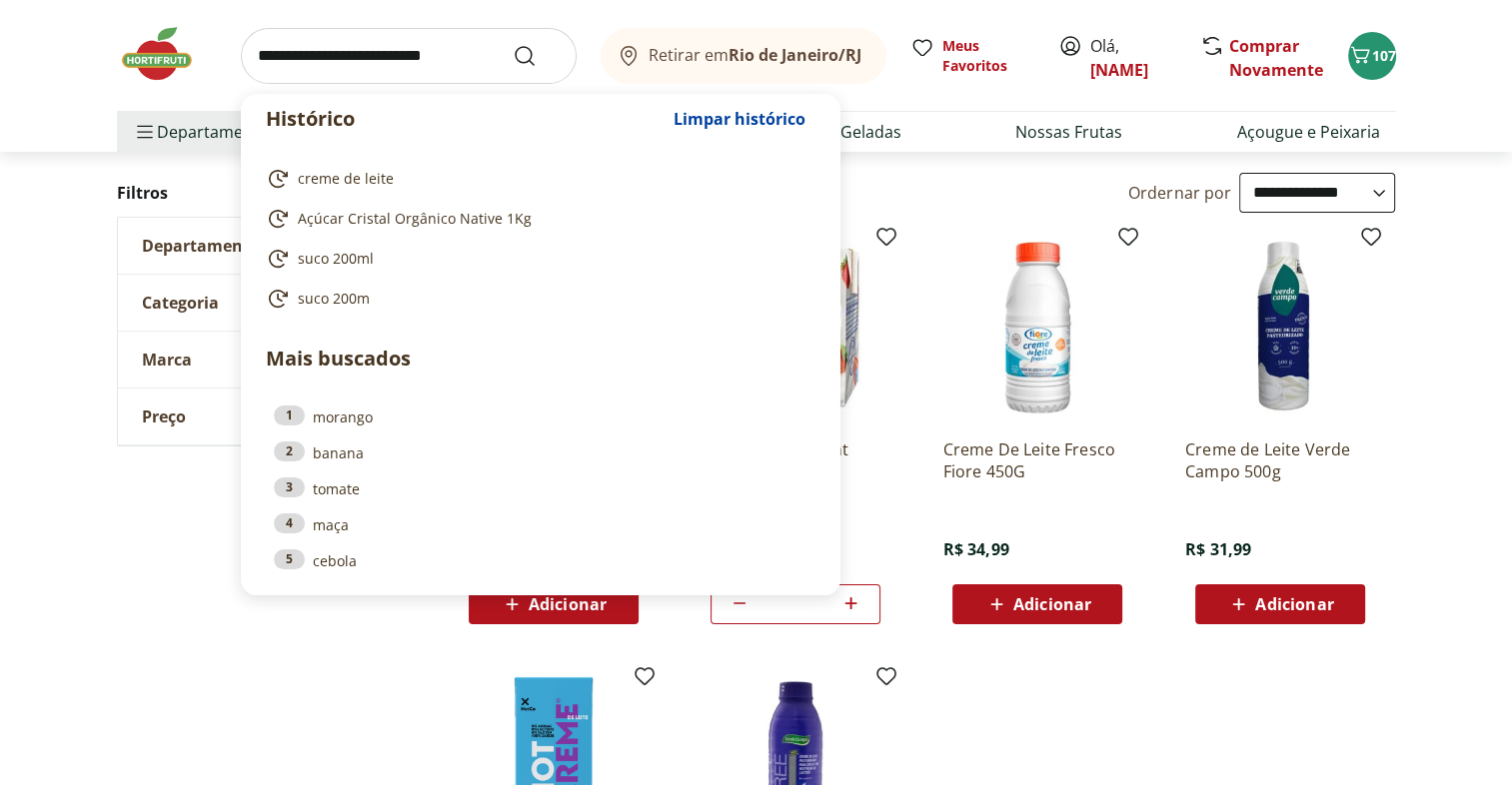 click at bounding box center (409, 56) 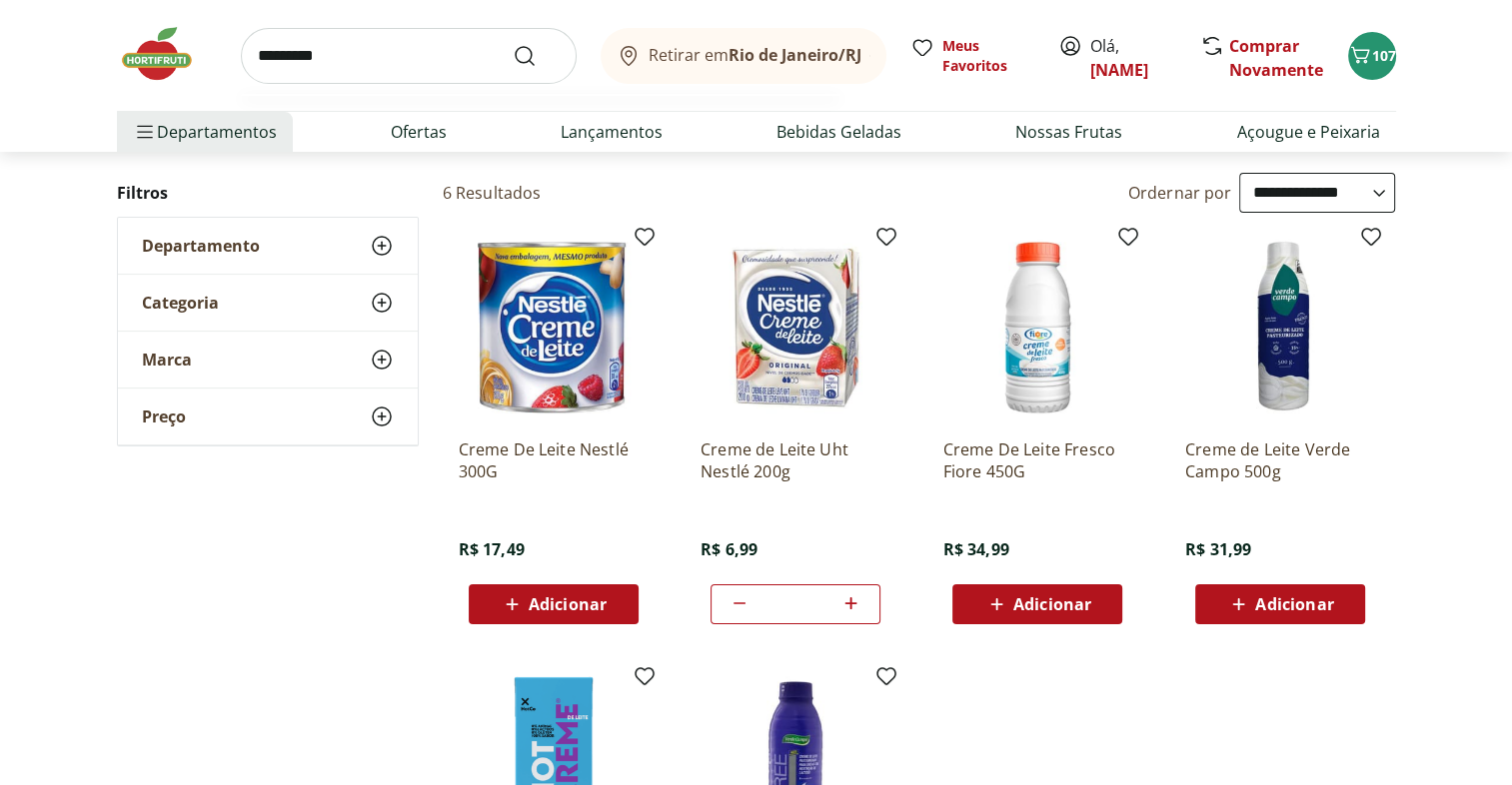 type on "*********" 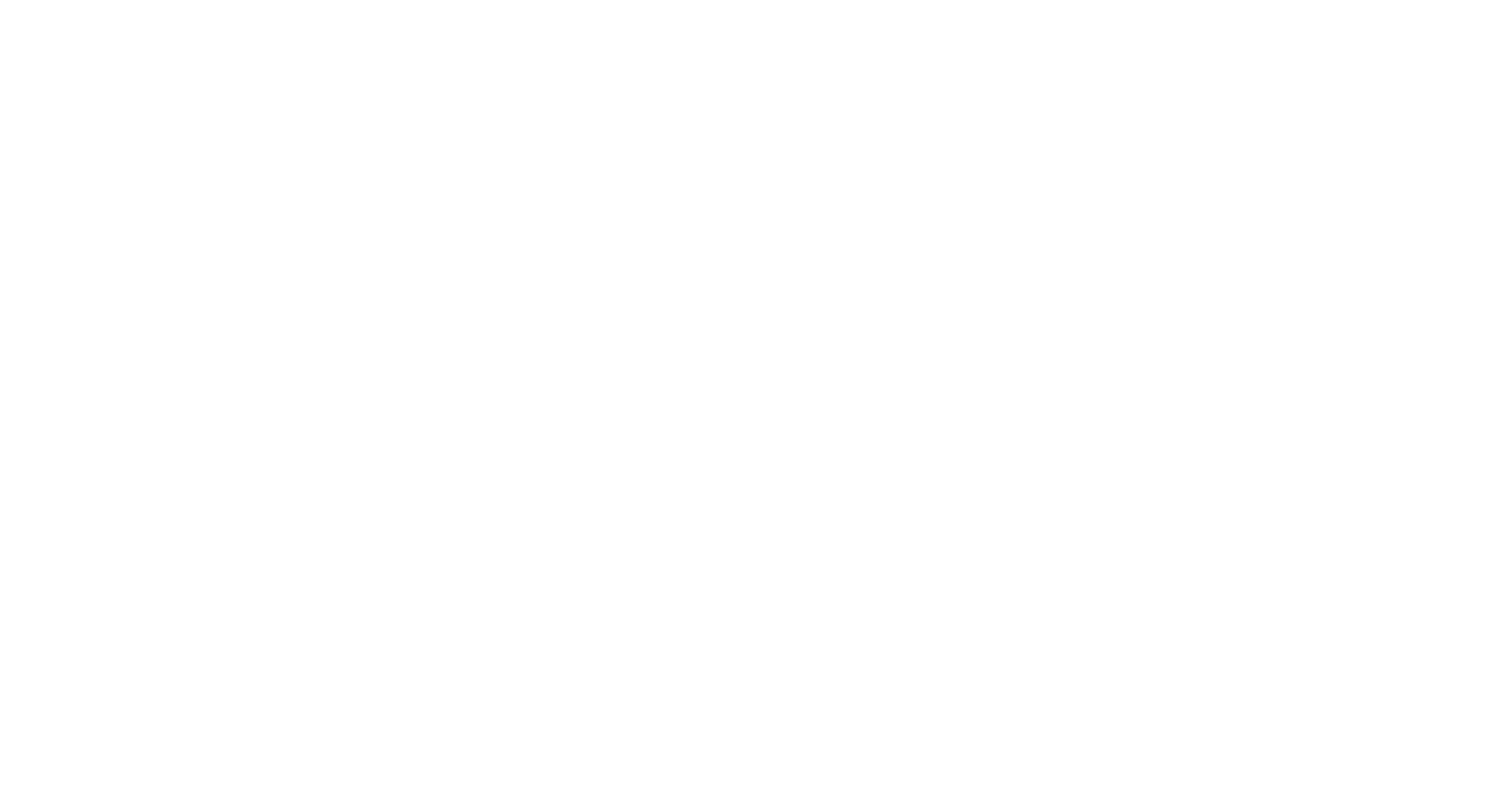 scroll, scrollTop: 0, scrollLeft: 0, axis: both 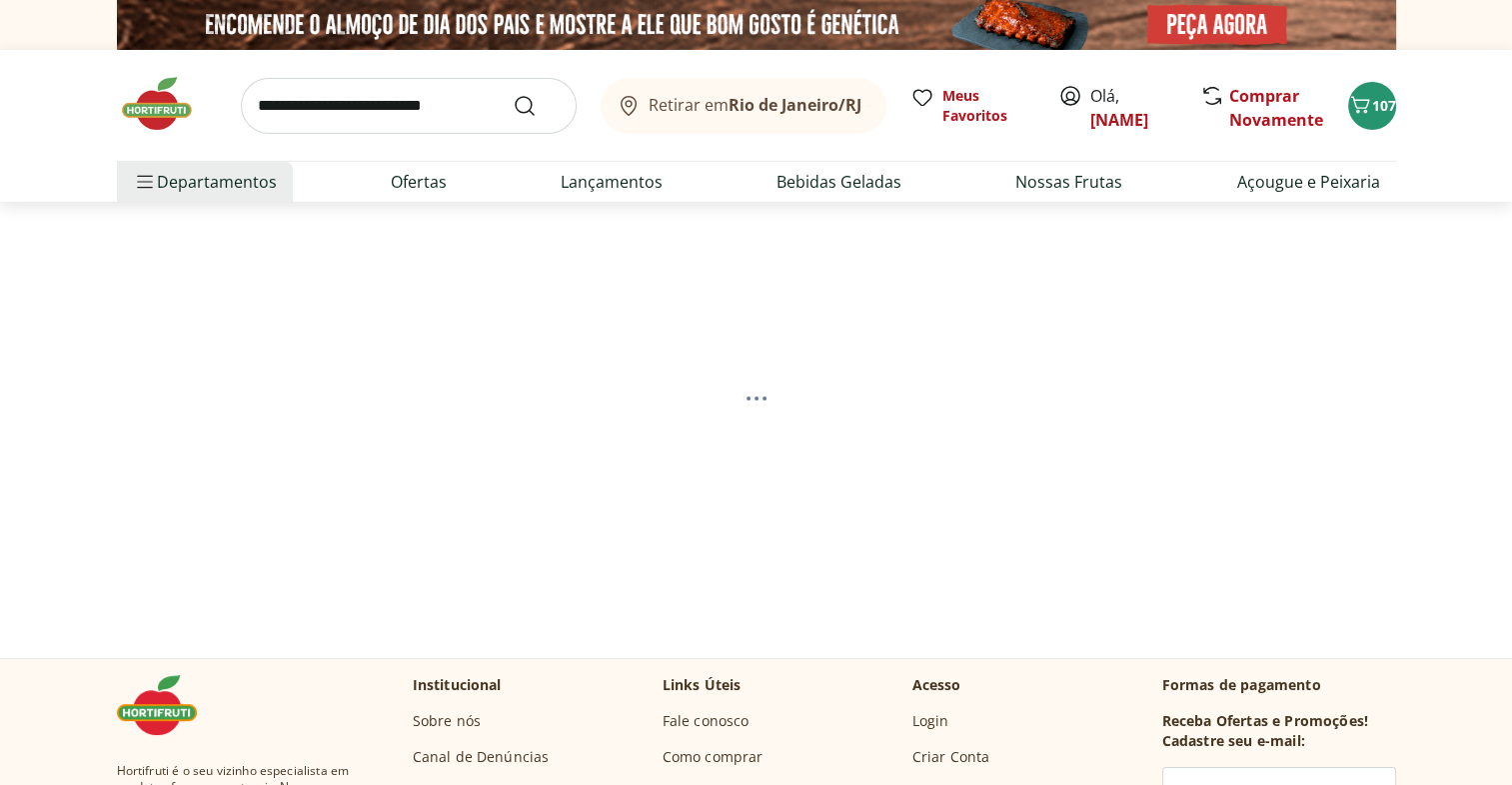 select on "**********" 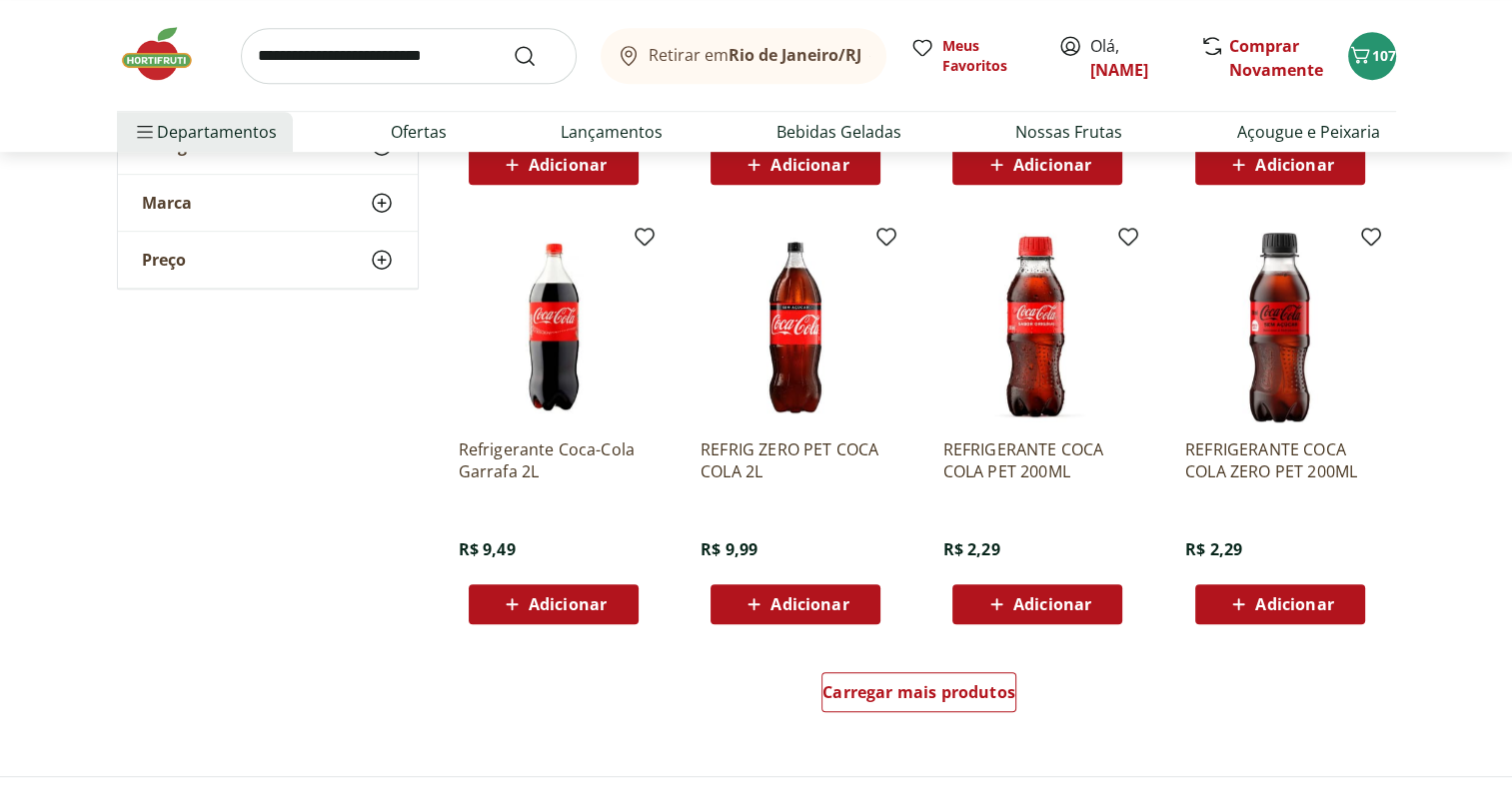 scroll, scrollTop: 1139, scrollLeft: 0, axis: vertical 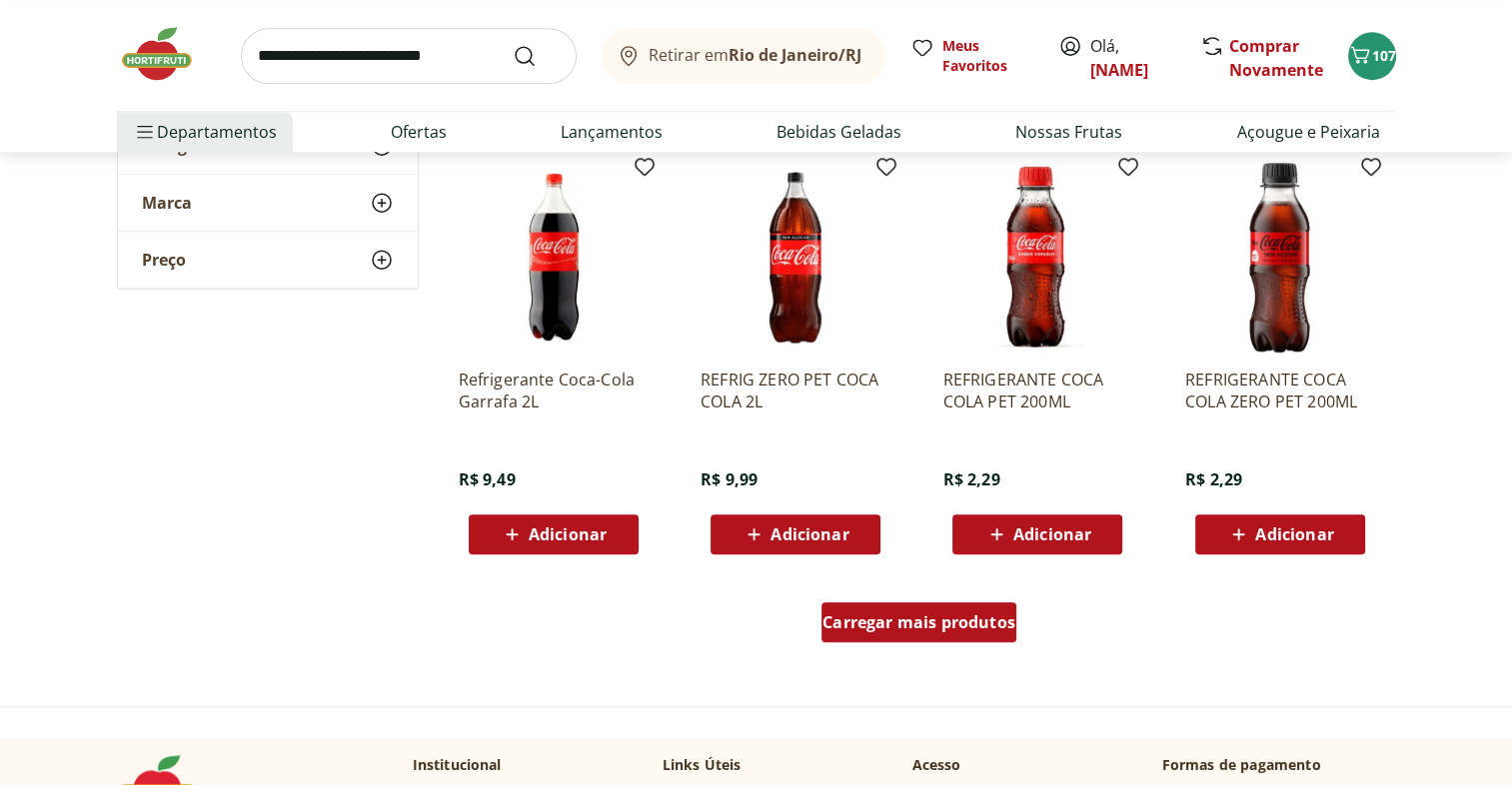 click on "Carregar mais produtos" at bounding box center (918, 622) 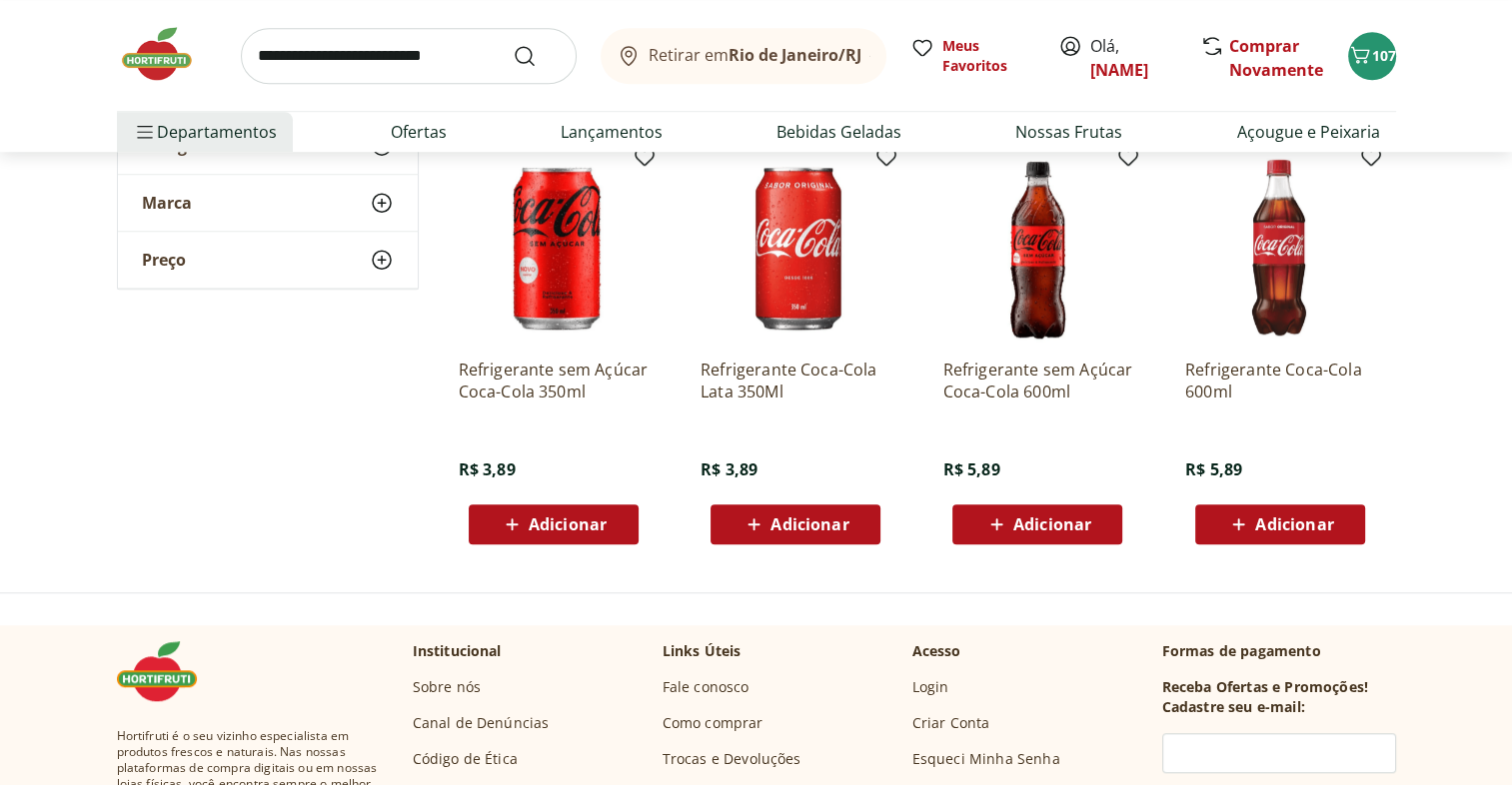 scroll, scrollTop: 1573, scrollLeft: 0, axis: vertical 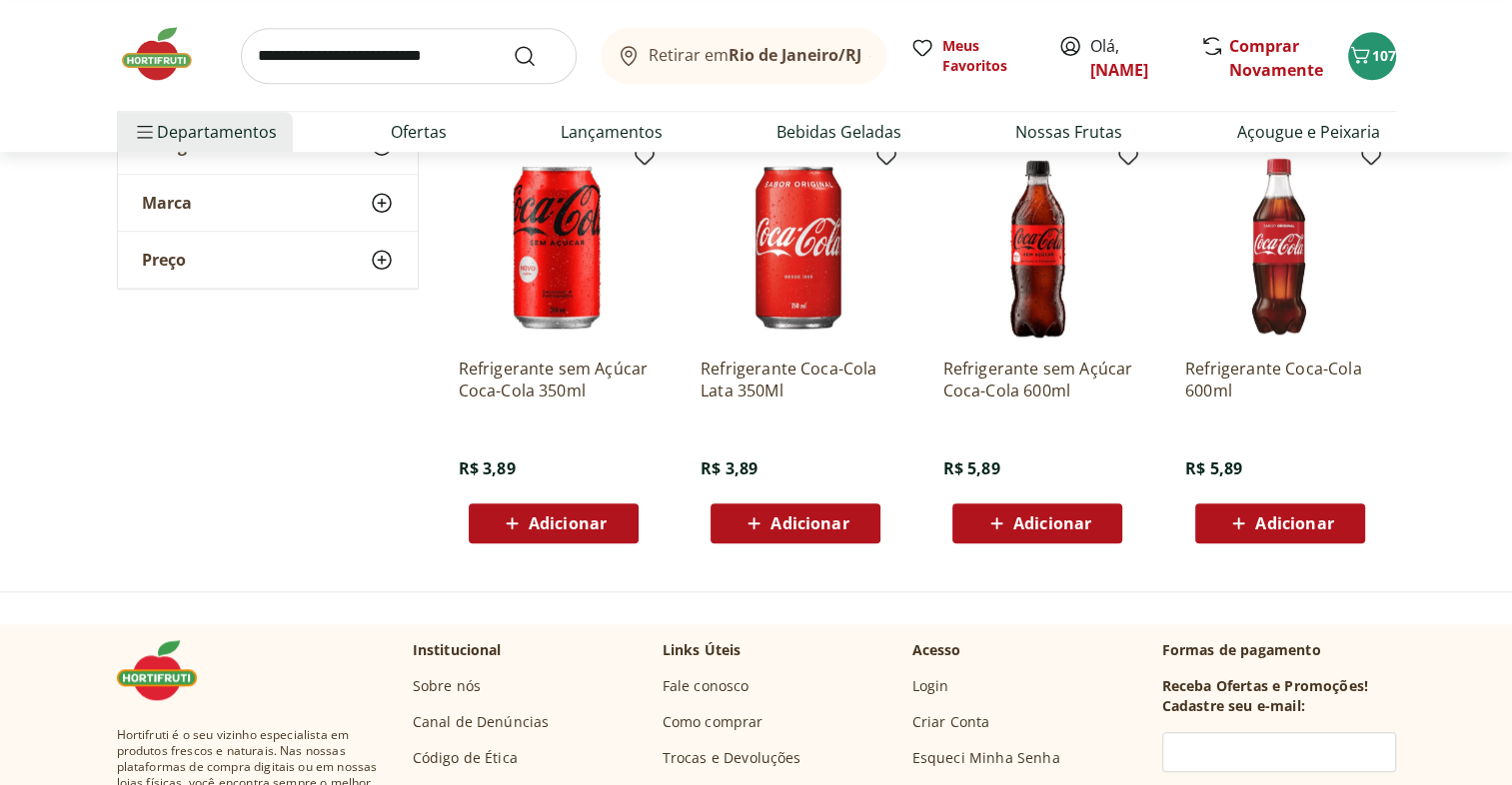 click on "Adicionar" at bounding box center (795, 523) 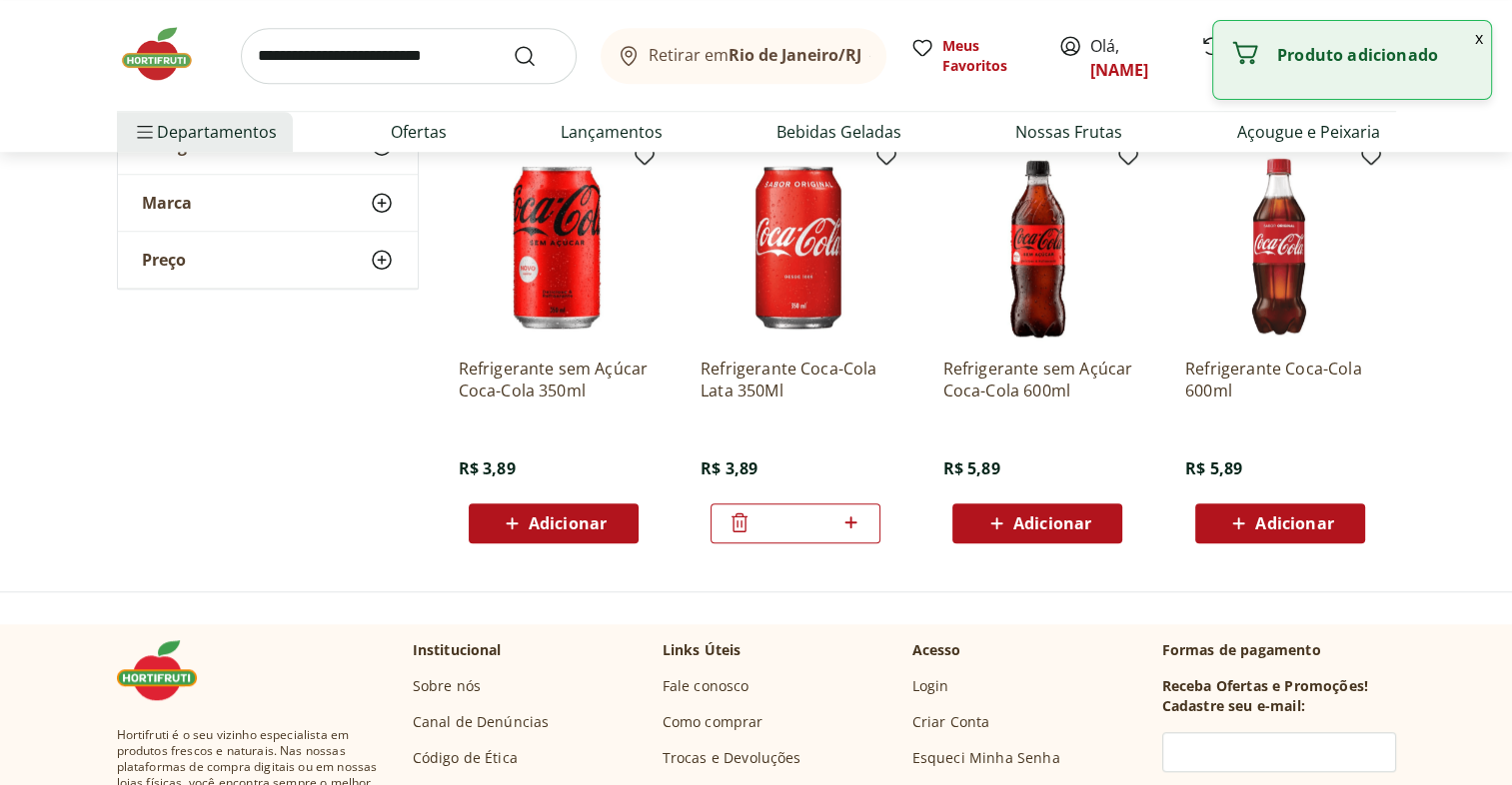 click 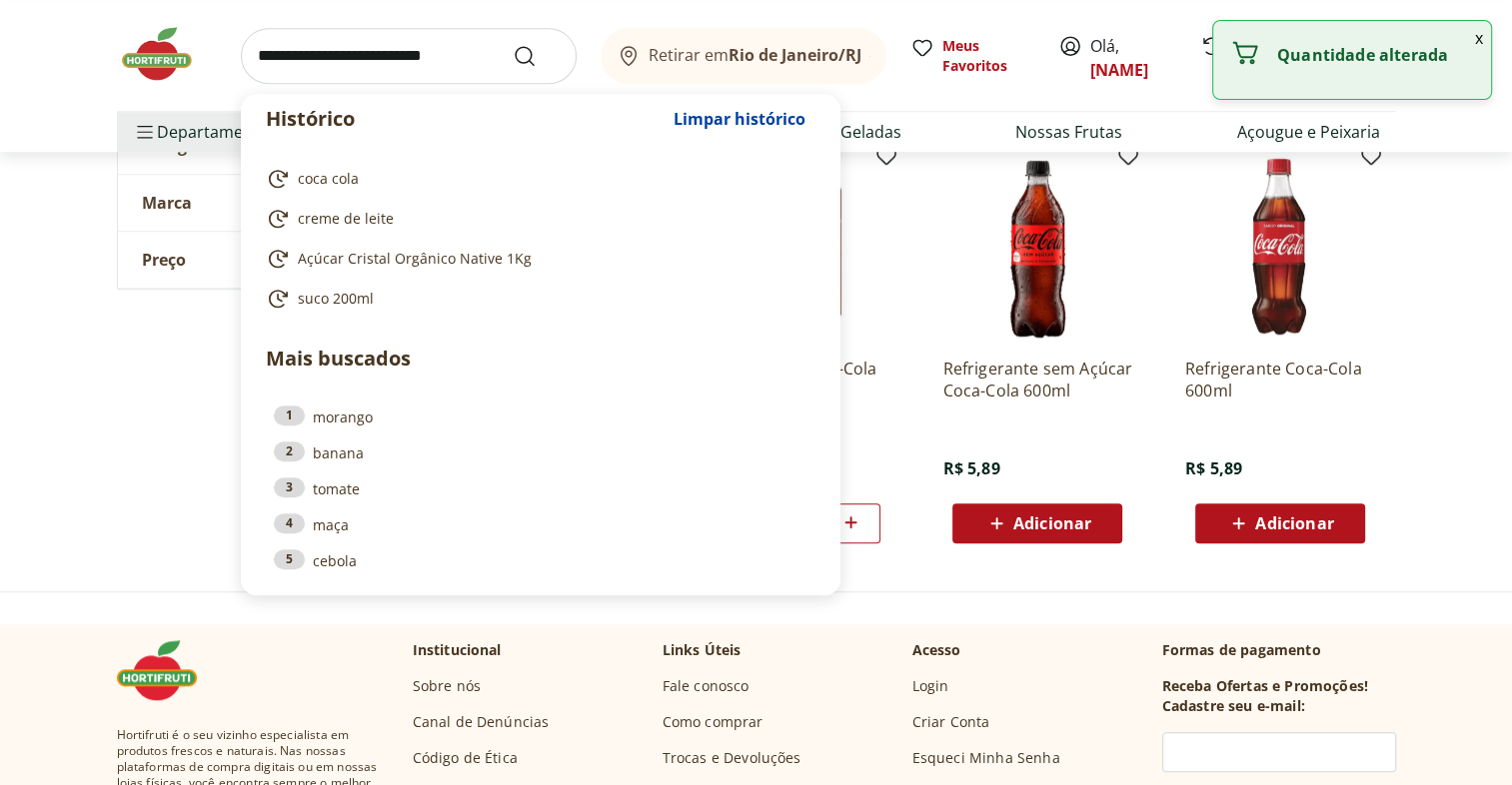 click at bounding box center (409, 56) 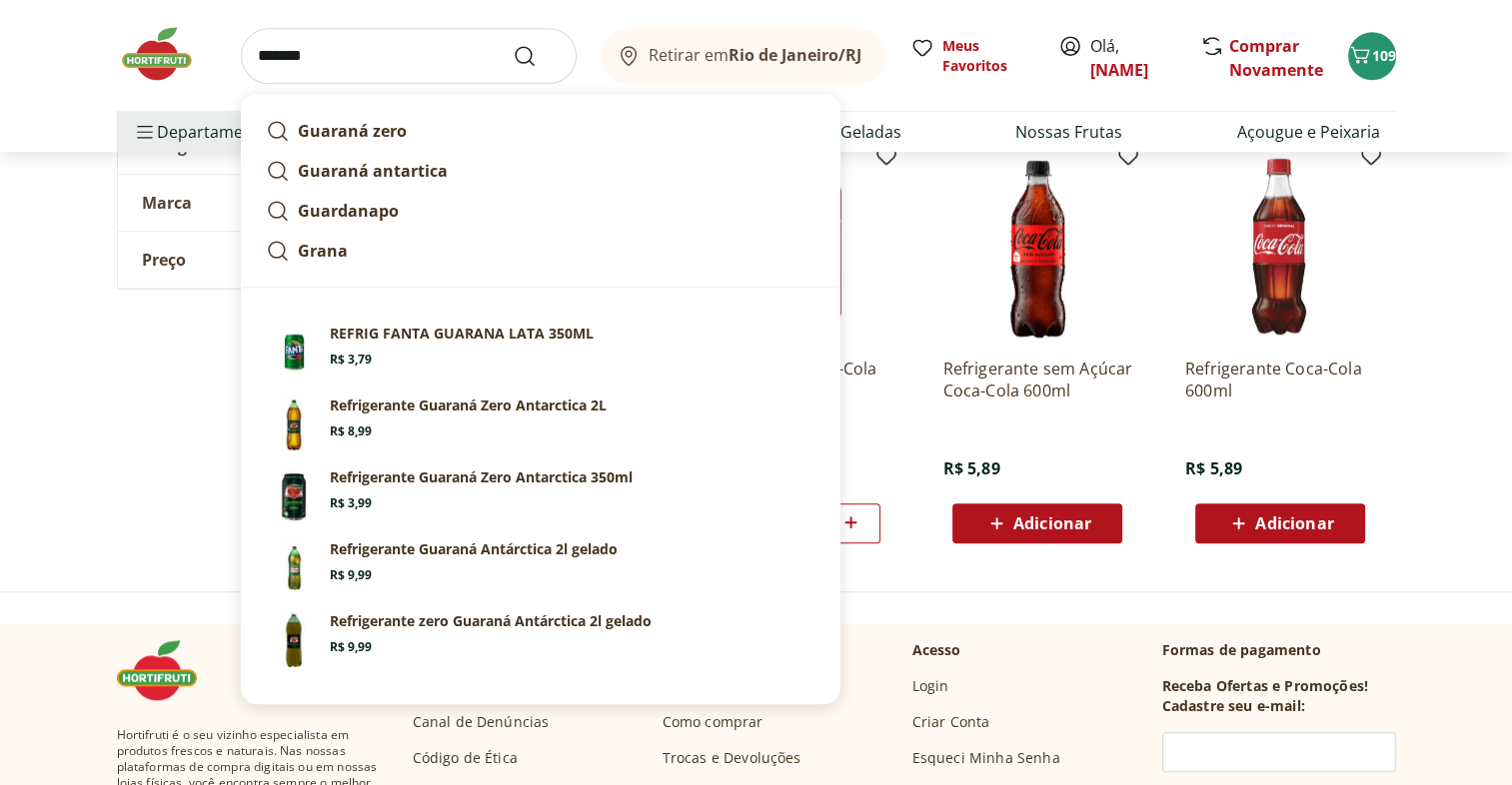 type on "*******" 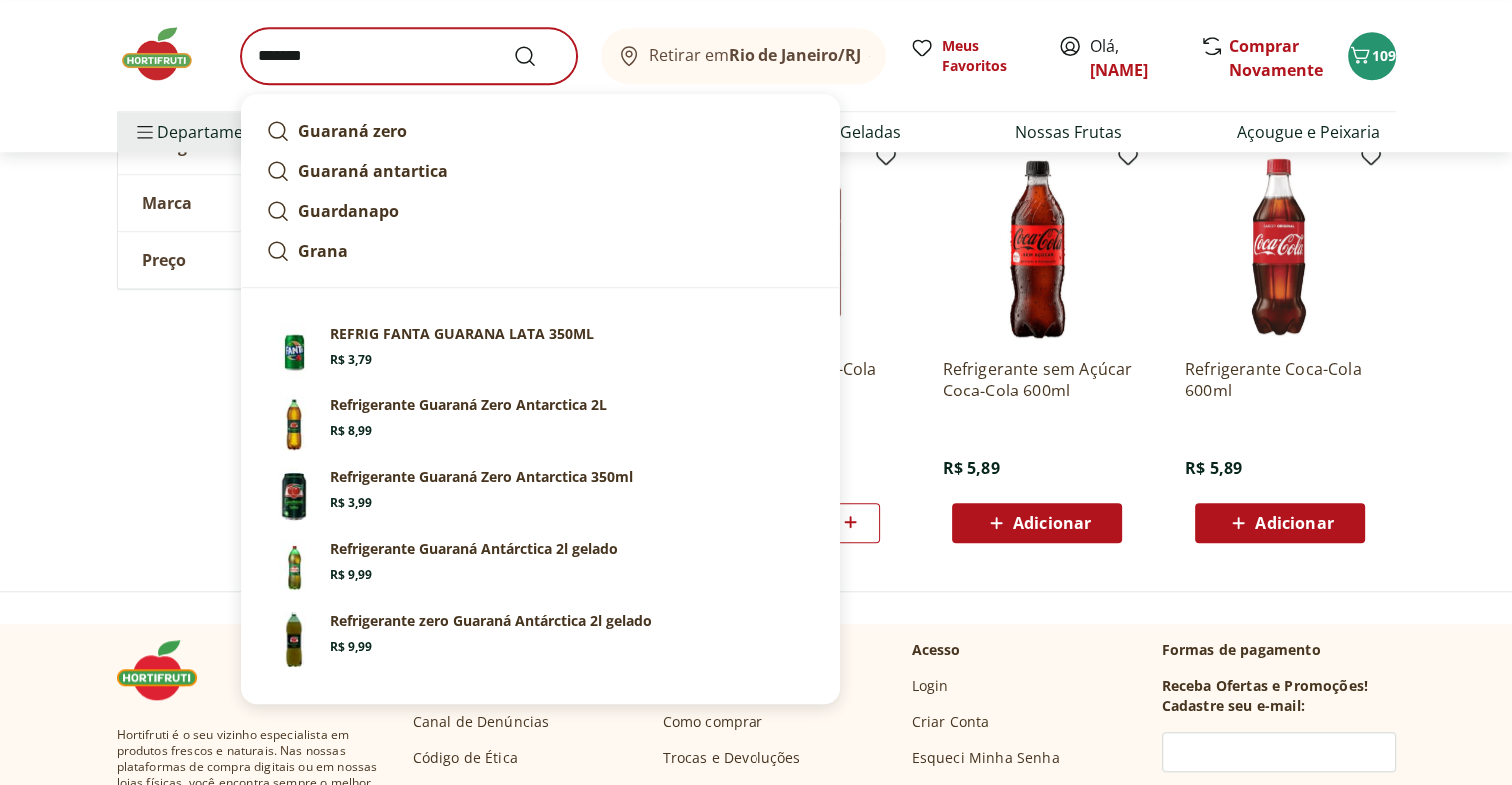 scroll, scrollTop: 0, scrollLeft: 0, axis: both 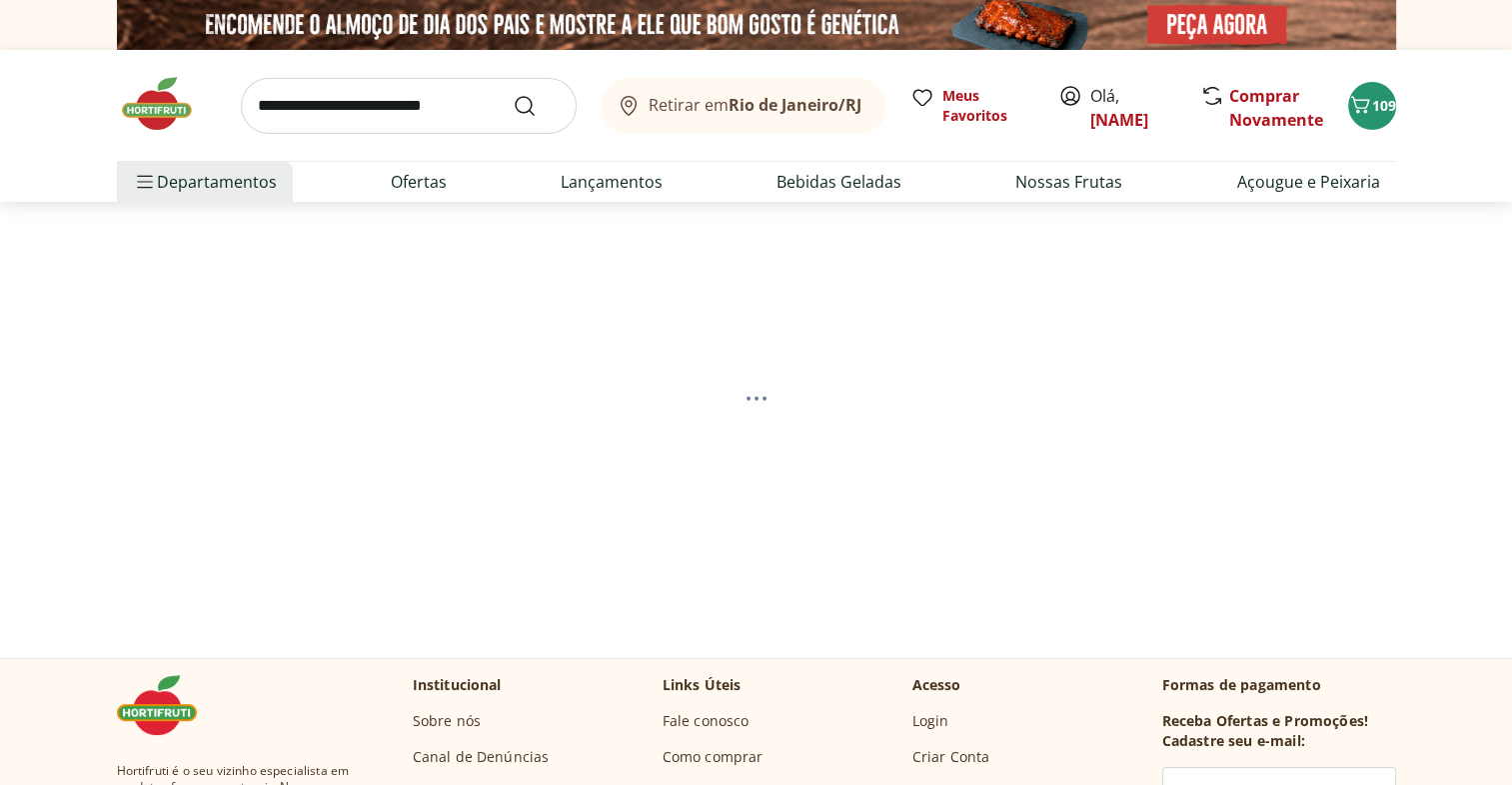 select on "**********" 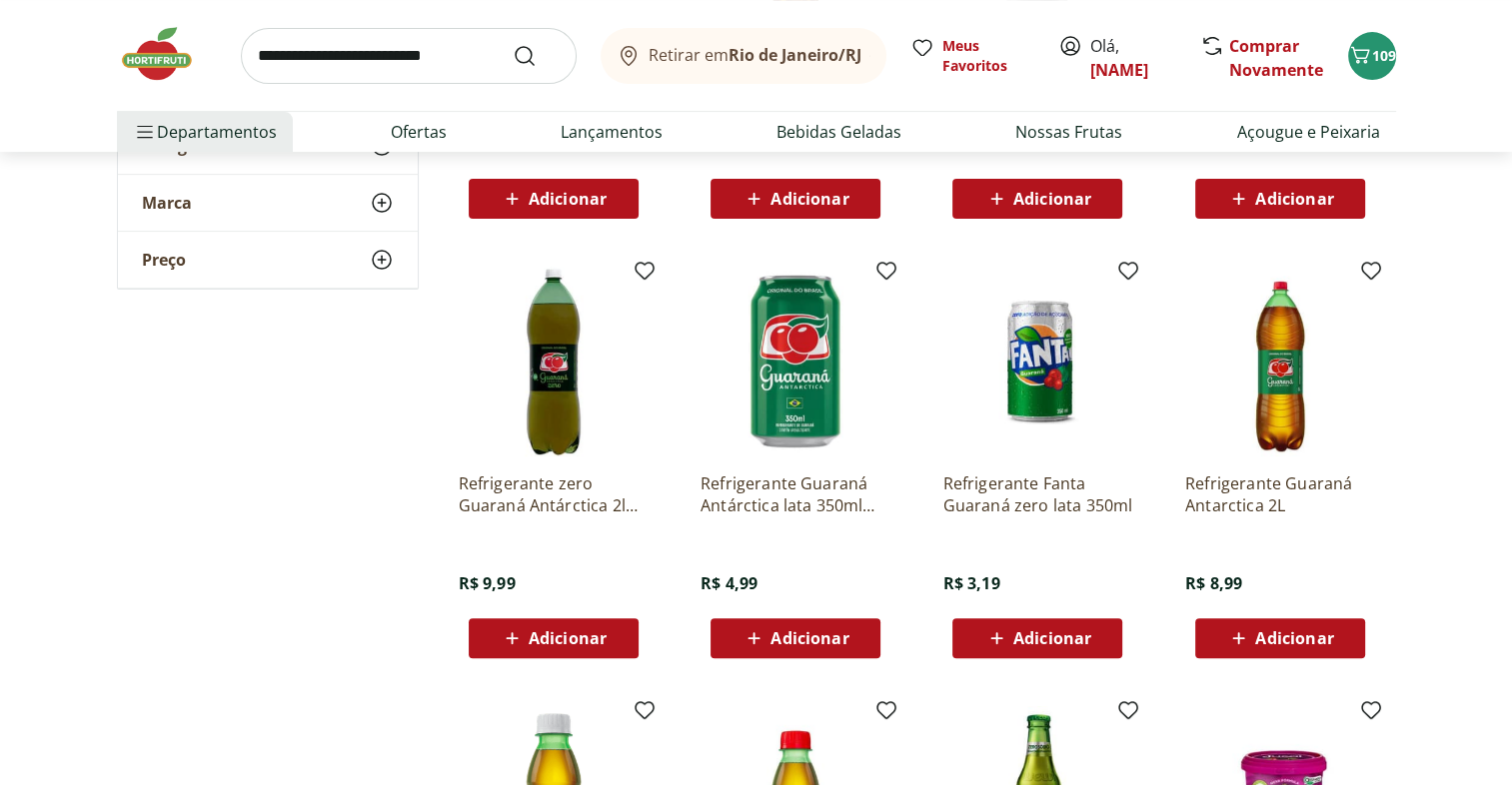 scroll, scrollTop: 639, scrollLeft: 0, axis: vertical 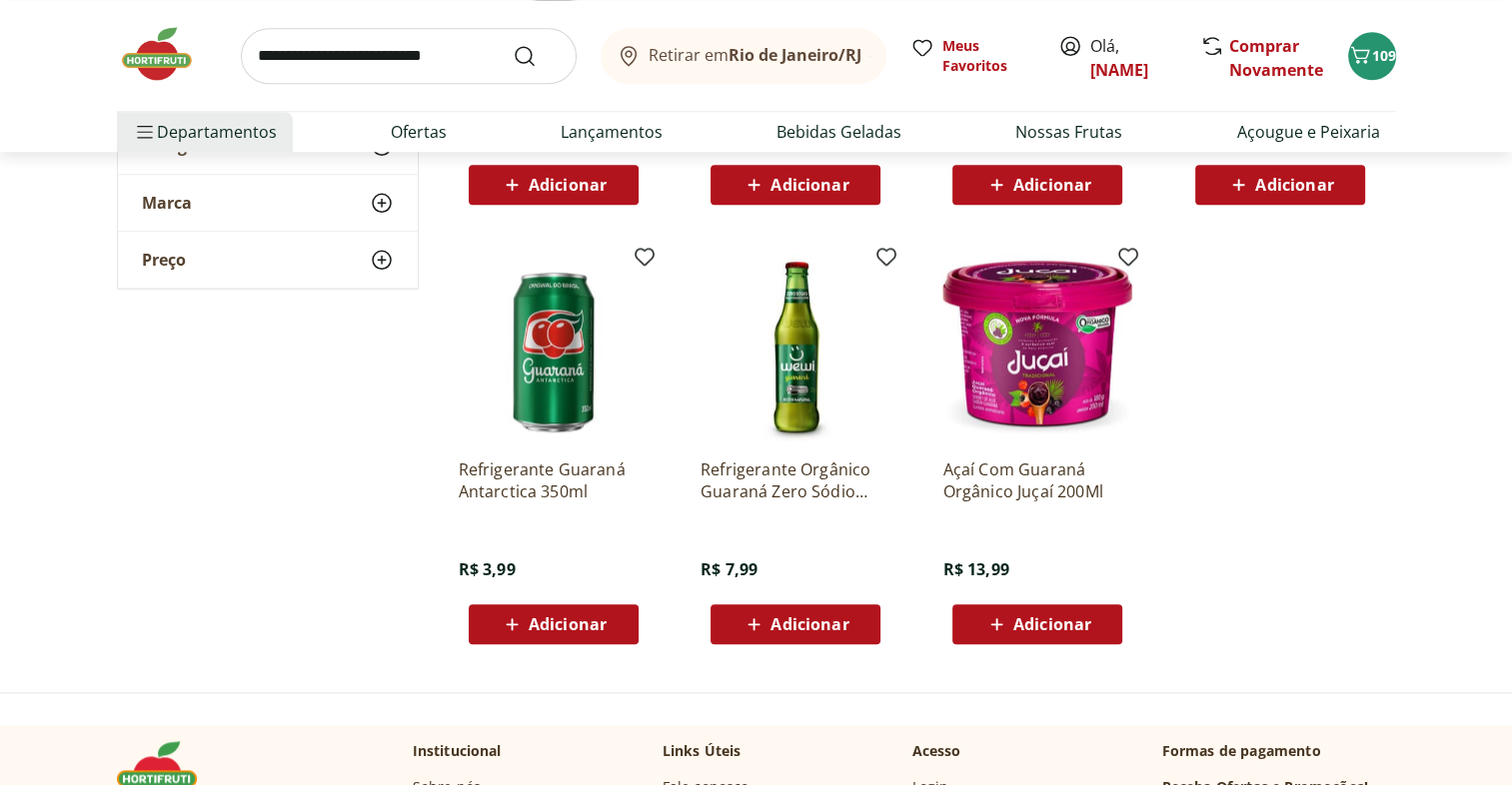click on "Adicionar" at bounding box center [554, 624] 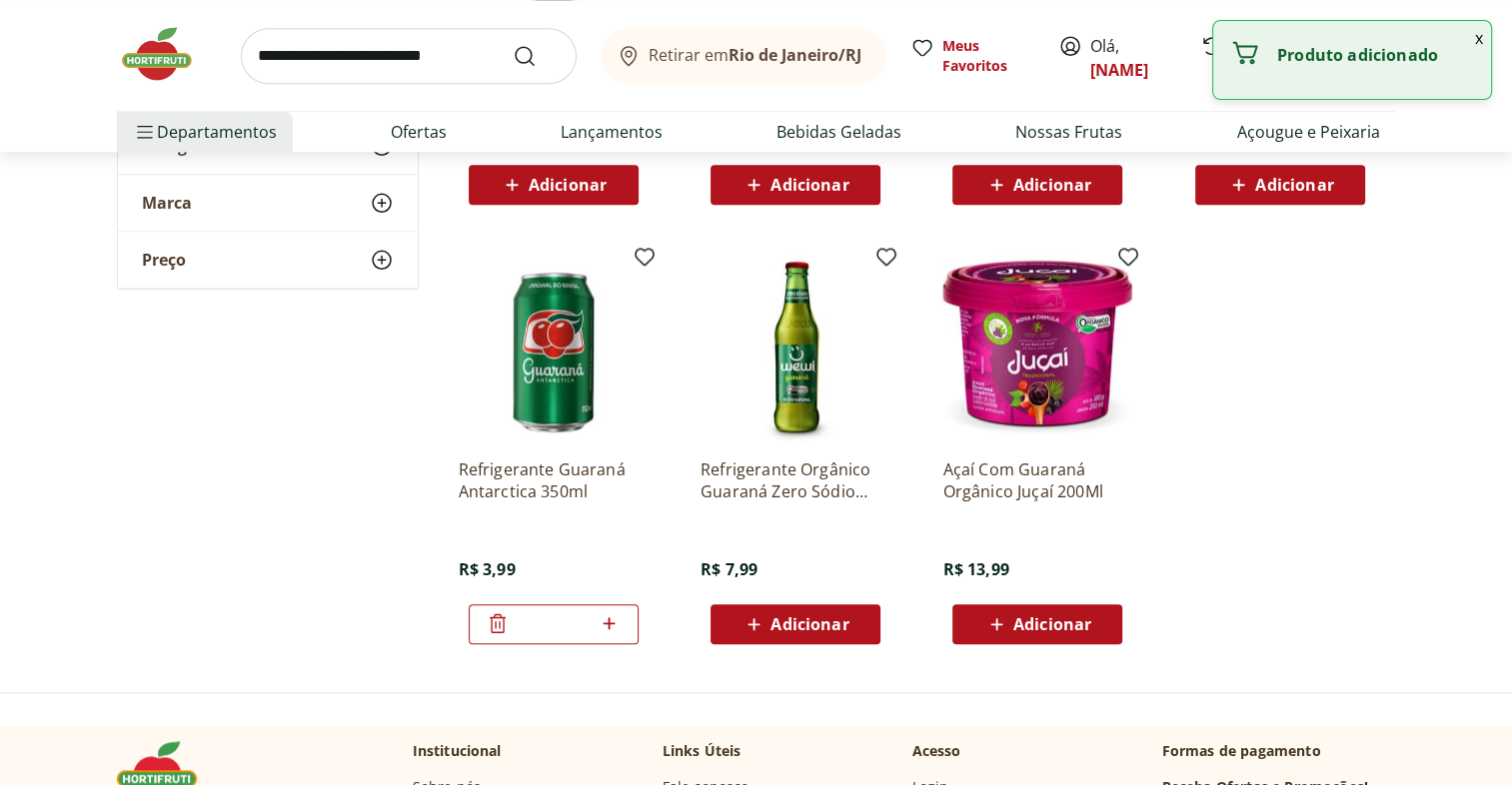 click 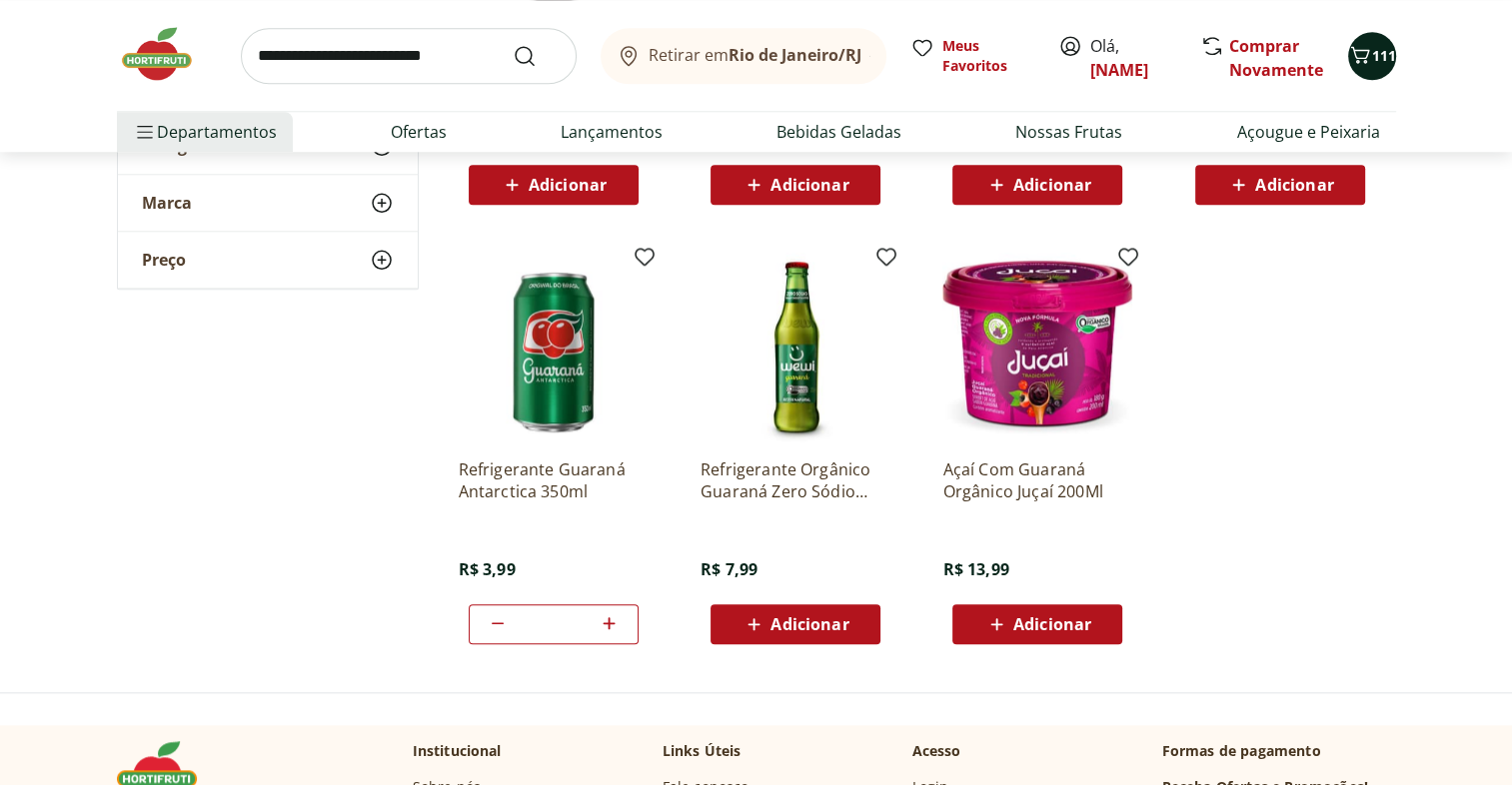 click on "111" at bounding box center [1384, 55] 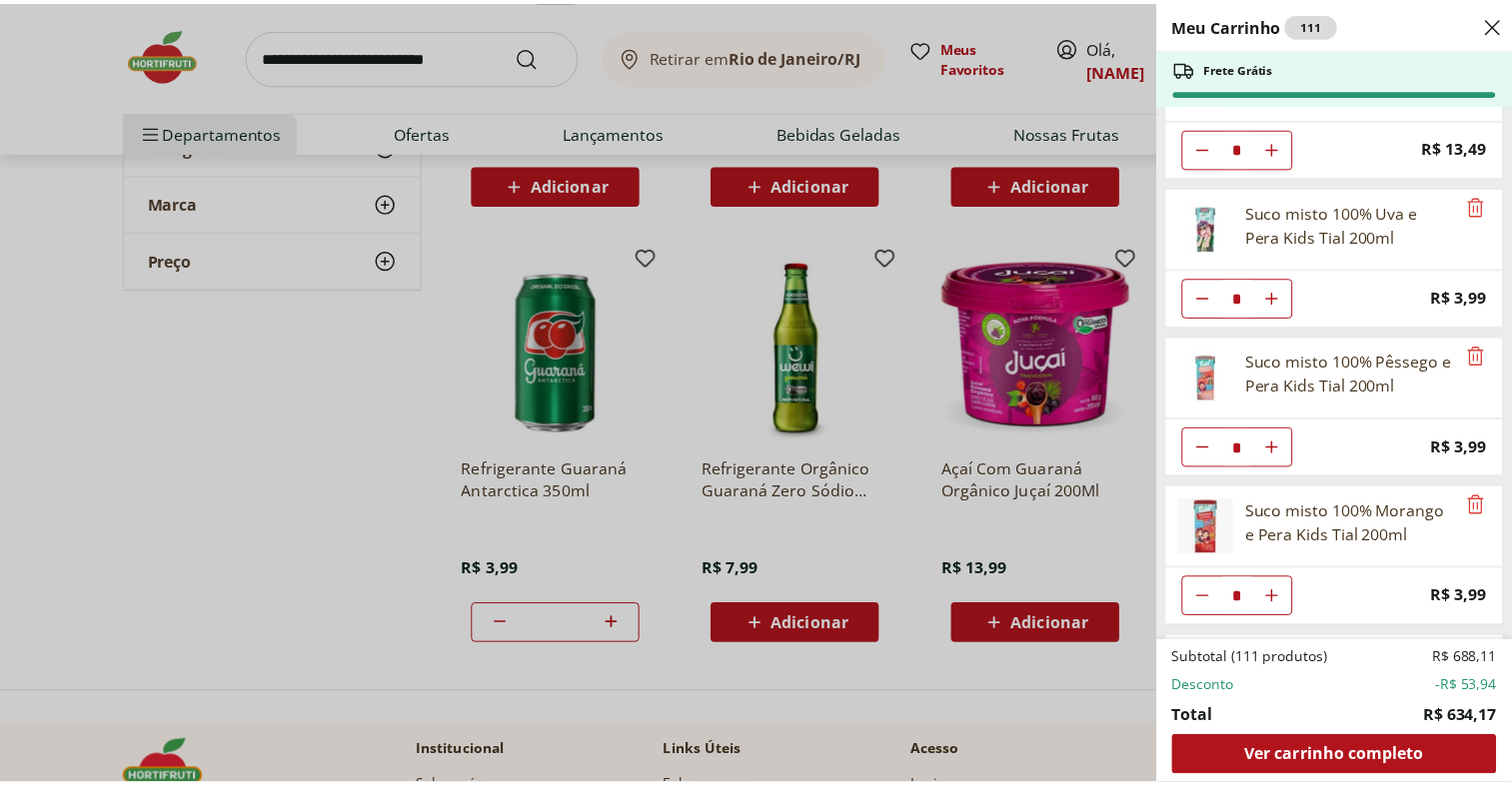 scroll, scrollTop: 5564, scrollLeft: 0, axis: vertical 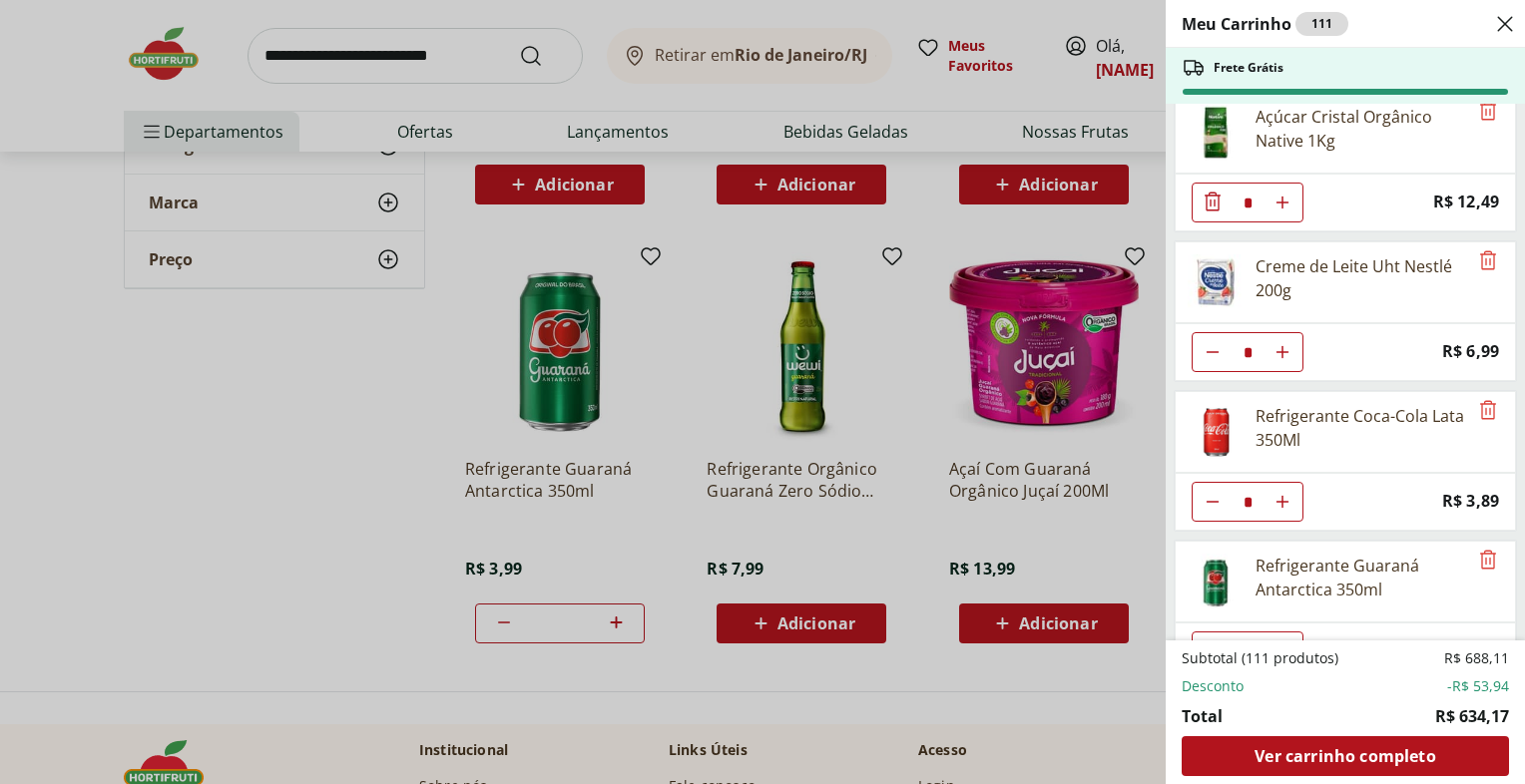 click 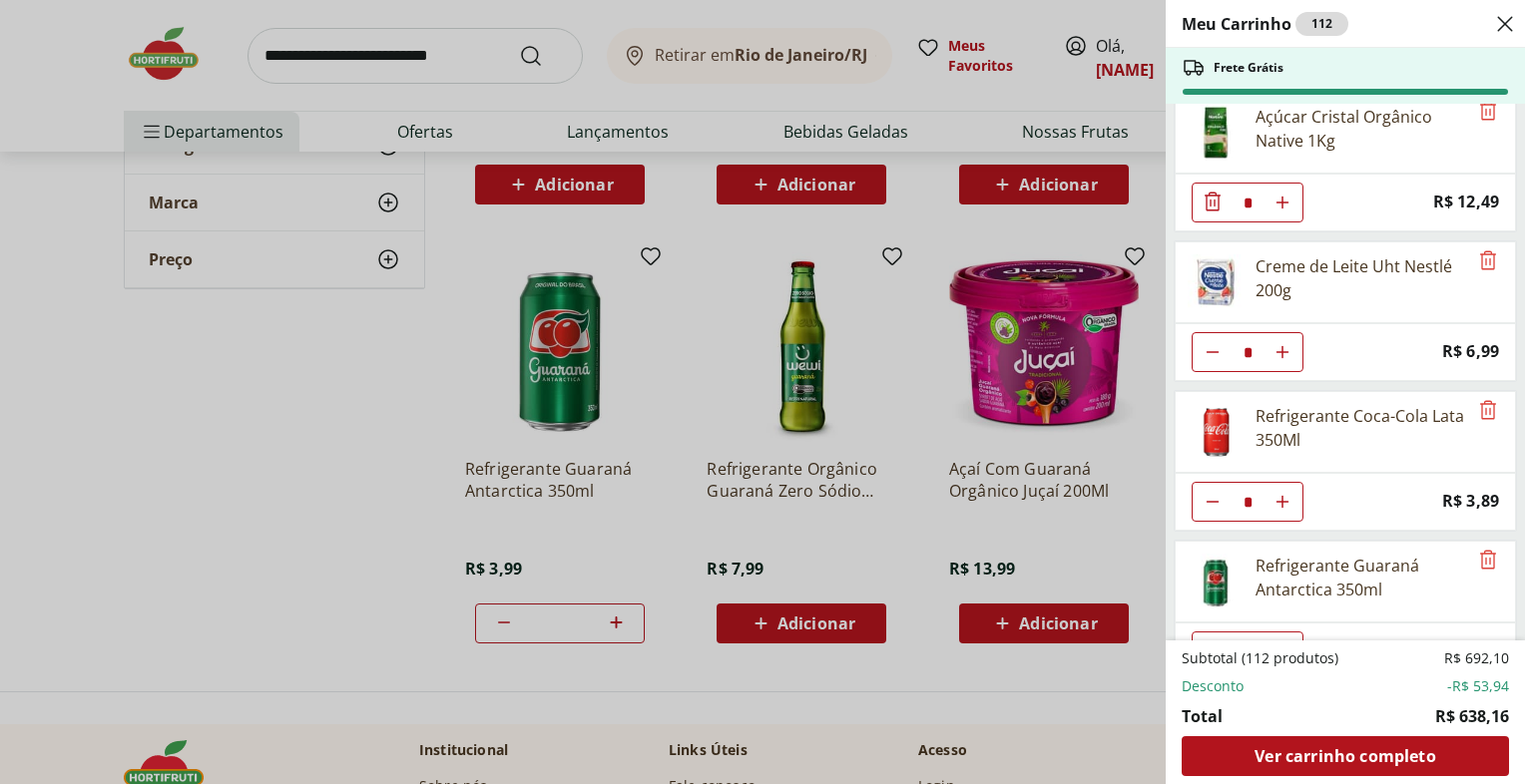click on "Meu Carrinho 112 Frete Grátis Alface Americana Orgânica Bandeja * Price: R$ 7,99 Pepino Japonês Unidade * Price: R$ 1,89 Ovos de Codorna com 30 unidades * Price: R$ 10,99 Figo Roxo Embalado 250g * Price: R$ 14,99 Cenoura Unidade * Price: R$ 0,70 Beterraba Unidade * Price: R$ 1,15 Batata Inglesa Unidade * Price: R$ 0,80 Laranja Pera Unidade ** Price: R$ 2,00 Ovo caipira vermelho HNT 20 unidades * Price: R$ 26,99 Cebola Nacional Unidade * Price: R$ 1,00 Berinjela Unidade * Price: R$ 1,95 Abobrinha Italiana Unidade * Price: R$ 2,69 Brócolis Ninja Unidade * Price: R$ 11,99 Goiaba Vermelha Unidade * Price: R$ 2,60 Abacate Unidade * Price: R$ 9,97 Água mineral natural sem gás Pouso Alto 1,5l ** Price: R$ 2,79 Vagem Bandeja 200g * Price: R$ 3,40 Mamão Papaia Unidade * Price: R$ 5,52 Limão Tahity Unidade * Price: R$ 0,55 Morango Orgânico 250g * Price: R$ 17,99 Abacaxi Unidade * Price: R$ 11,99 Kiwi Gold Unidade * Price: R$ 6,60 Blueberry Embalada 125g * Price: R$ 14,99 * Price: * * * *" at bounding box center (762, 392) 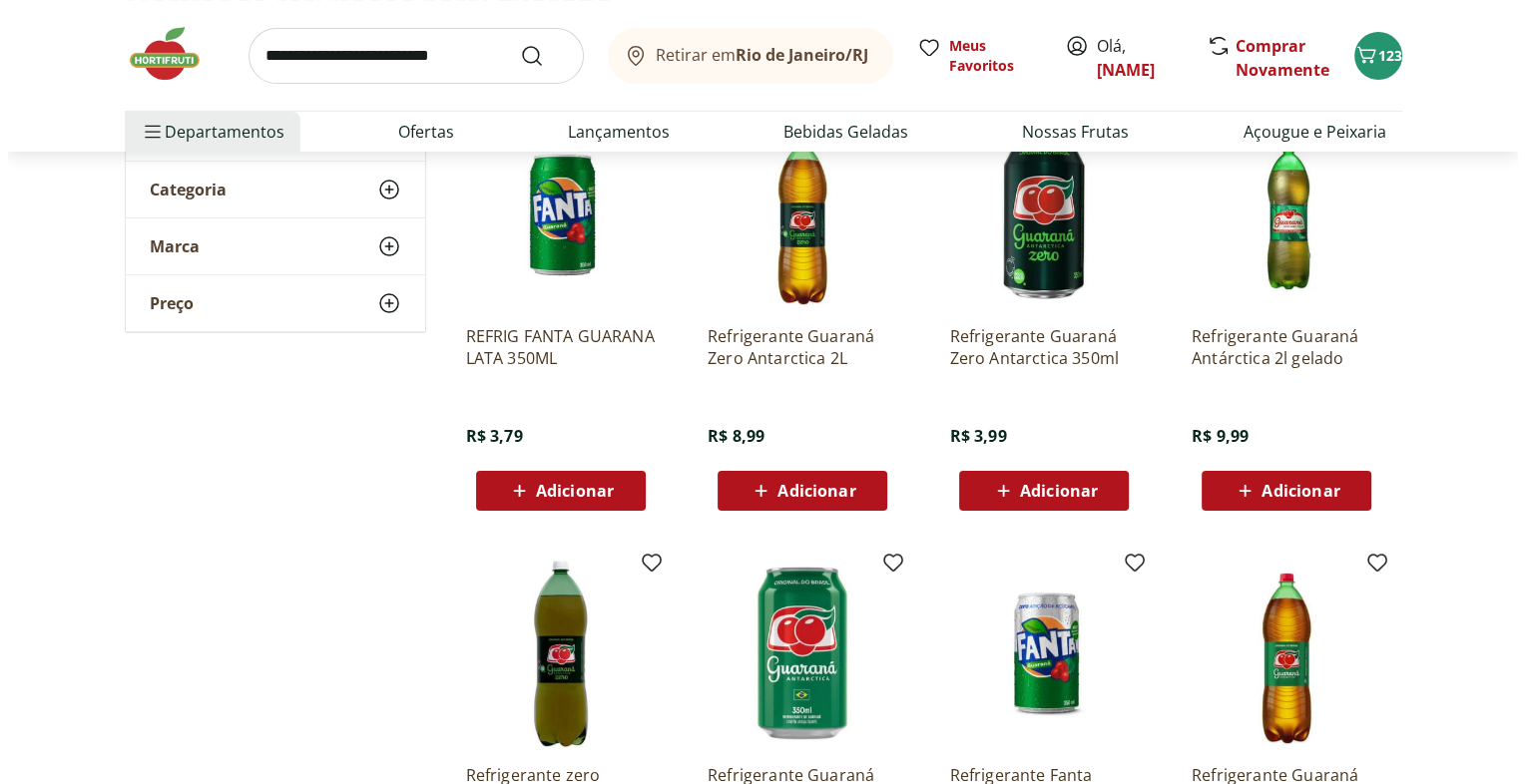 scroll, scrollTop: 0, scrollLeft: 0, axis: both 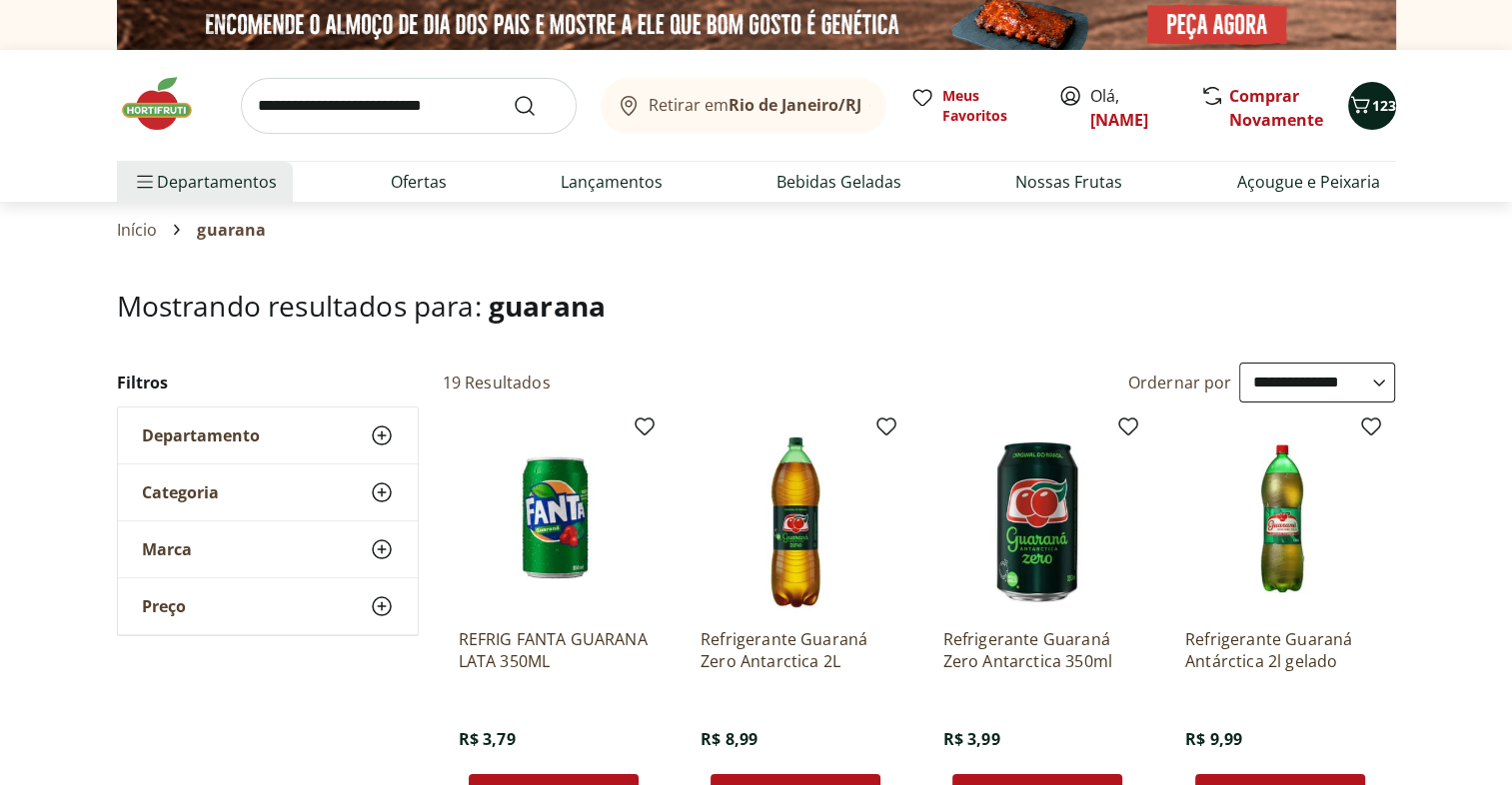 click on "123" at bounding box center (1372, 106) 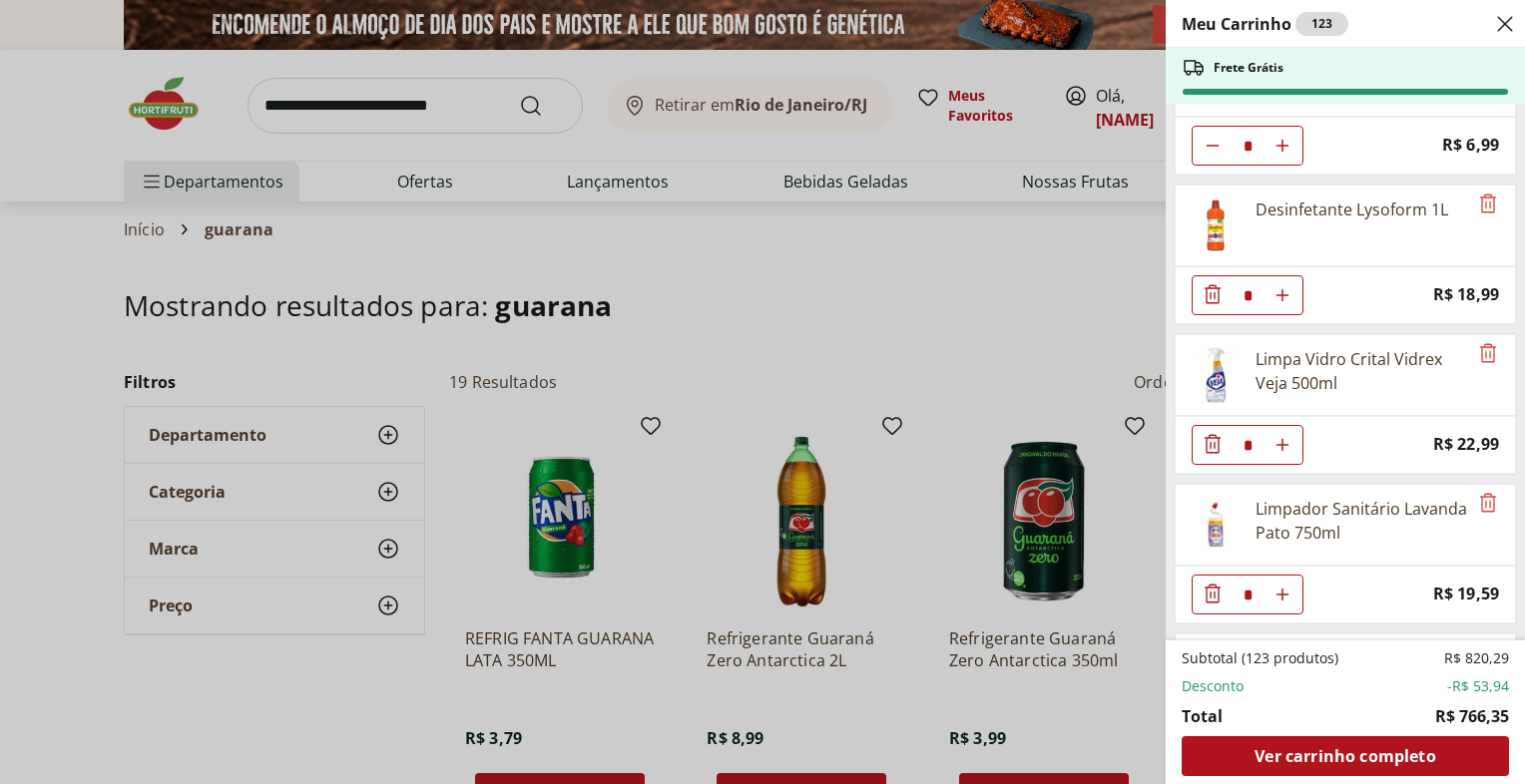 scroll, scrollTop: 6448, scrollLeft: 0, axis: vertical 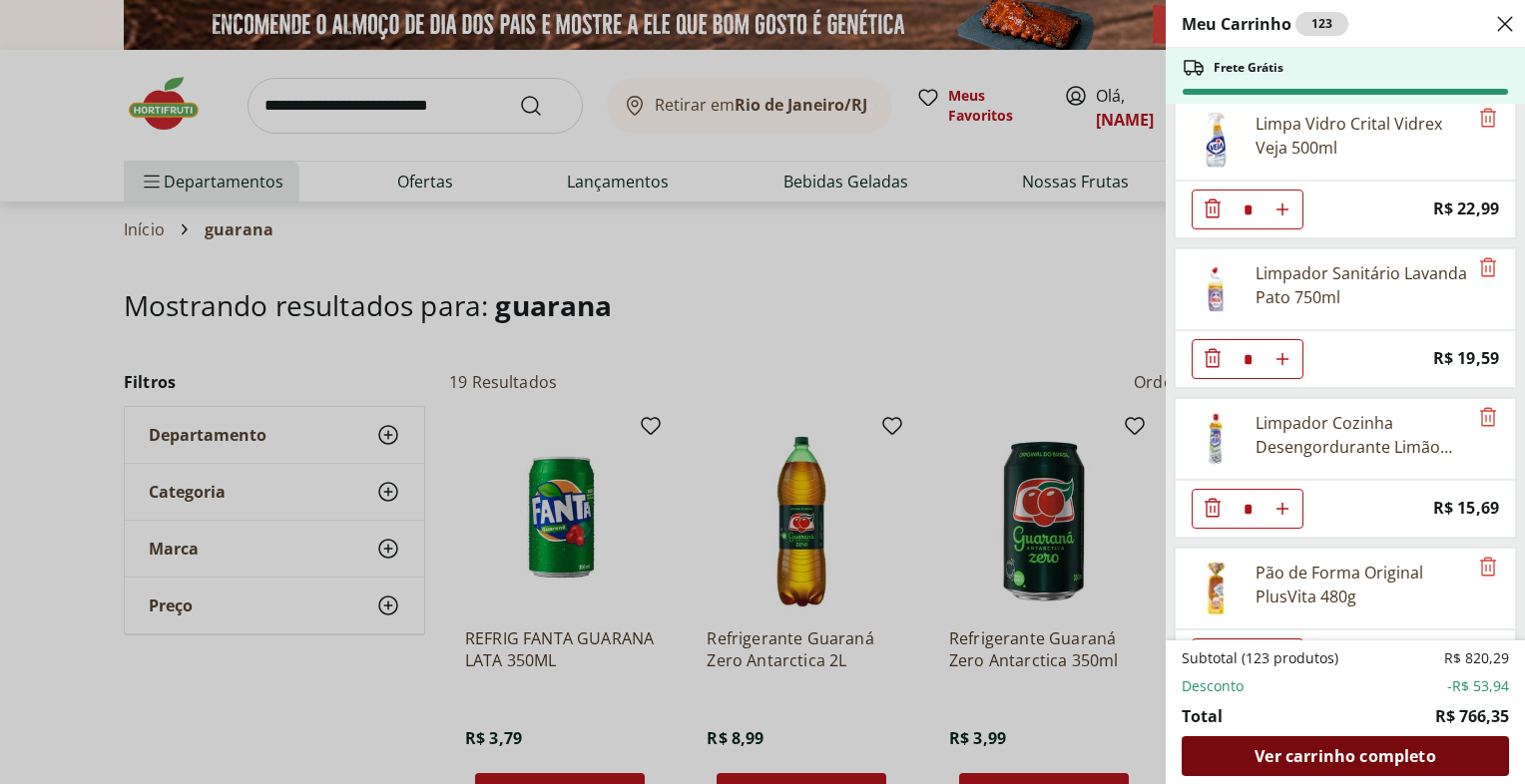 click on "Ver carrinho completo" at bounding box center [1344, 756] 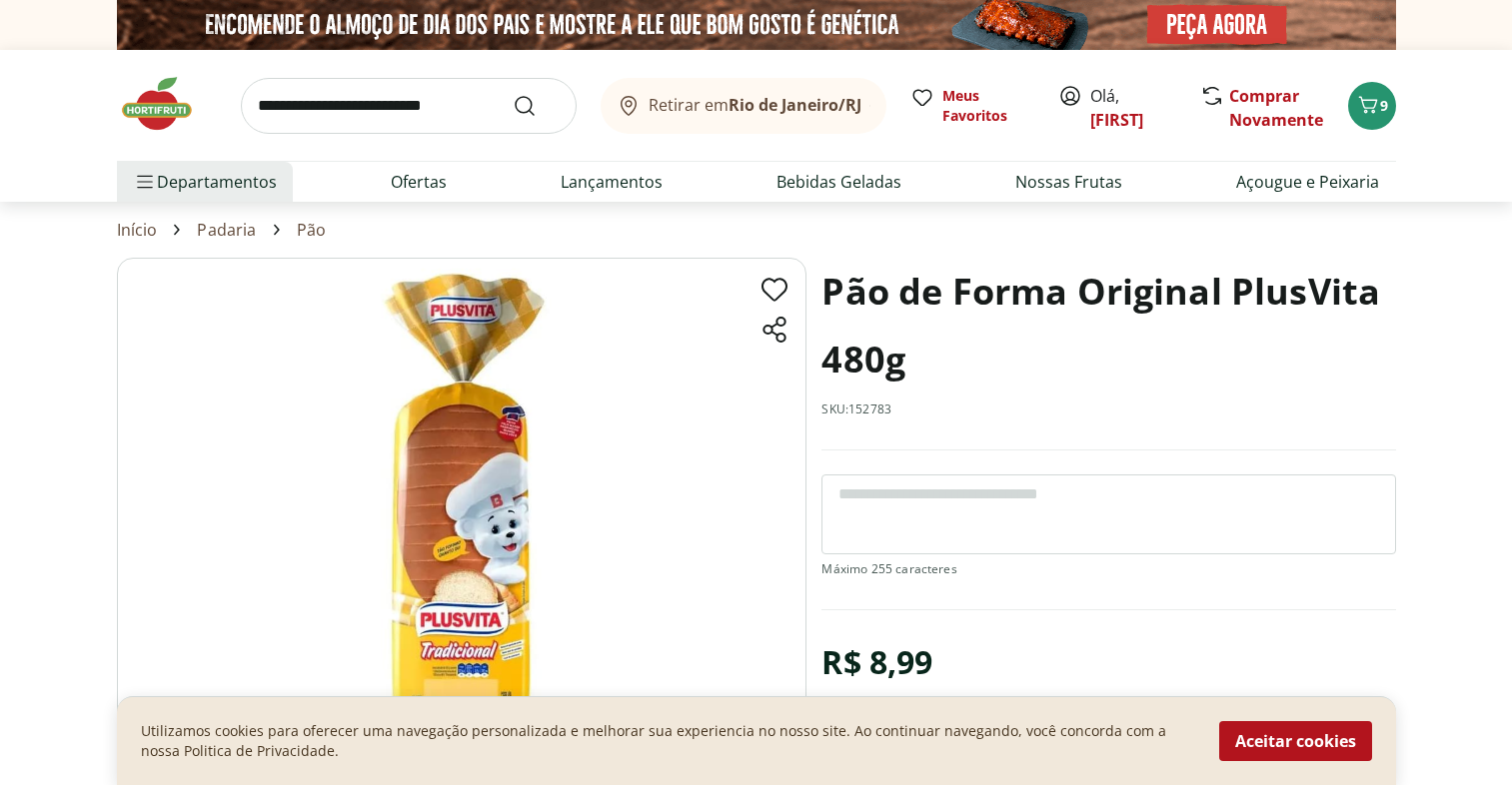 scroll, scrollTop: 0, scrollLeft: 0, axis: both 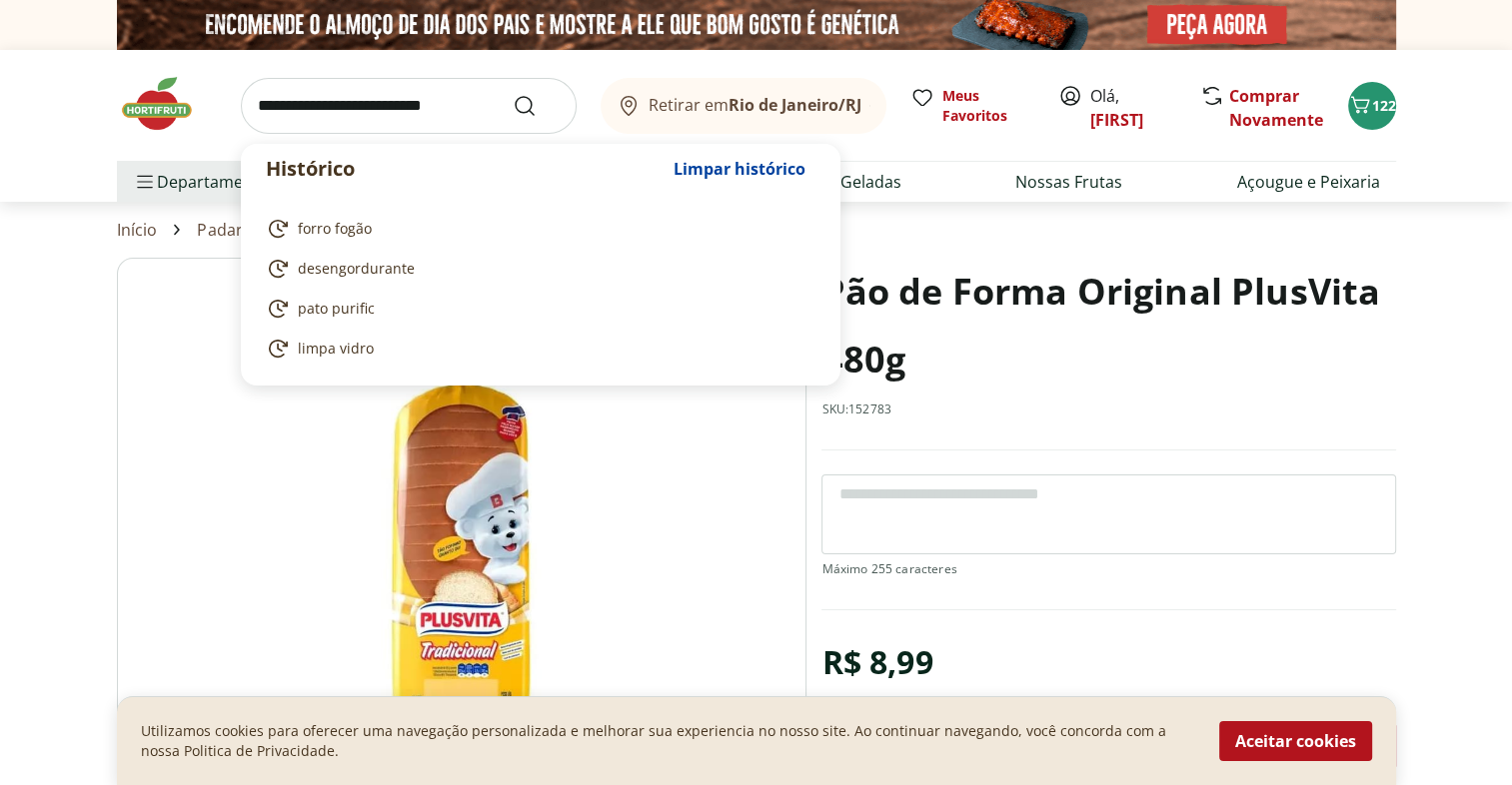 click at bounding box center (409, 106) 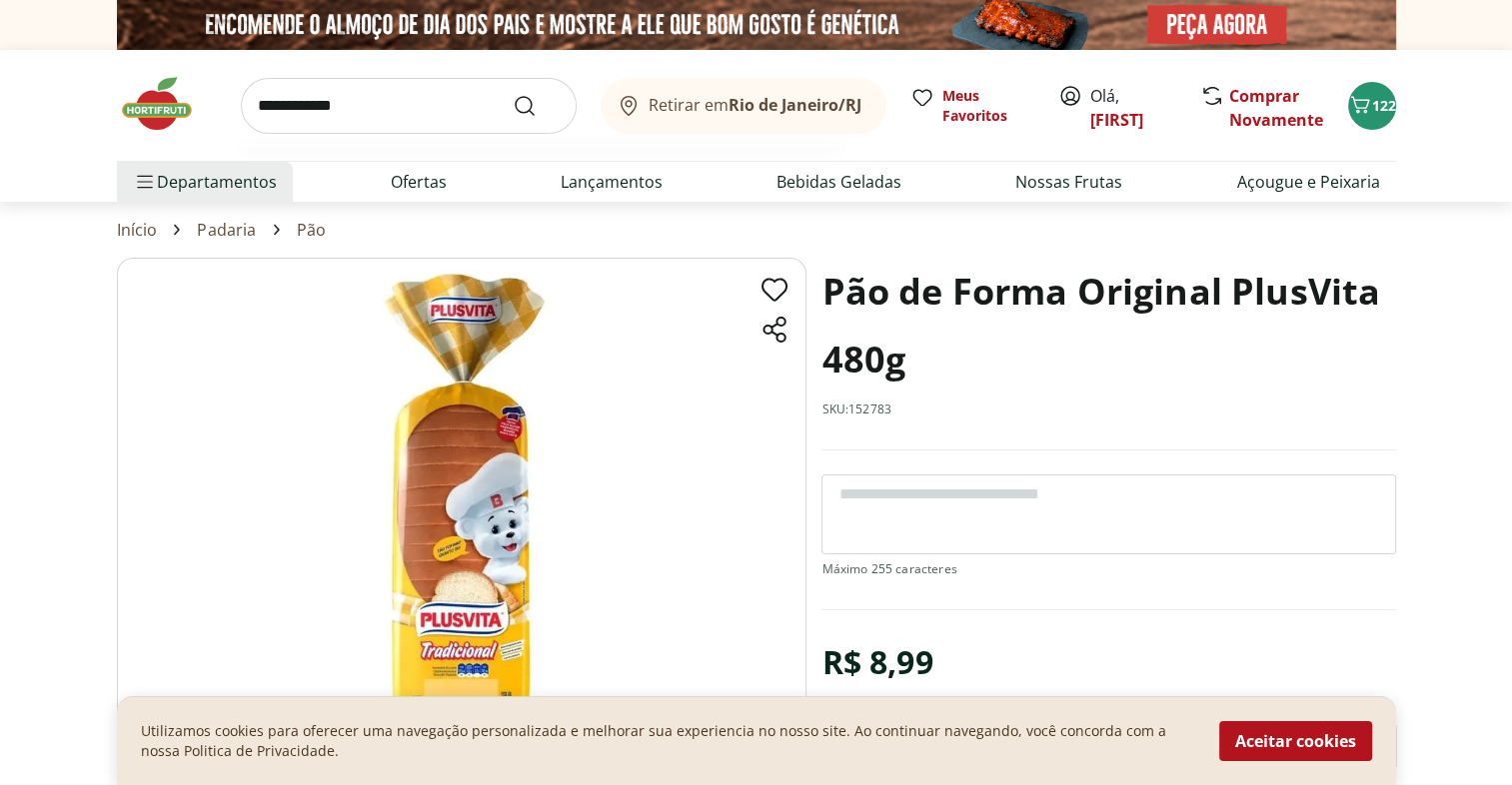 type on "**********" 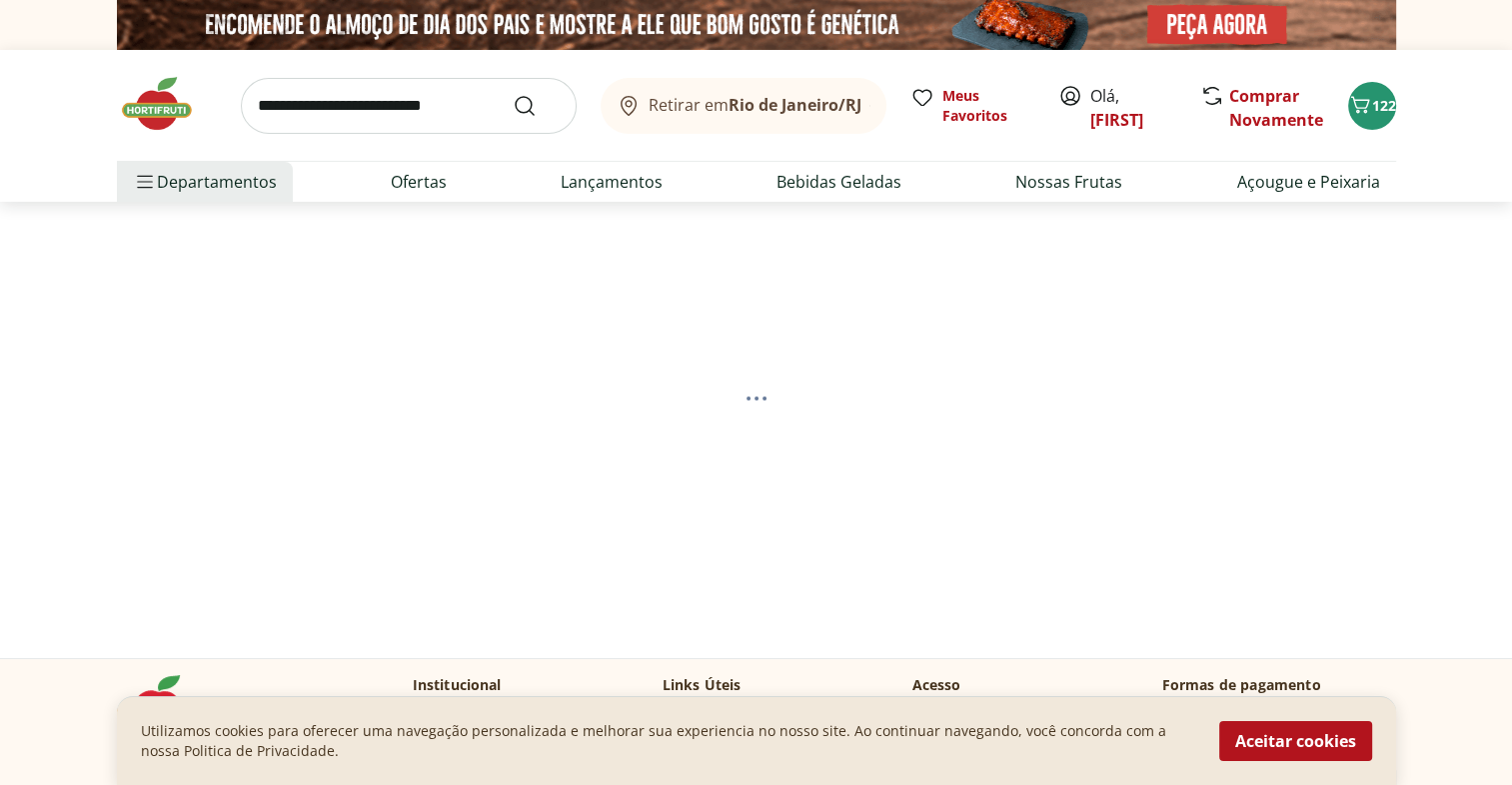 select on "**********" 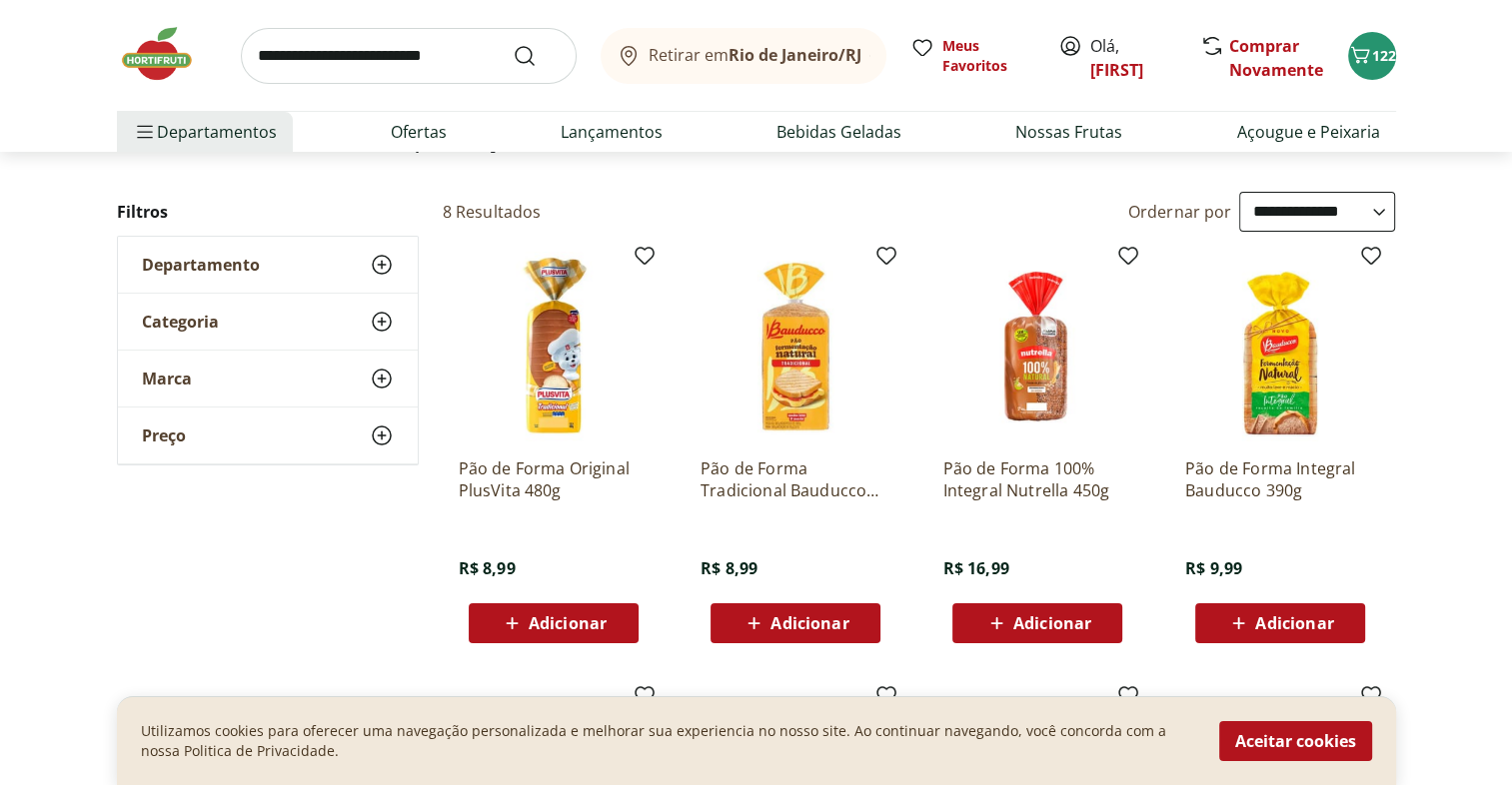 scroll, scrollTop: 172, scrollLeft: 0, axis: vertical 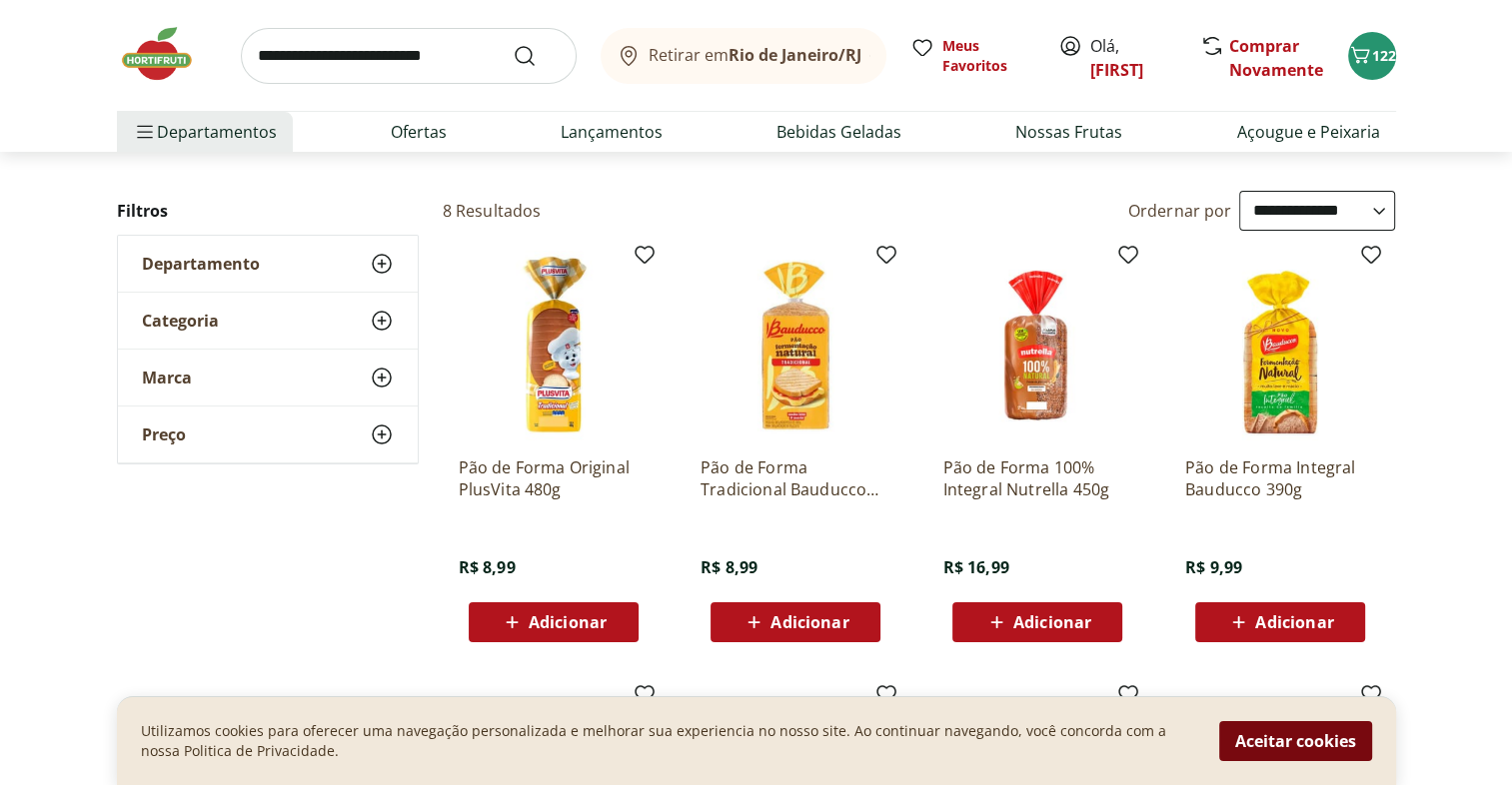click on "Aceitar cookies" at bounding box center [1295, 741] 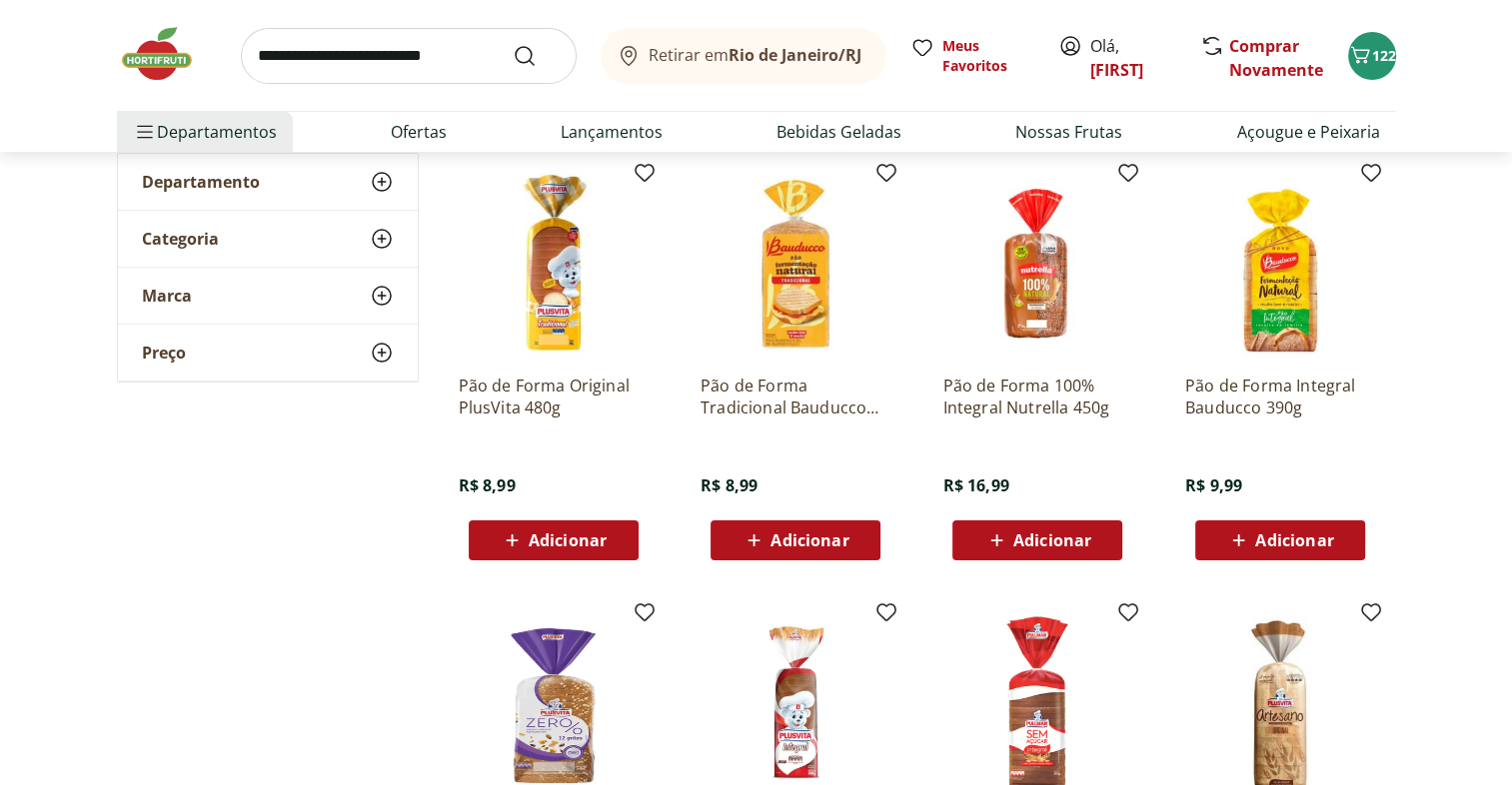 scroll, scrollTop: 252, scrollLeft: 0, axis: vertical 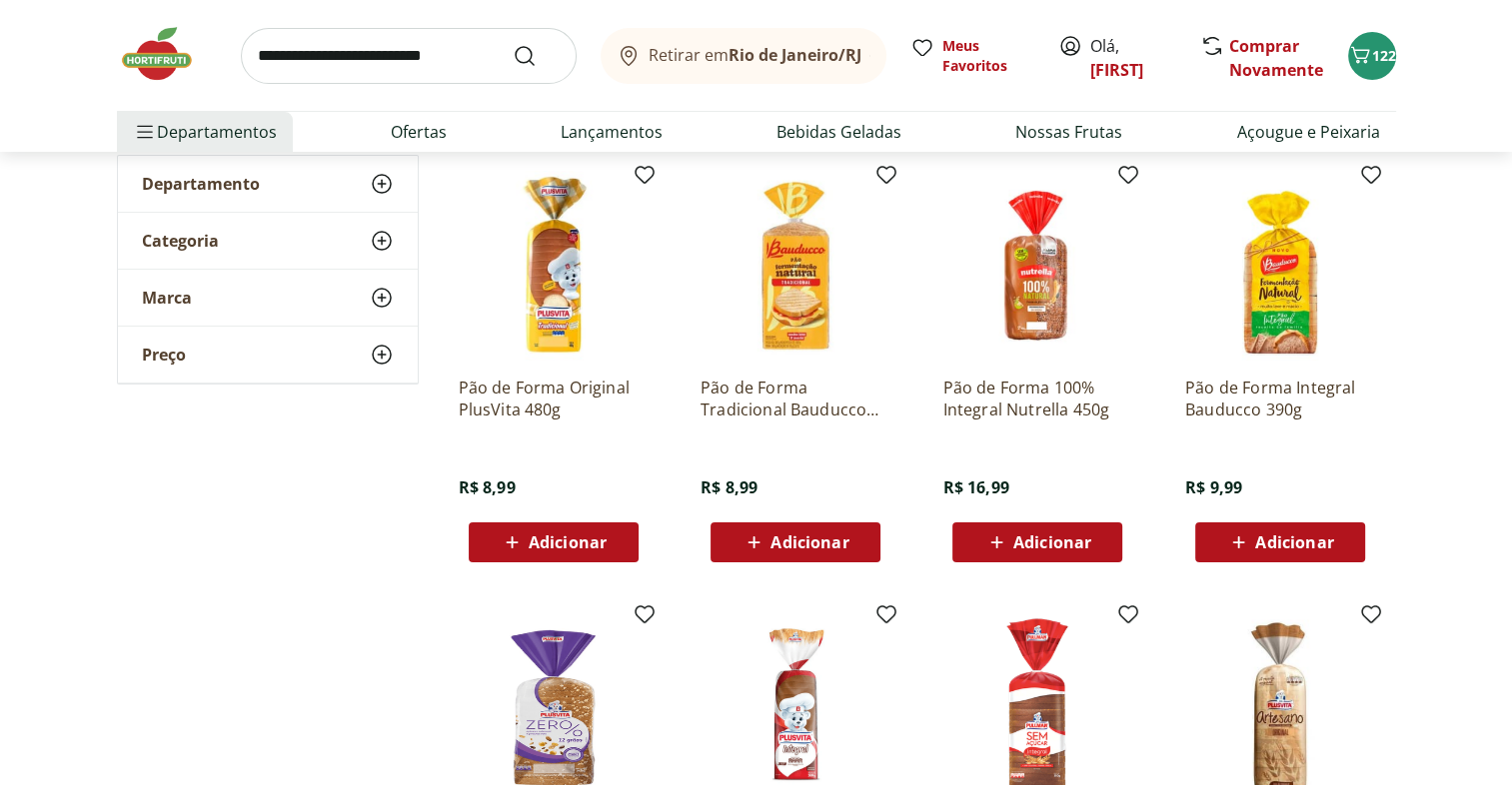 click on "Adicionar" at bounding box center (568, 542) 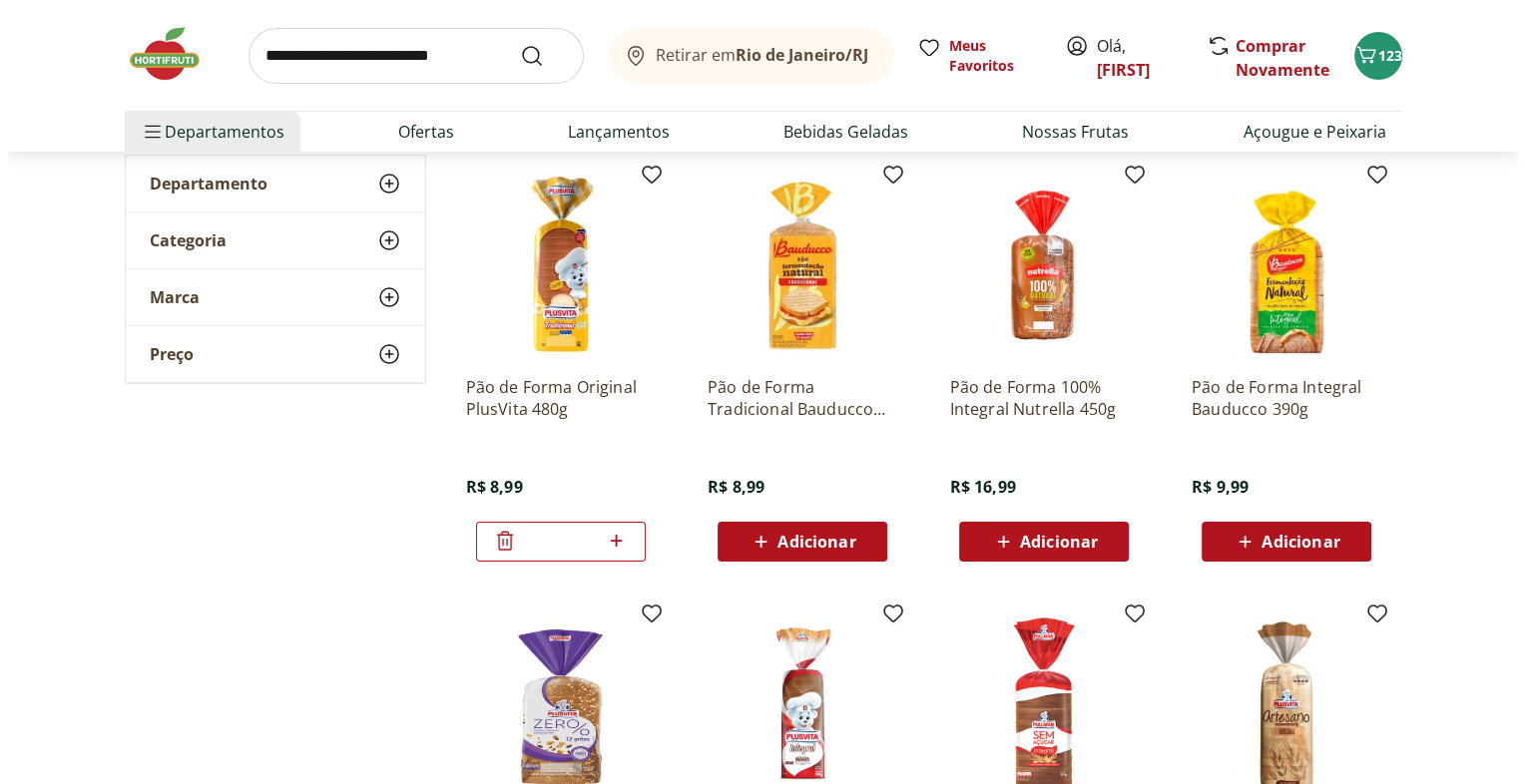 scroll, scrollTop: 0, scrollLeft: 0, axis: both 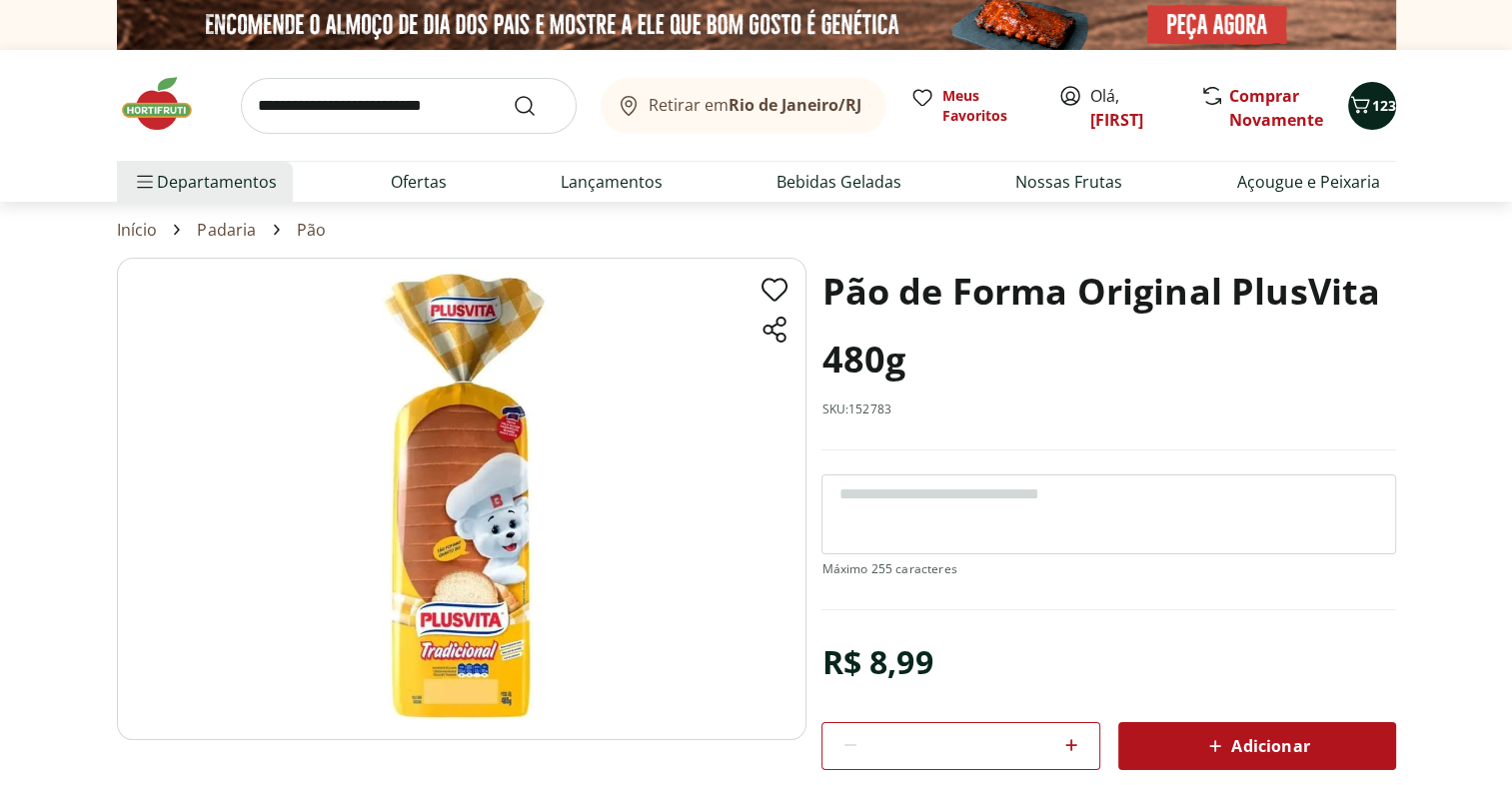 click 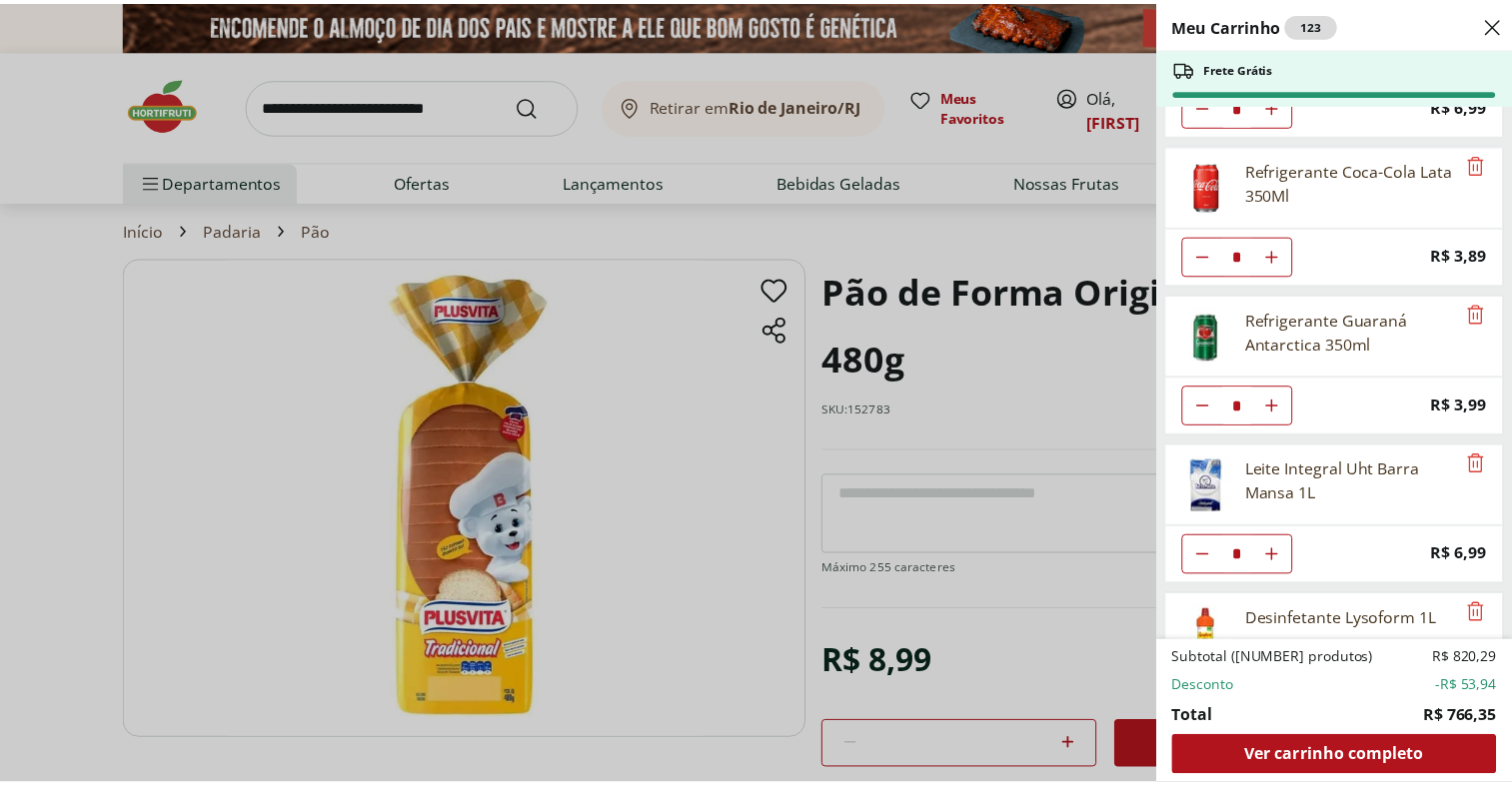 scroll, scrollTop: 6456, scrollLeft: 0, axis: vertical 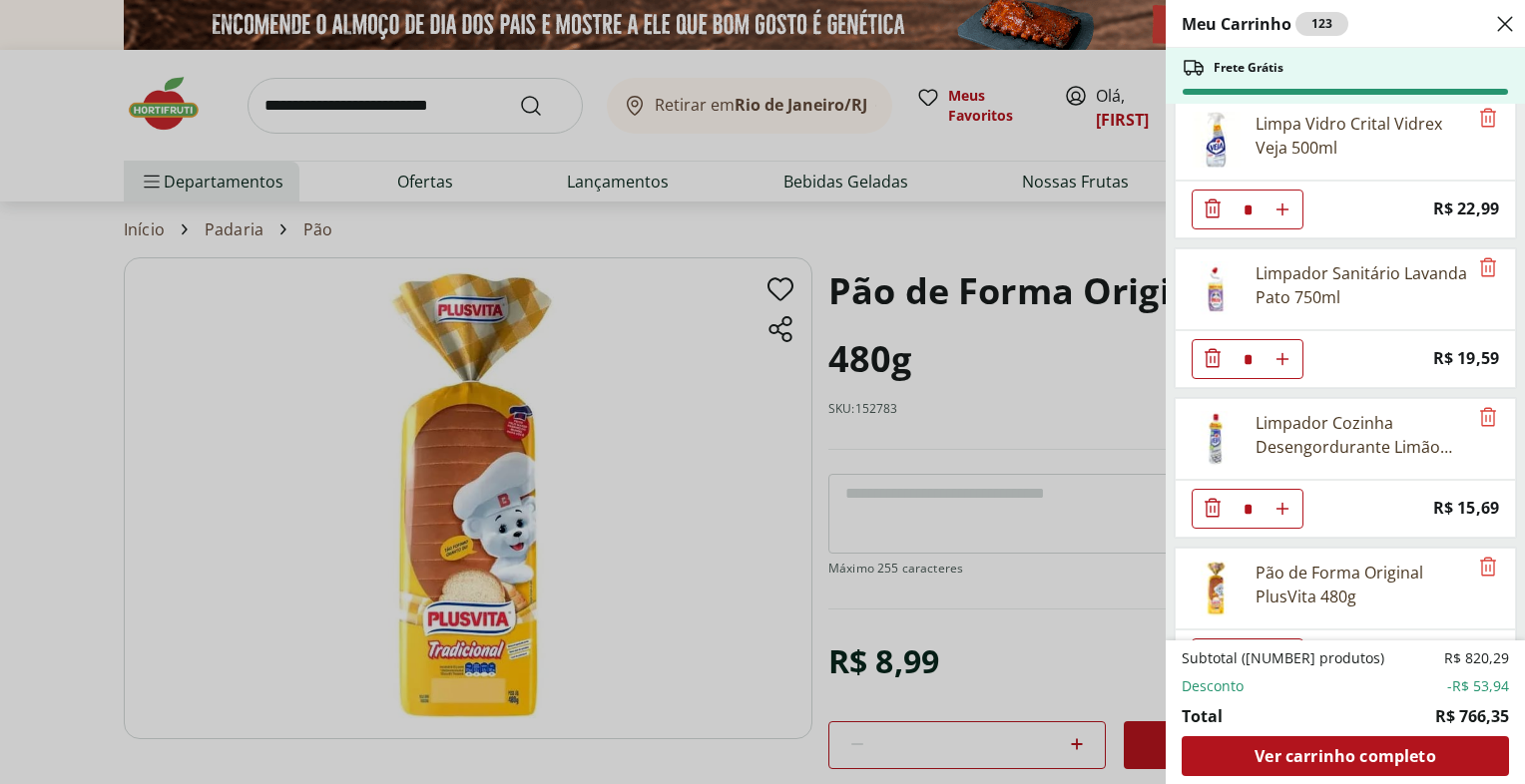 click on "Meu Carrinho 123 Frete Grátis Alface Americana Orgânica Bandeja * Price: R$ 7,99 Pepino Japonês Unidade * Price: R$ 1,89 Ovos de Codorna com 30 unidades * Price: R$ 10,99 Figo Roxo Embalado 250g * Price: R$ 14,99 Cenoura Unidade * Price: R$ 0,70 Beterraba Unidade * Price: R$ 1,15 Batata Inglesa Unidade * Price: R$ 0,80 Laranja Pera Unidade ** Price: R$ 2,00 Ovo caipira vermelho HNT 20 unidades * Price: R$ 26,99 Cebola Nacional Unidade * Price: R$ 1,00 Berinjela Unidade * Price: R$ 1,95 Abobrinha Italiana Unidade * Price: R$ 2,69 Brócolis Ninja Unidade * Price: R$ 11,99 Goiaba Vermelha Unidade * Price: R$ 2,60 Abacate Unidade * Price: R$ 9,97 Água mineral natural sem gás Pouso Alto 1,5l ** Price: R$ 2,79 Vagem Bandeja 200g * Price: R$ 3,40 Mamão Papaia Unidade * Price: R$ 5,52 Limão Tahity Unidade * Price: R$ 0,55 Morango Orgânico 250g * Price: R$ 17,99 Abacaxi Unidade * Price: R$ 11,99 Kiwi Gold Unidade * Price: R$ 6,60 Blueberry Embalada 125g * Price: R$ 14,99 * Price: * * * *" at bounding box center [762, 392] 